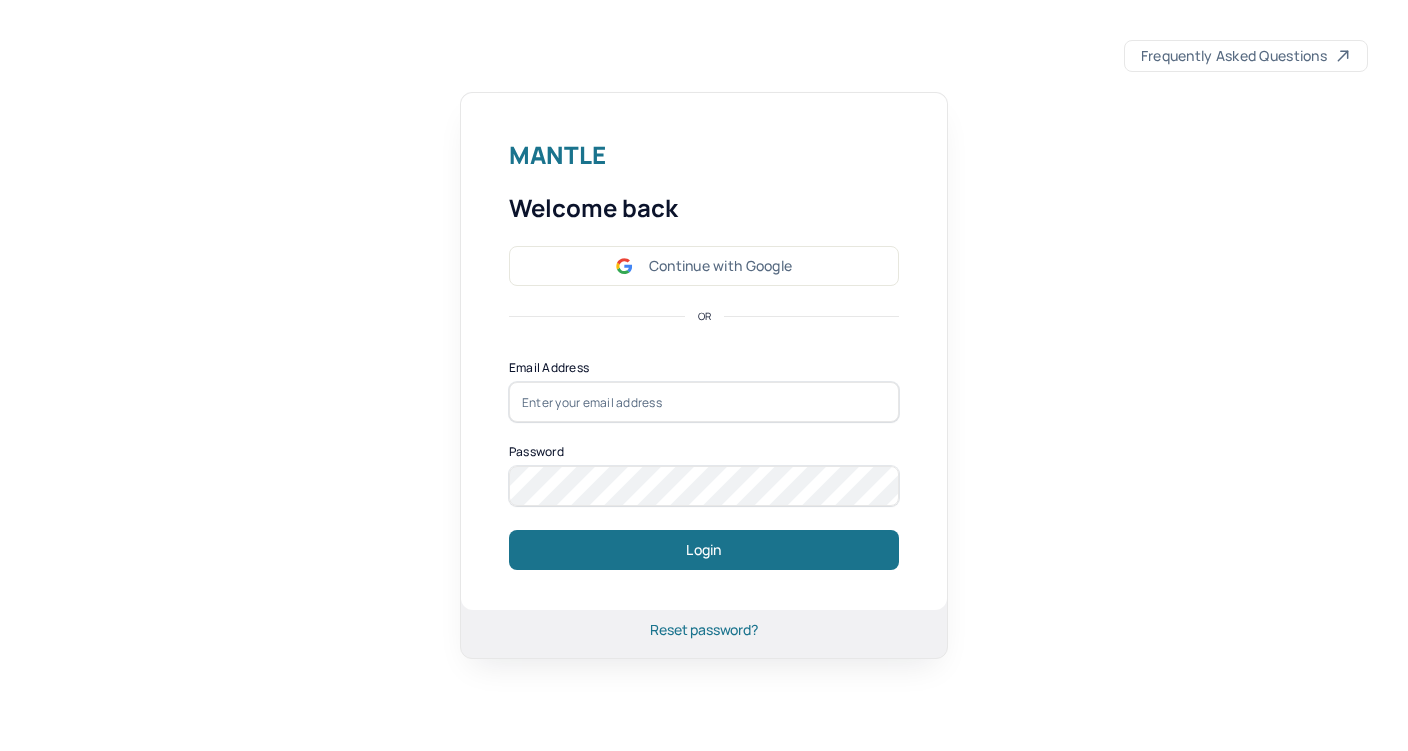 scroll, scrollTop: 0, scrollLeft: 0, axis: both 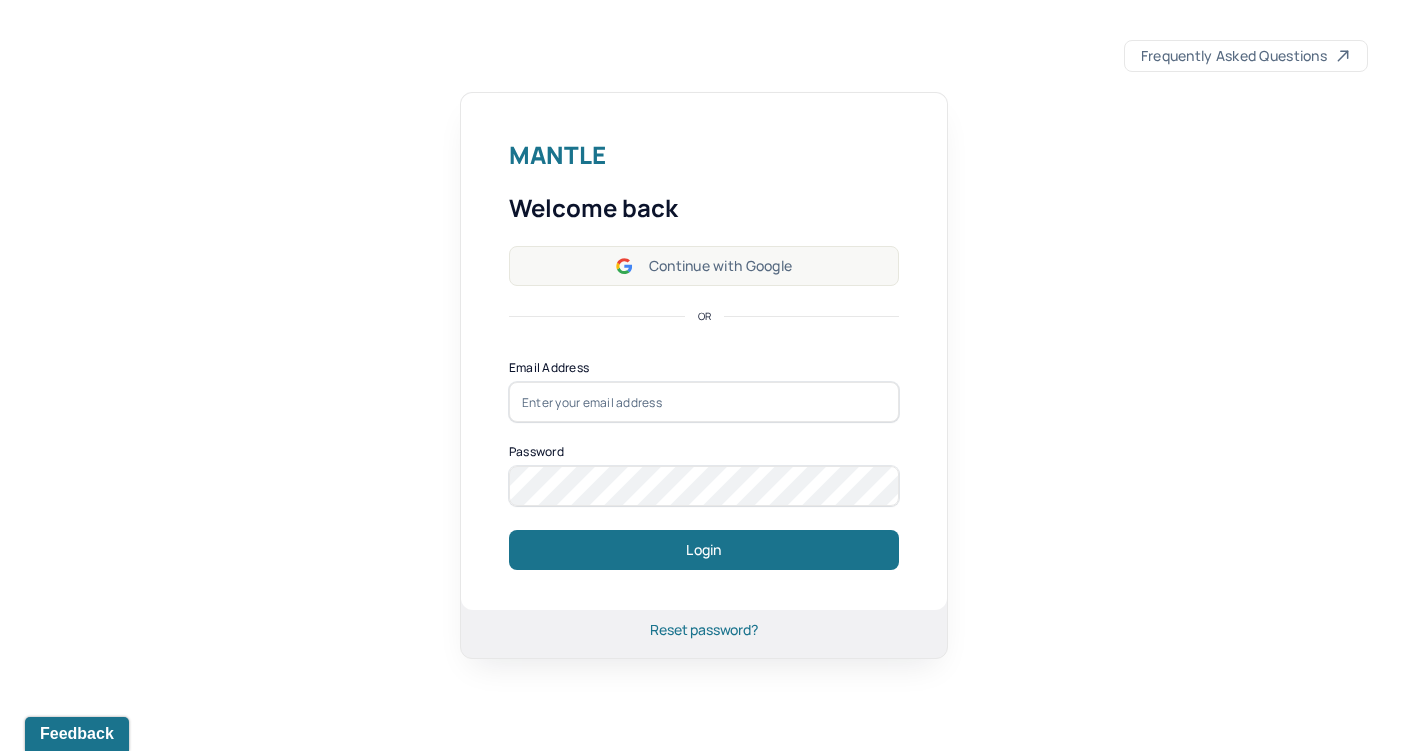 click on "Continue with Google" at bounding box center (704, 266) 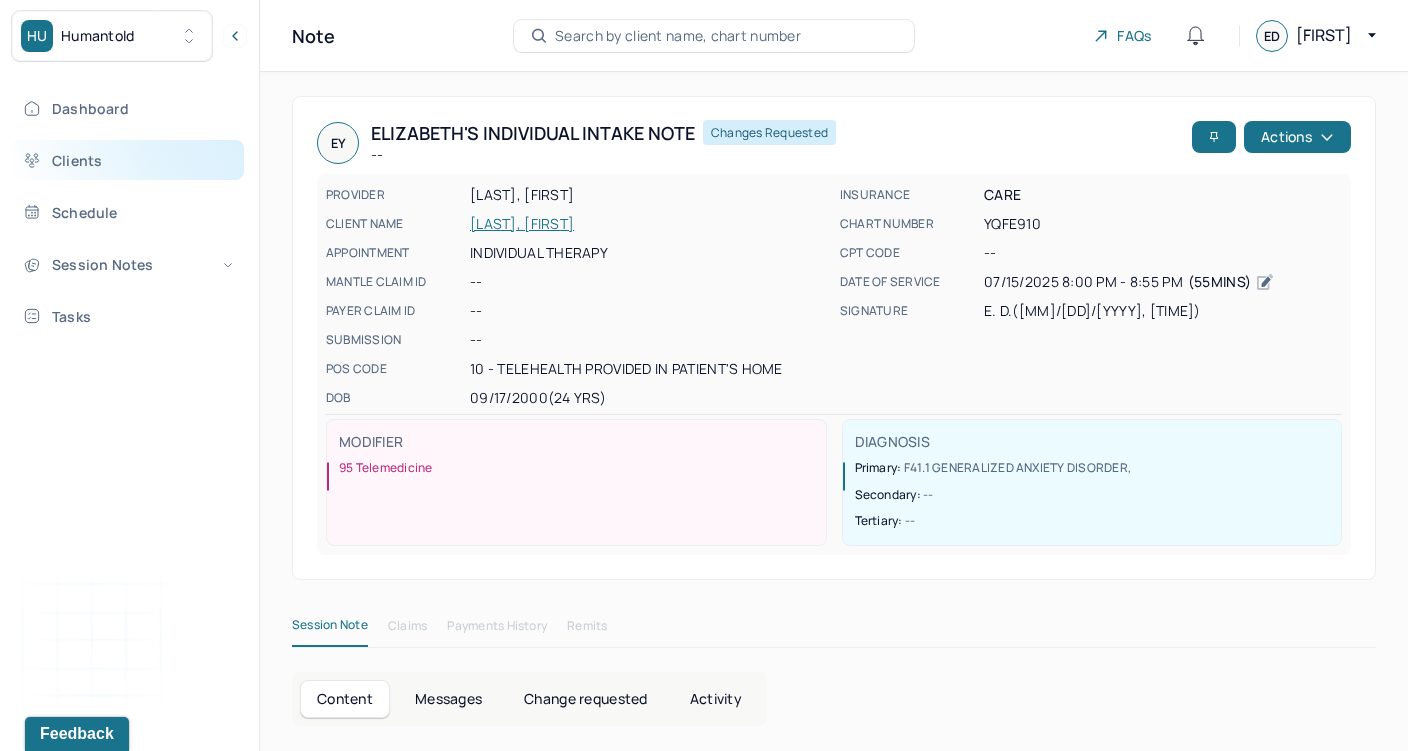 click on "Clients" at bounding box center [128, 160] 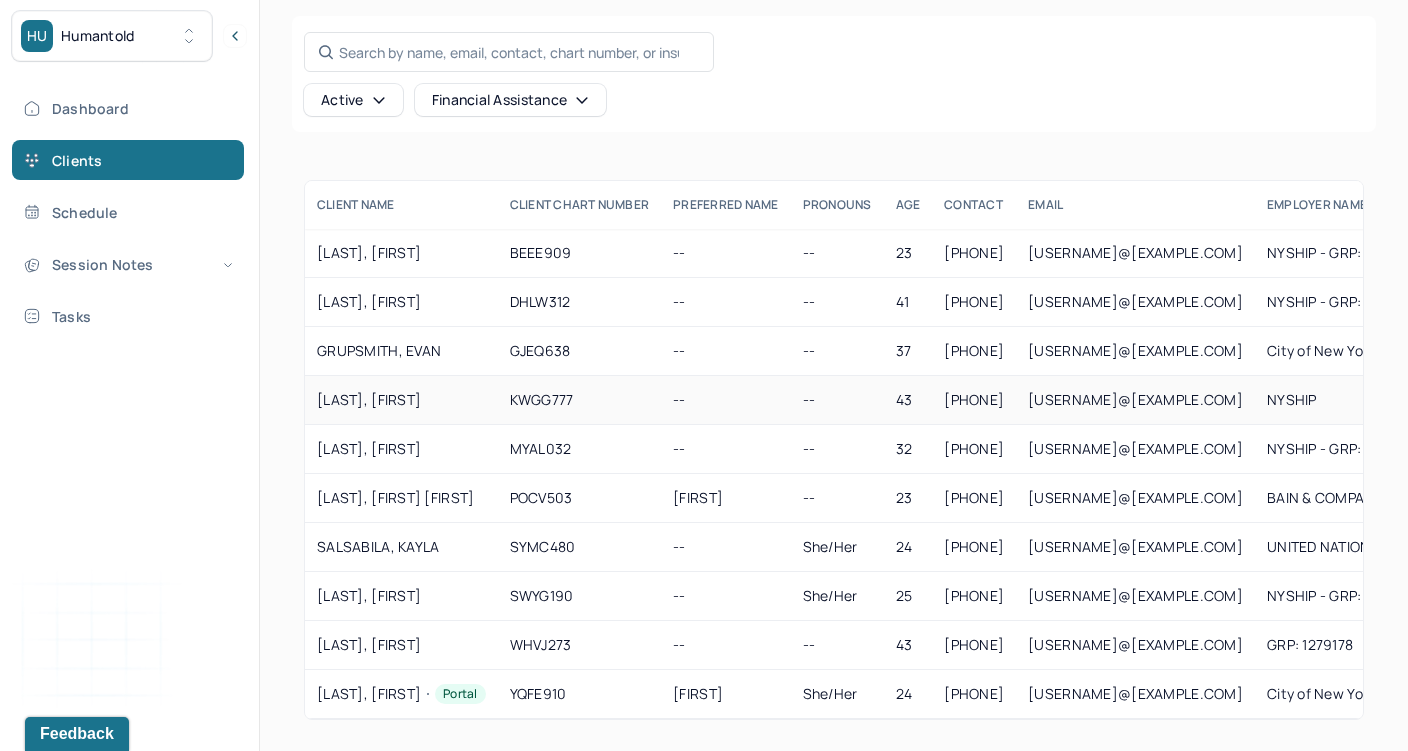 scroll, scrollTop: 89, scrollLeft: 0, axis: vertical 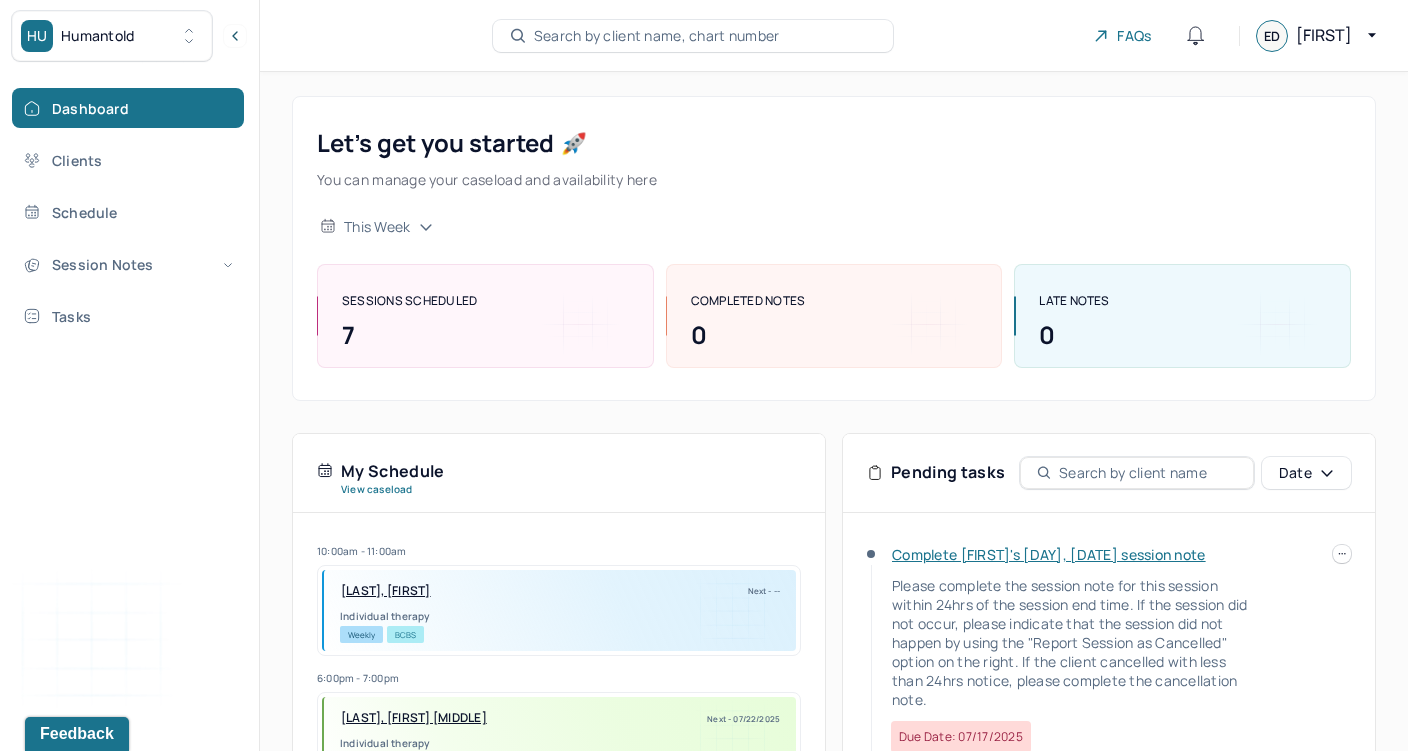 click on "HU Humantold" at bounding box center [112, 36] 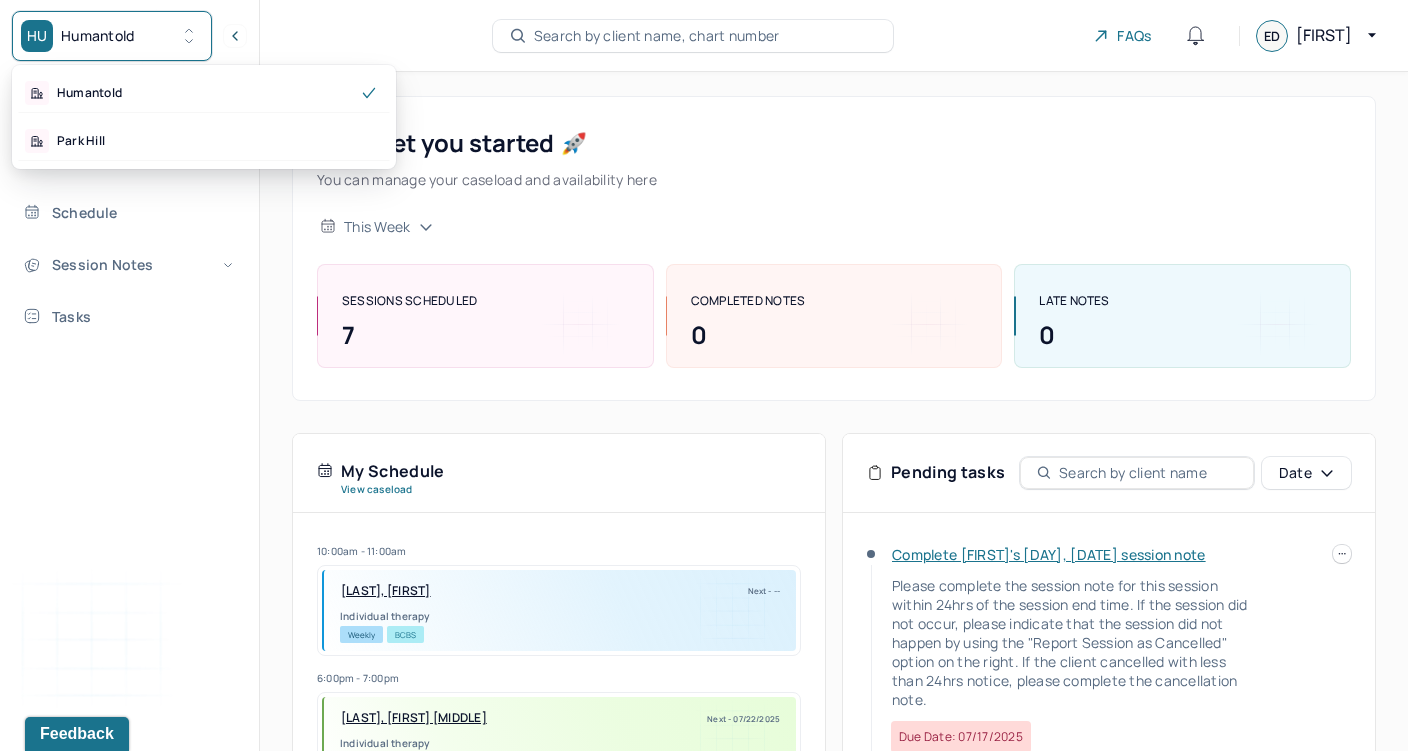 click on "Dashboard Clients Schedule Session Notes Tasks [FIRST] [LAST] provider Logout" at bounding box center [129, 396] 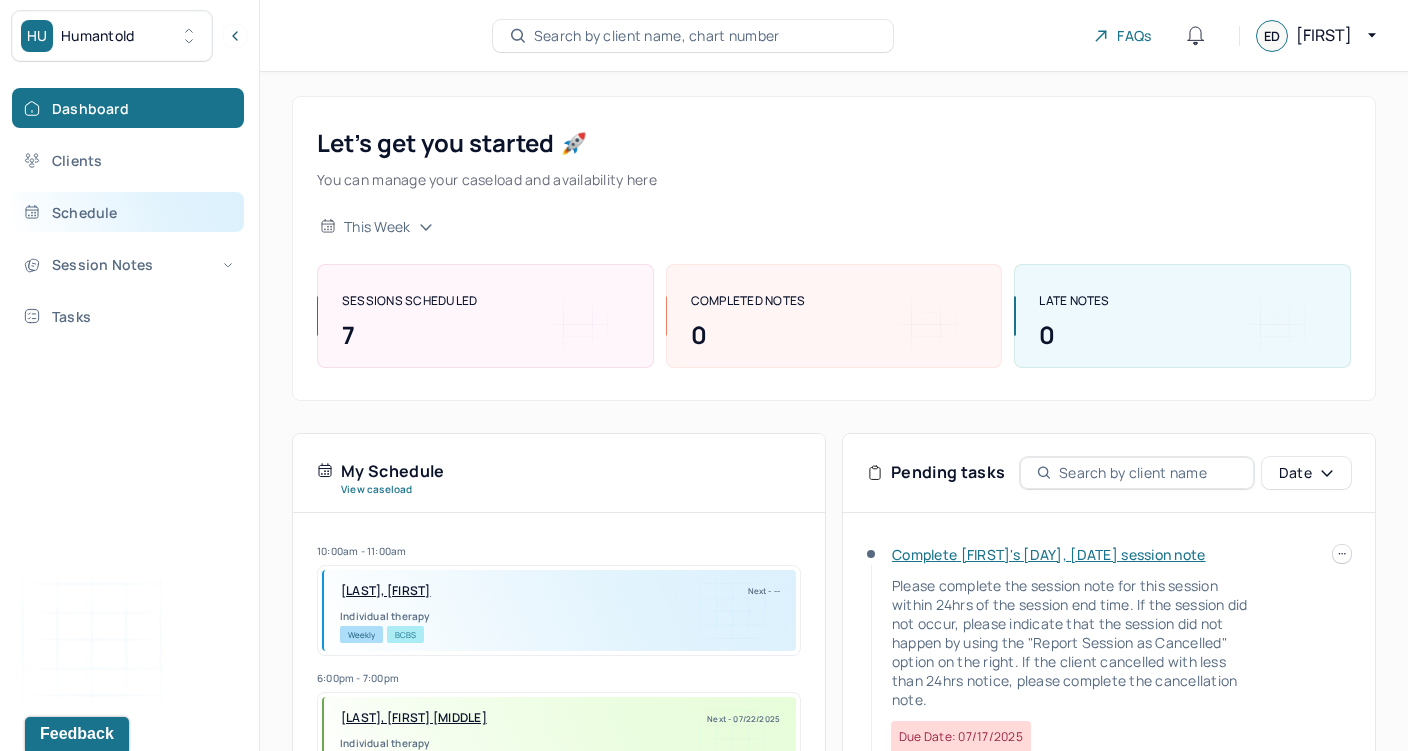 click on "Schedule" at bounding box center (128, 212) 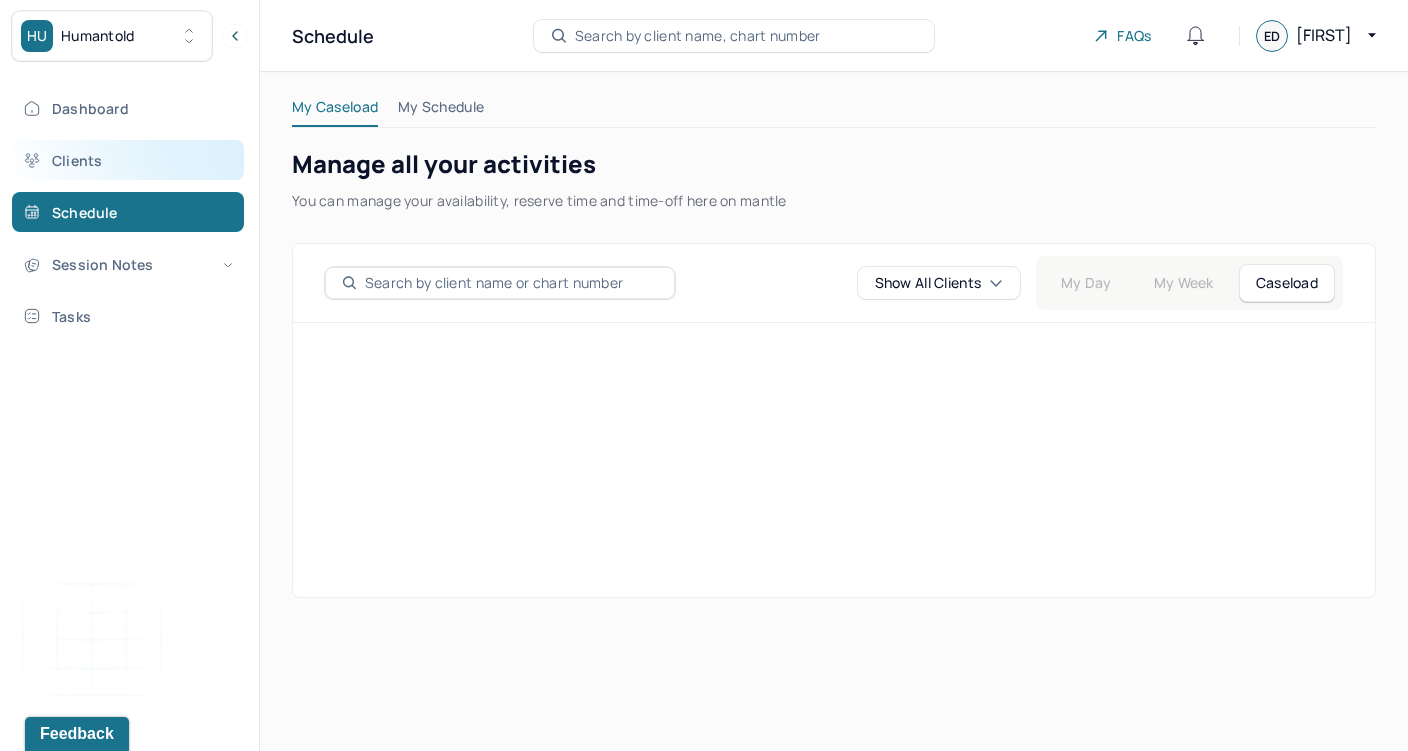 click on "Clients" at bounding box center (128, 160) 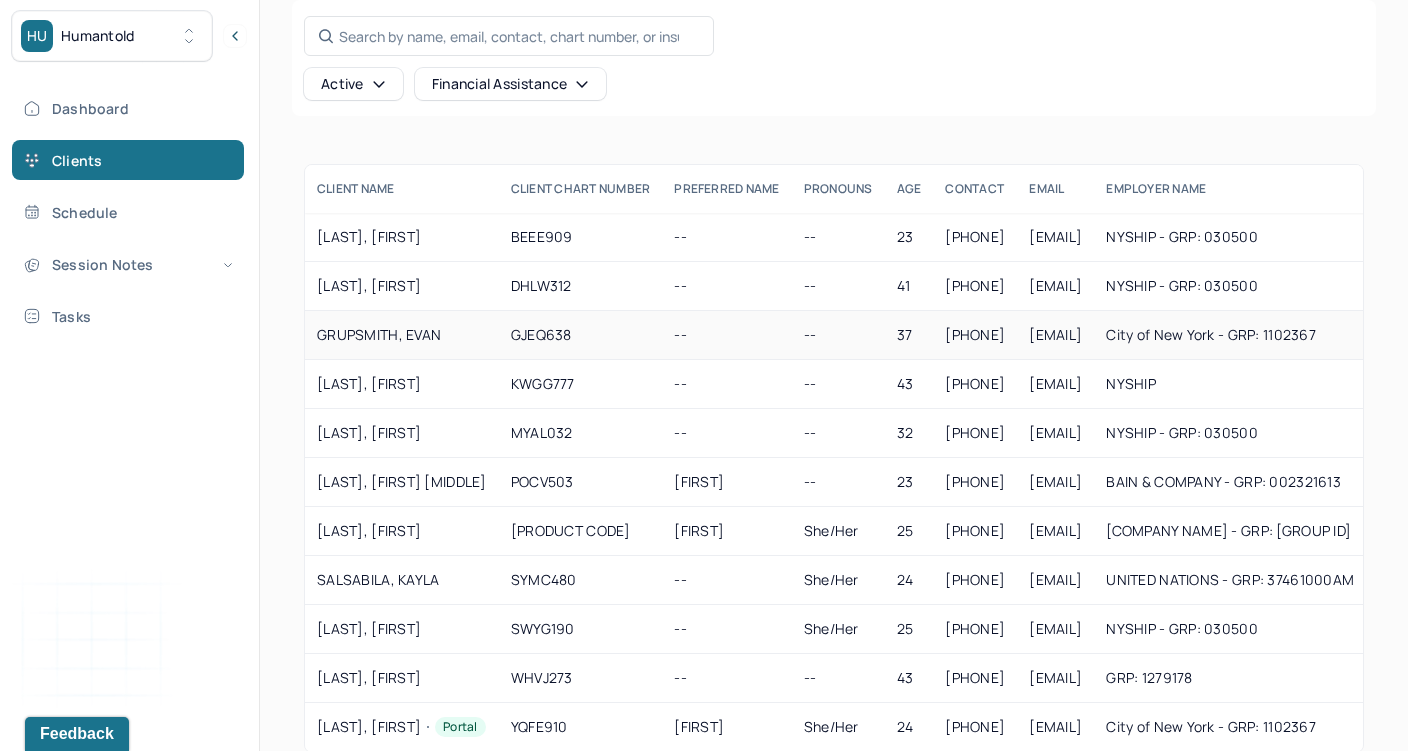 scroll, scrollTop: 138, scrollLeft: 0, axis: vertical 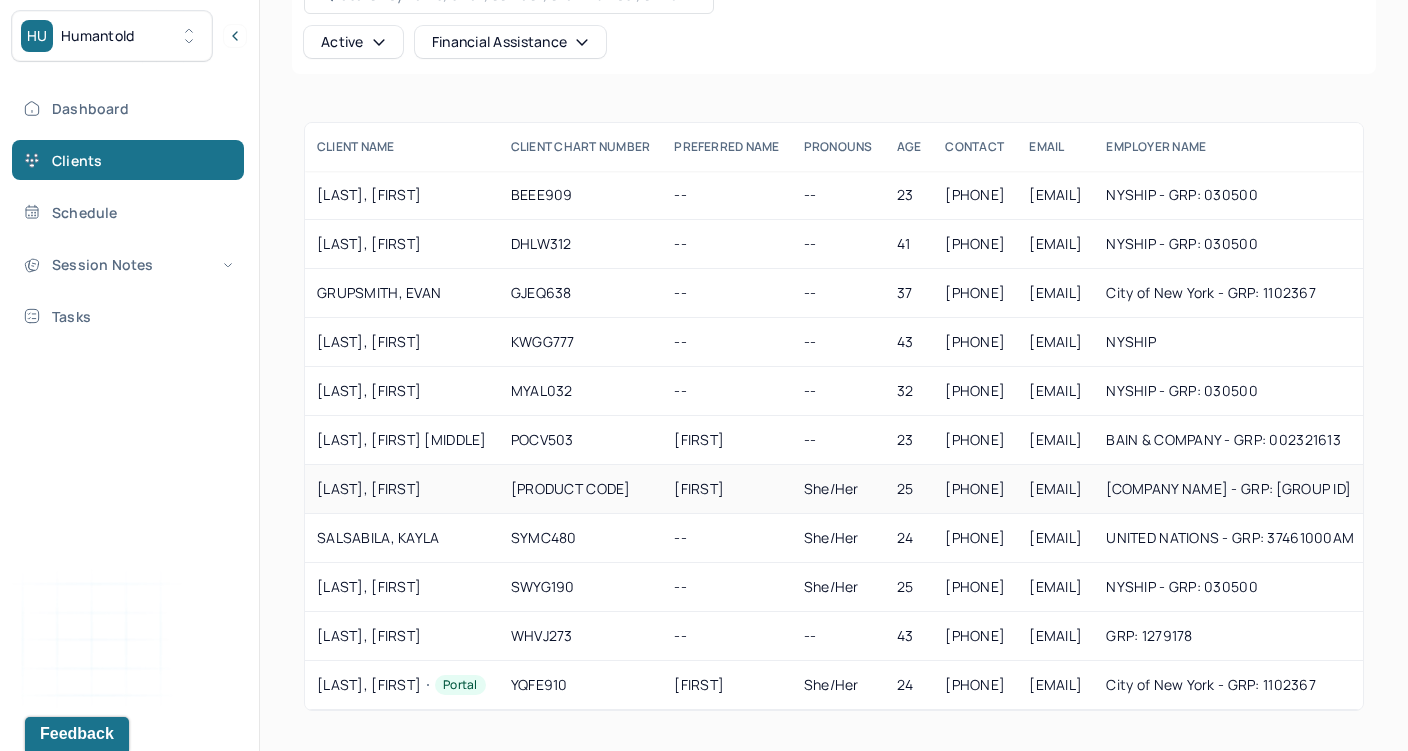 click on "REEVES, SAMANTHA" at bounding box center [402, 489] 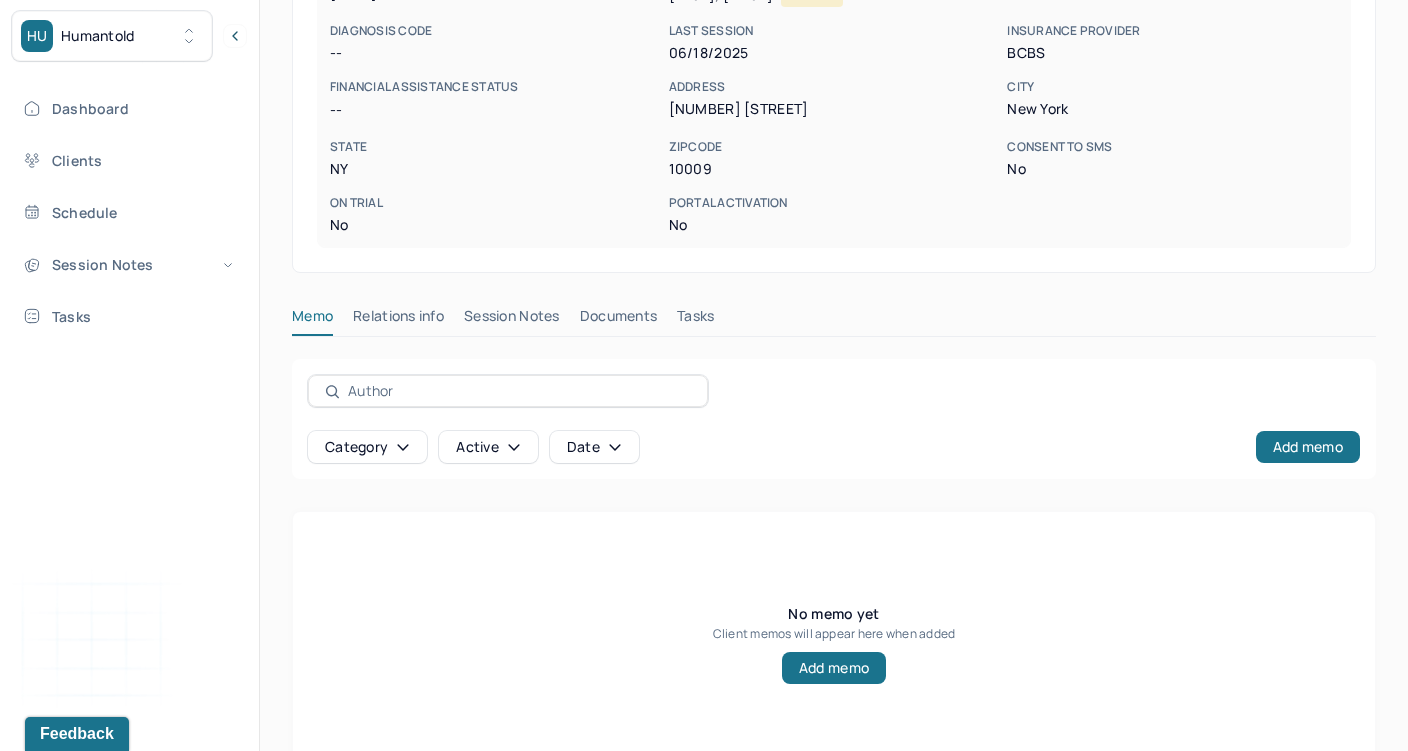 scroll, scrollTop: 392, scrollLeft: 0, axis: vertical 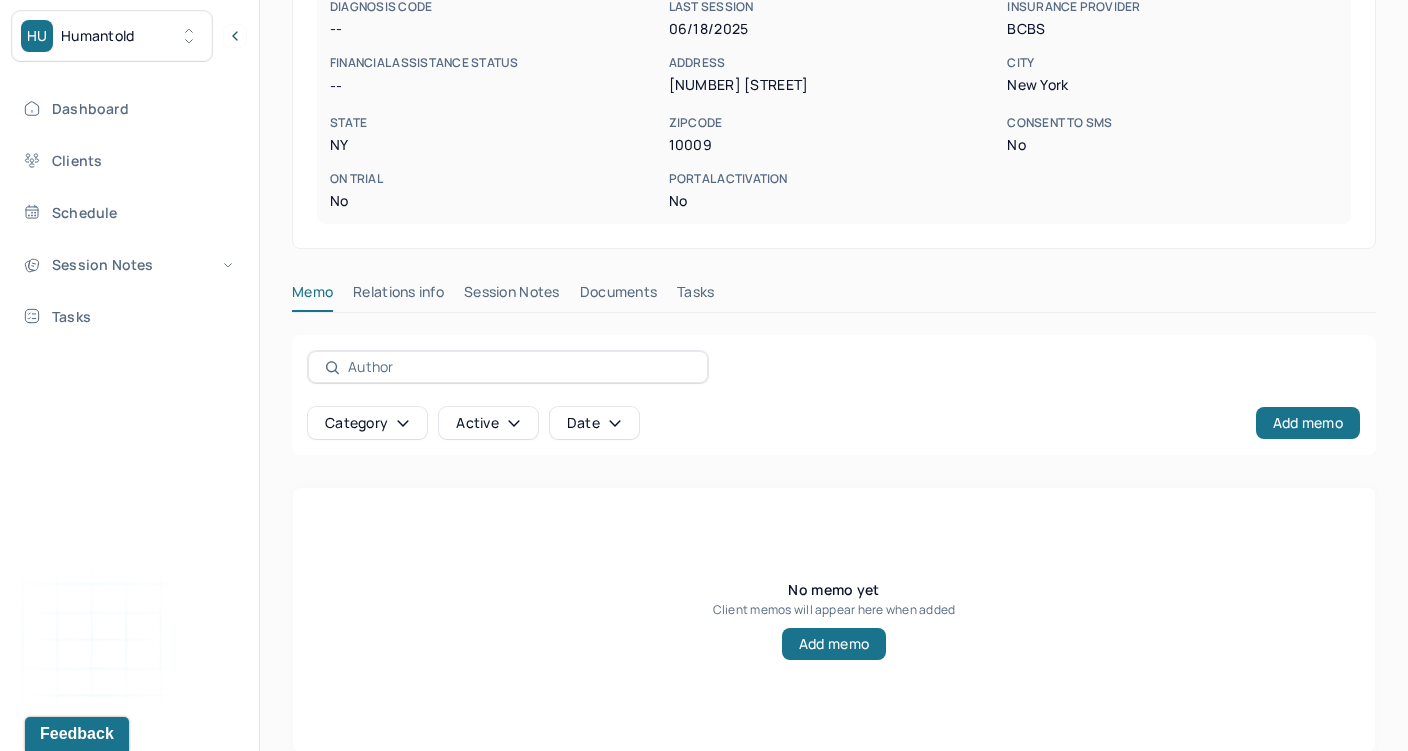 click on "Session Notes" at bounding box center [512, 296] 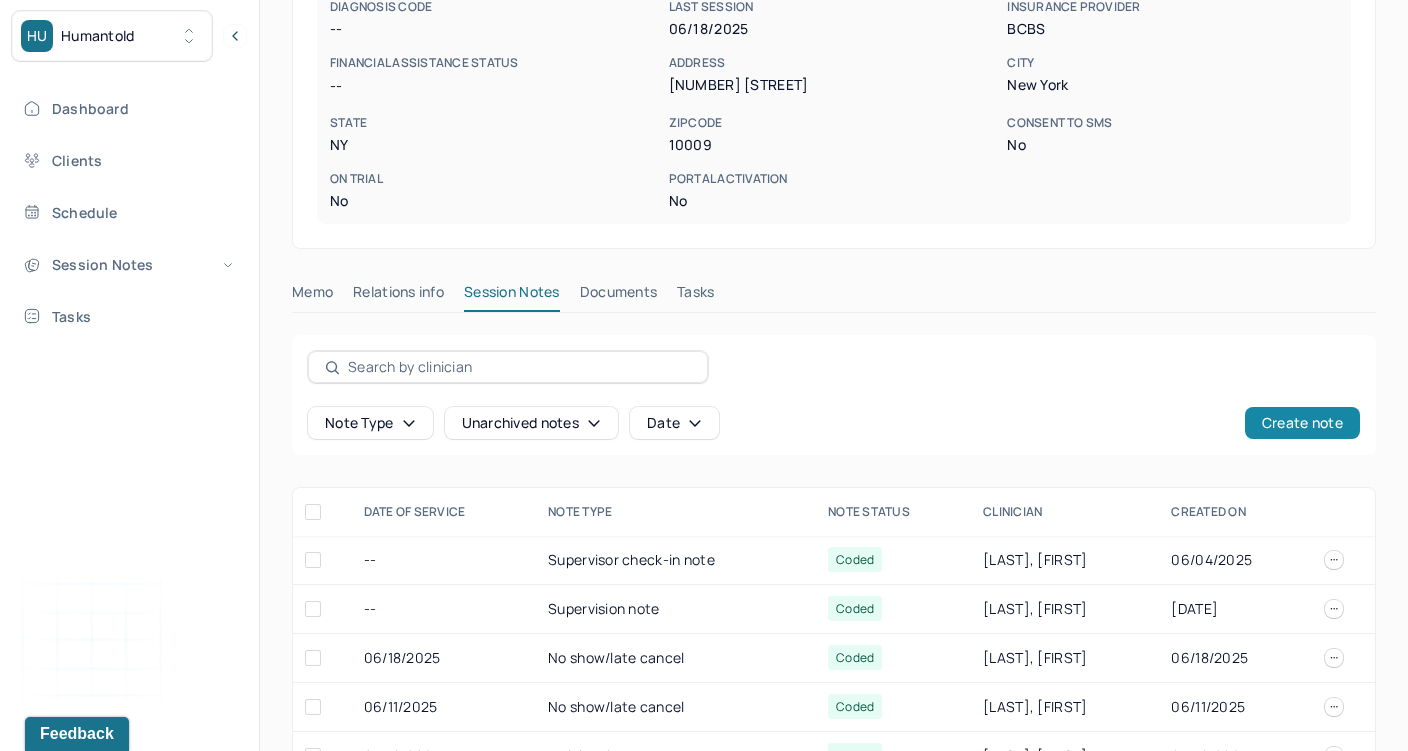 click on "Create note" at bounding box center (1302, 423) 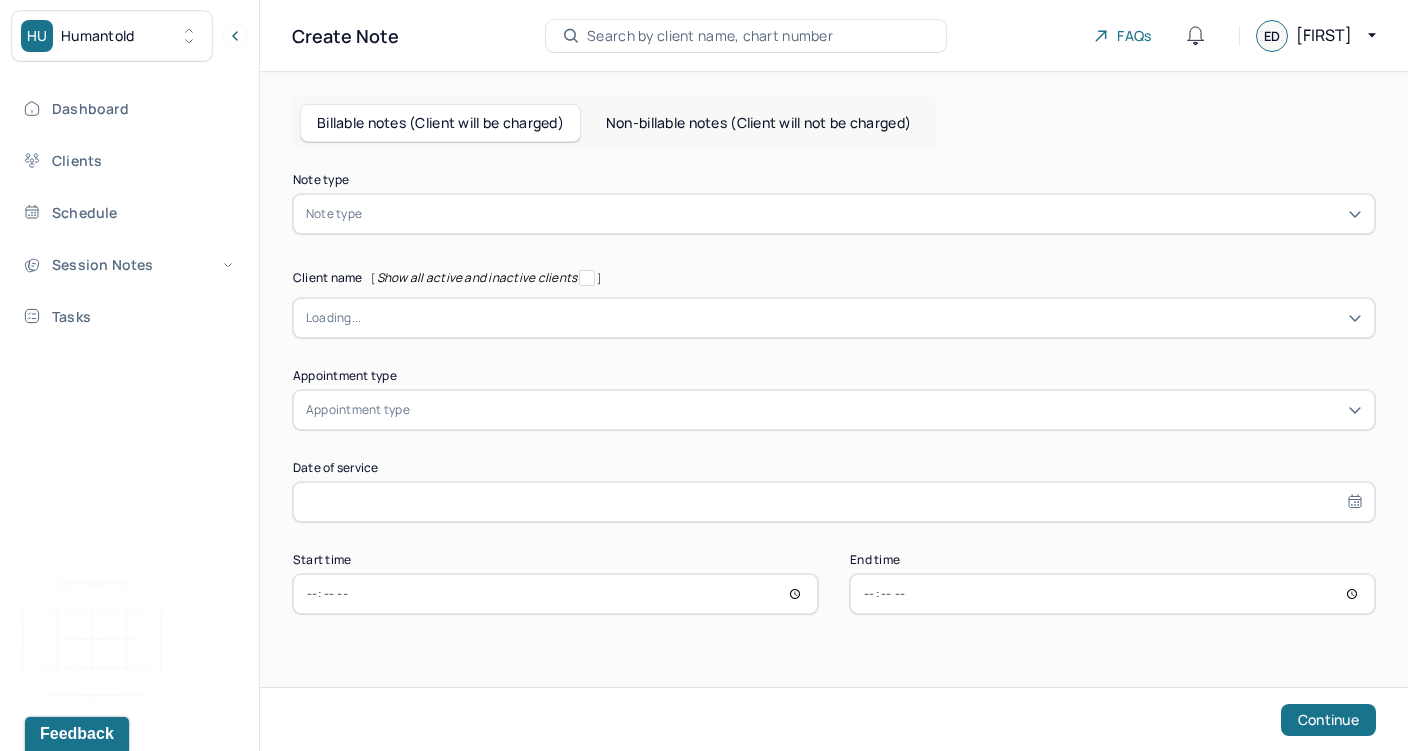 click on "Note type" at bounding box center [834, 214] 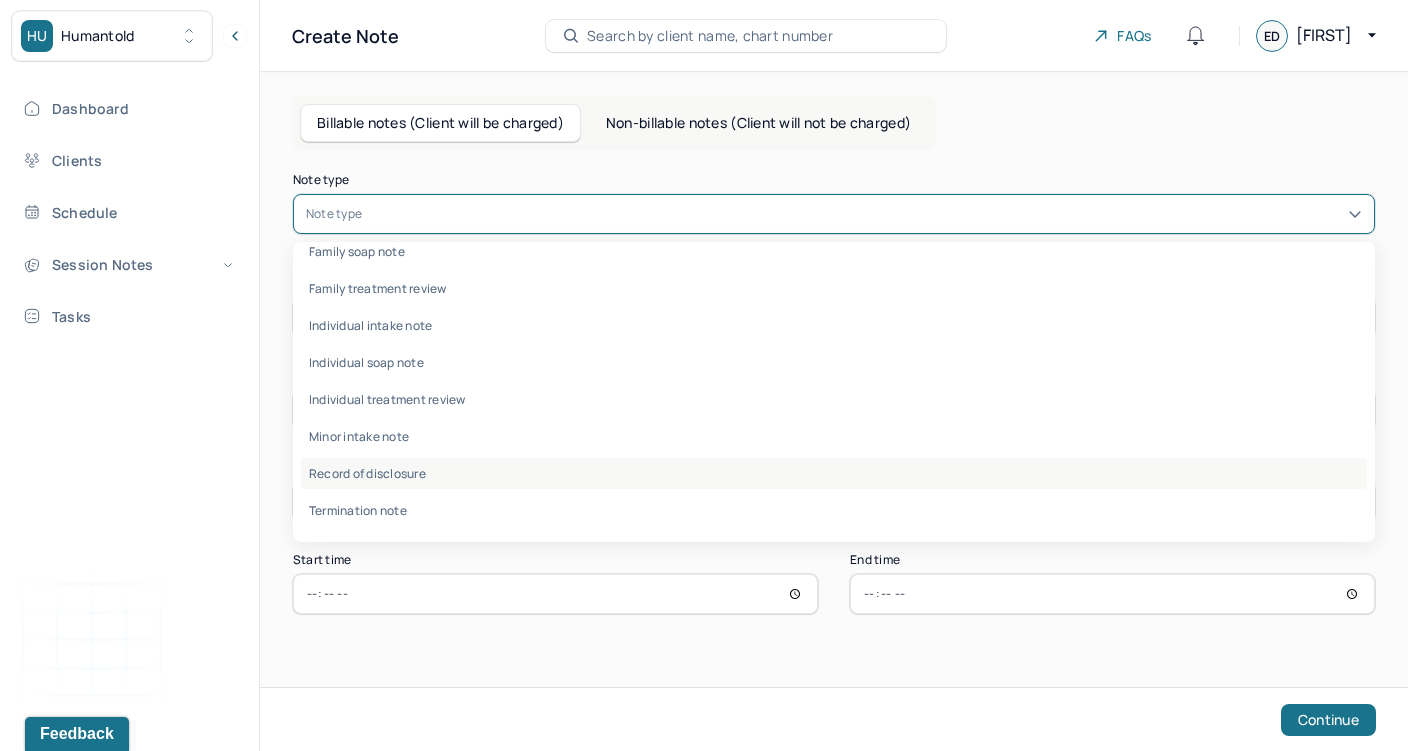 scroll, scrollTop: 0, scrollLeft: 0, axis: both 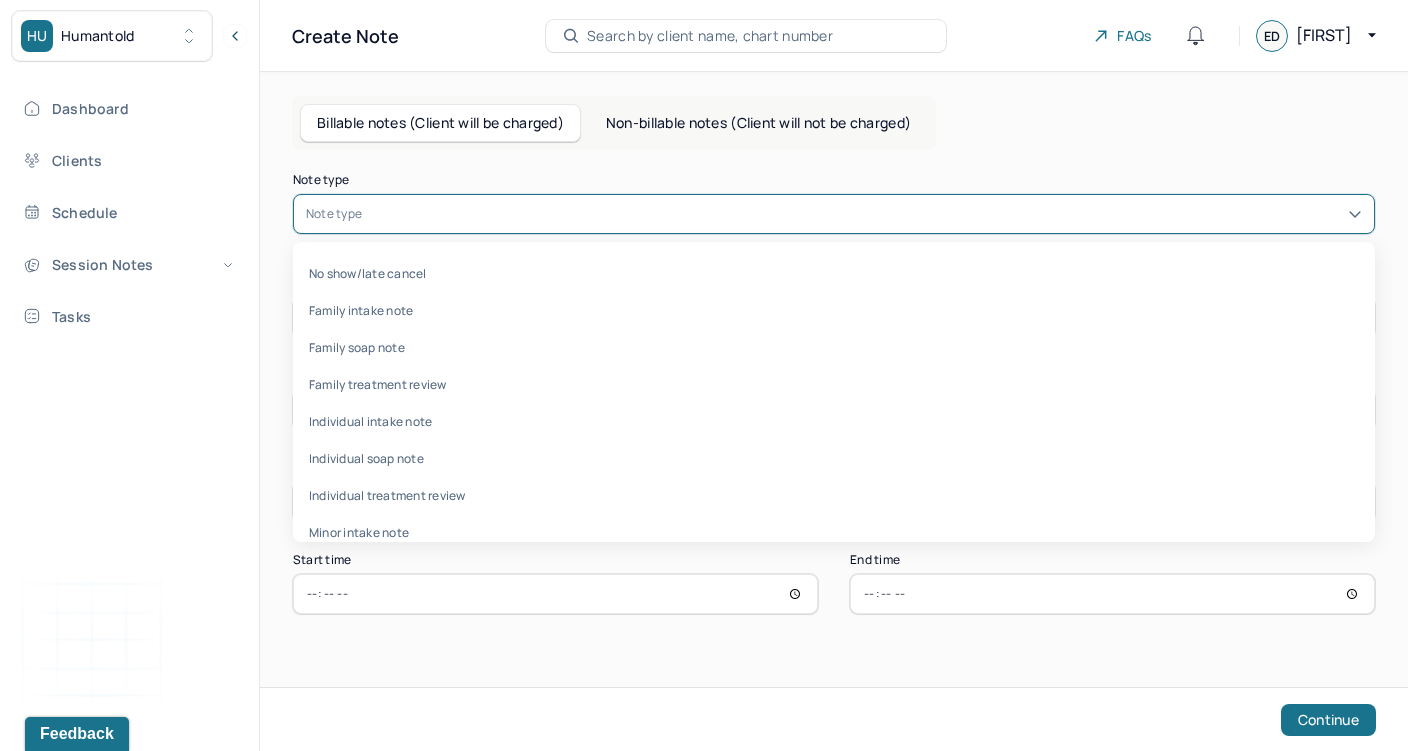 click on "Non-billable notes (Client will not be charged)" at bounding box center (758, 123) 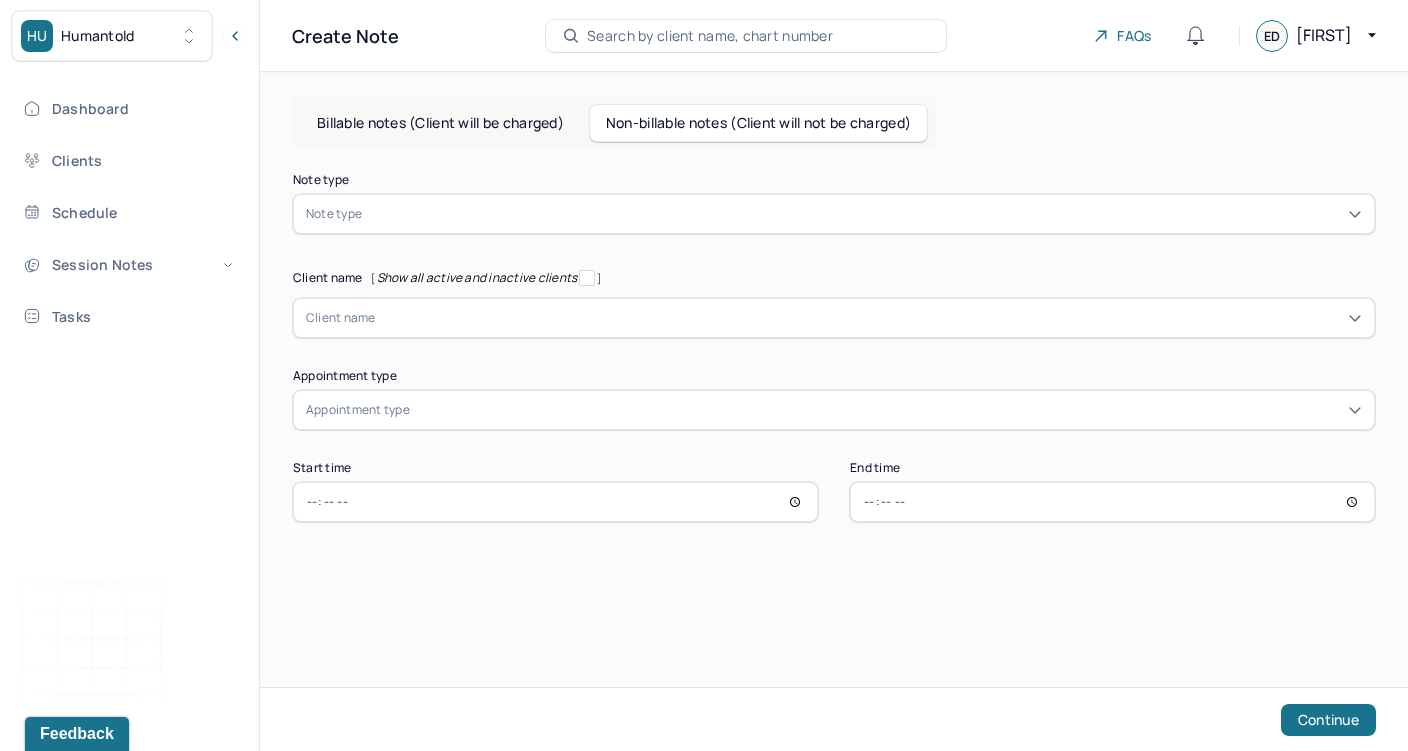 click on "Note type" at bounding box center [834, 214] 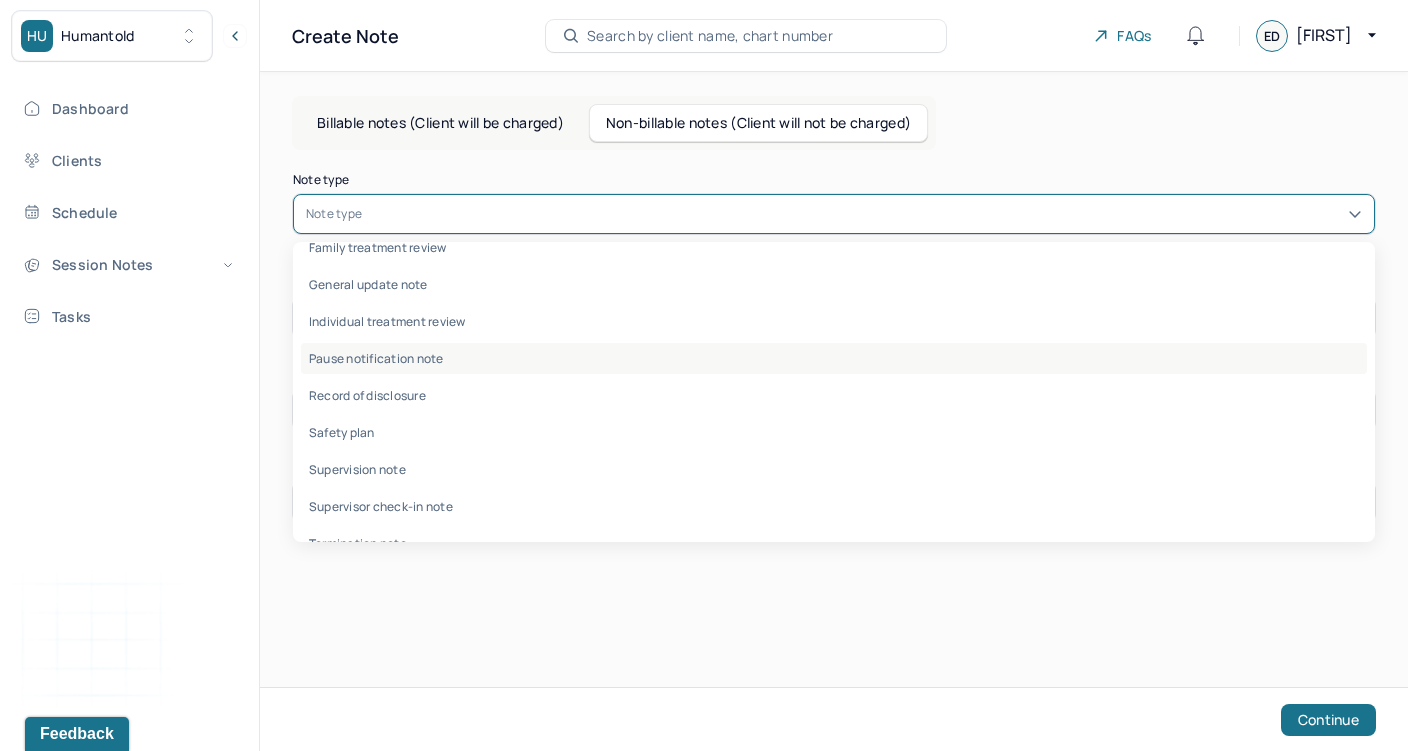 scroll, scrollTop: 22, scrollLeft: 0, axis: vertical 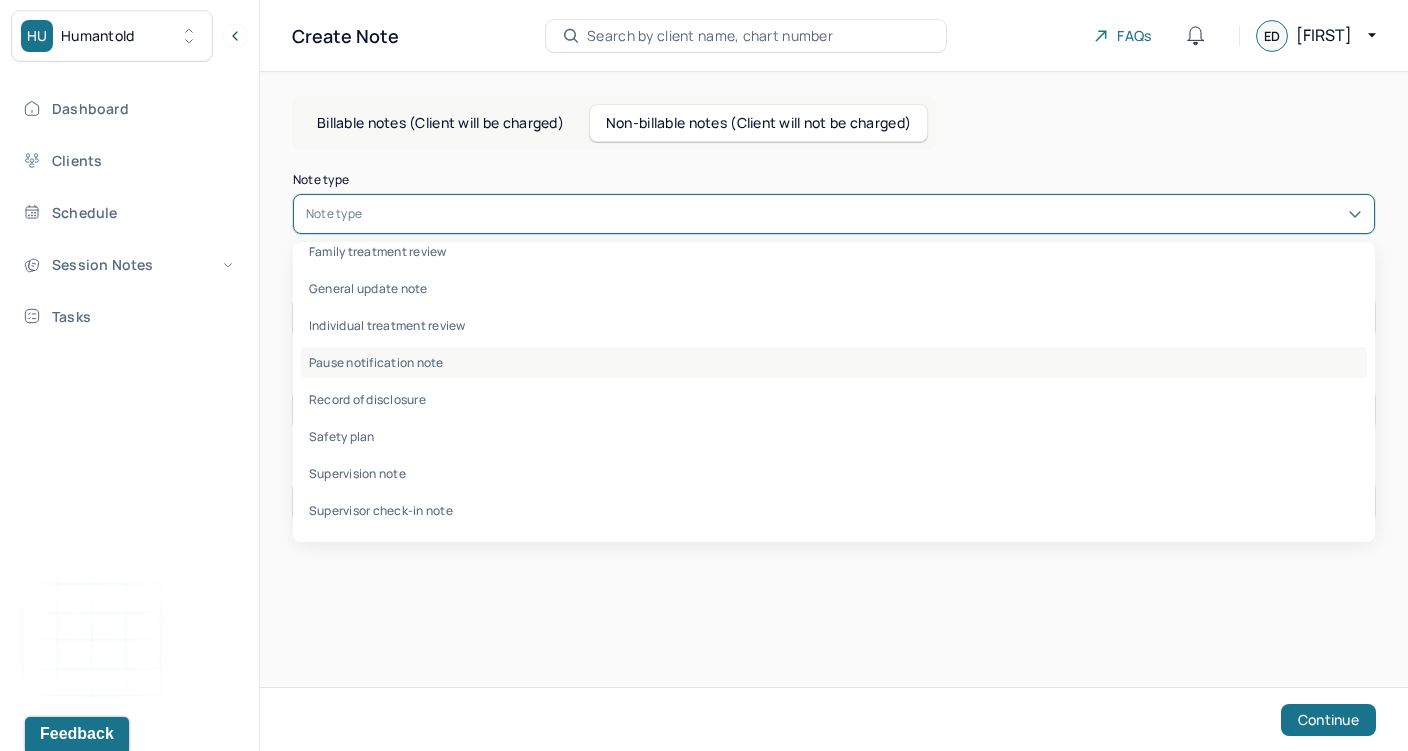 click on "Pause notification note" at bounding box center [834, 362] 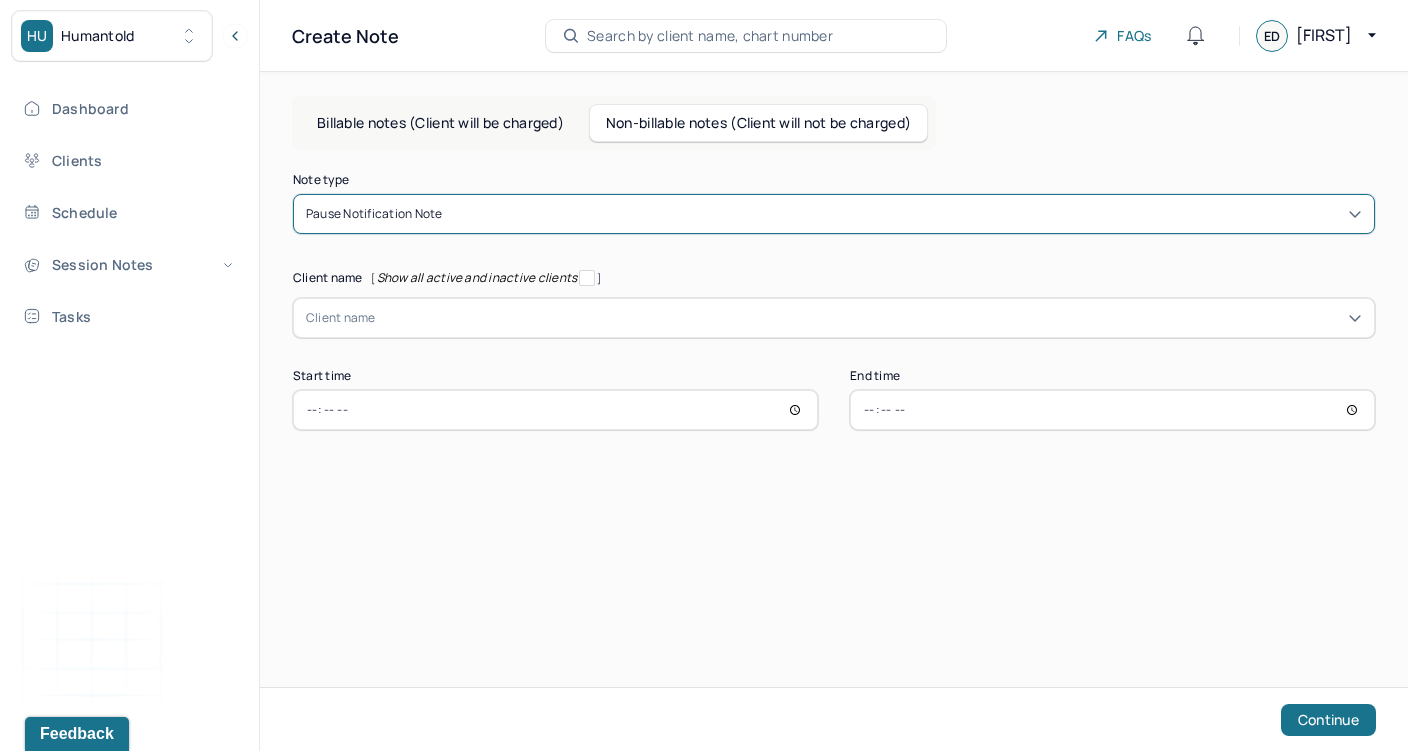 click at bounding box center (869, 318) 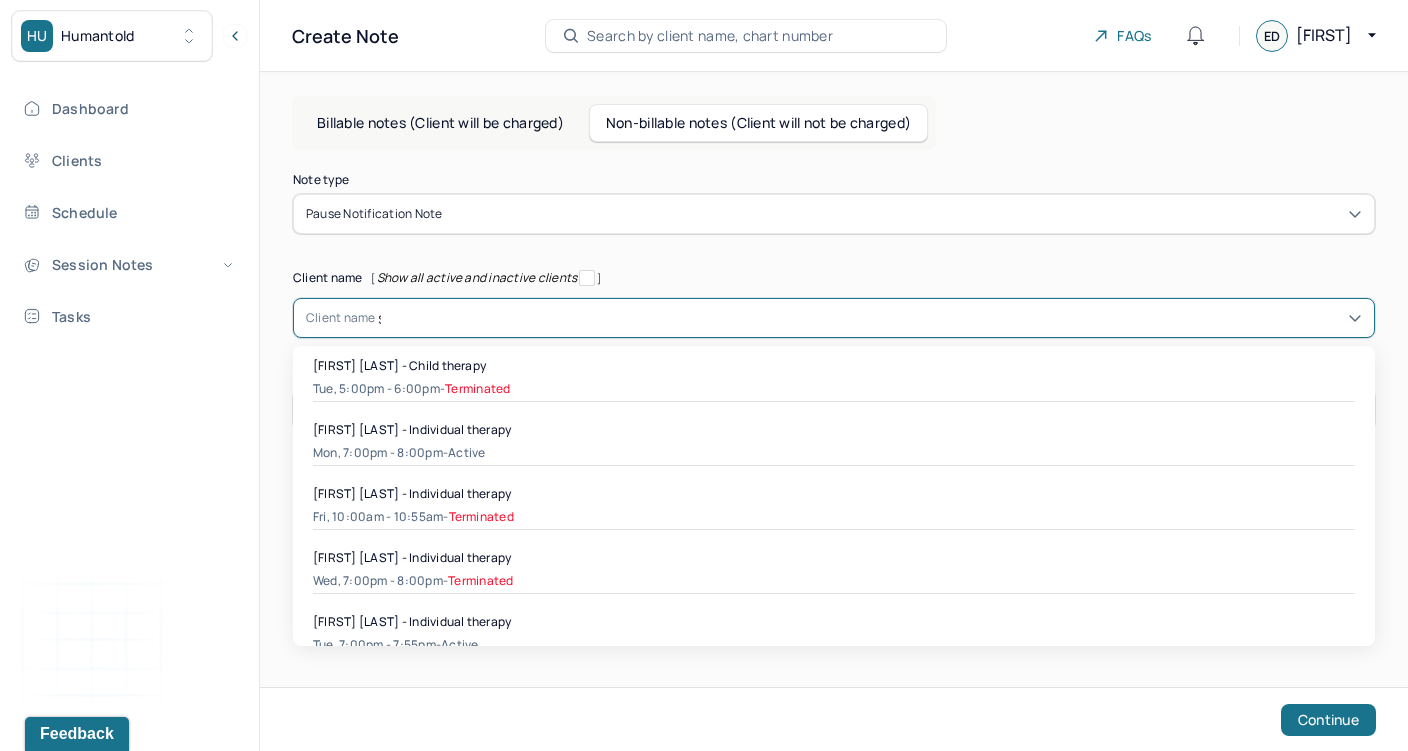 type on "sam" 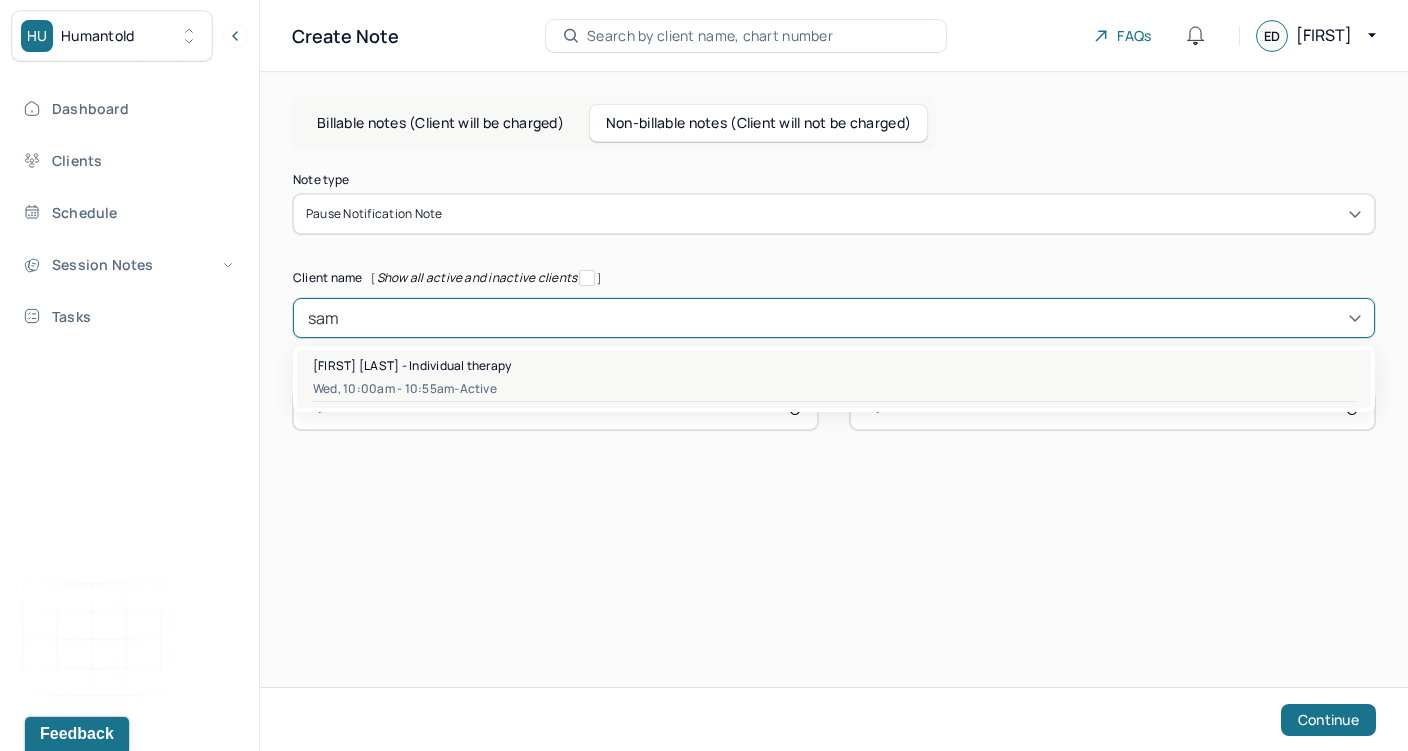 click on "Samantha Reeves - Individual therapy" at bounding box center (412, 365) 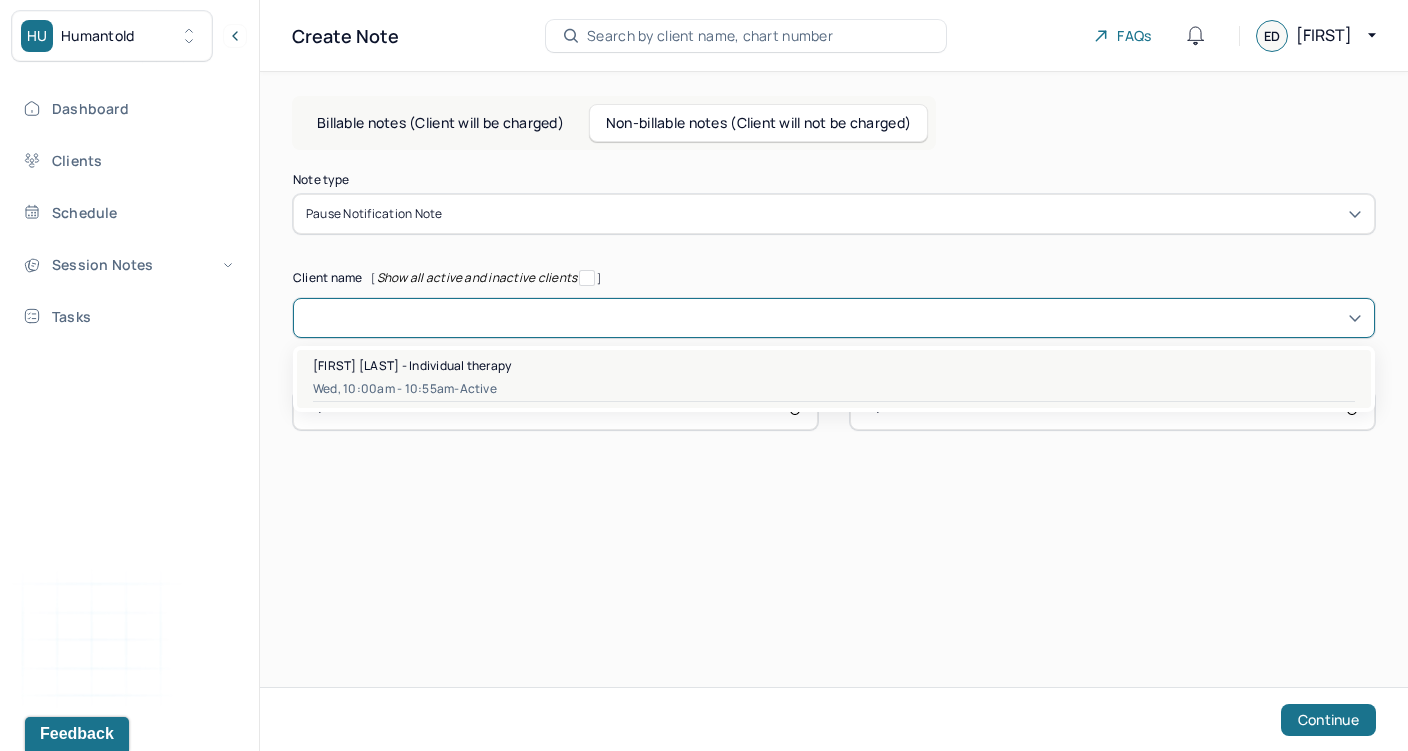 type on "10:00" 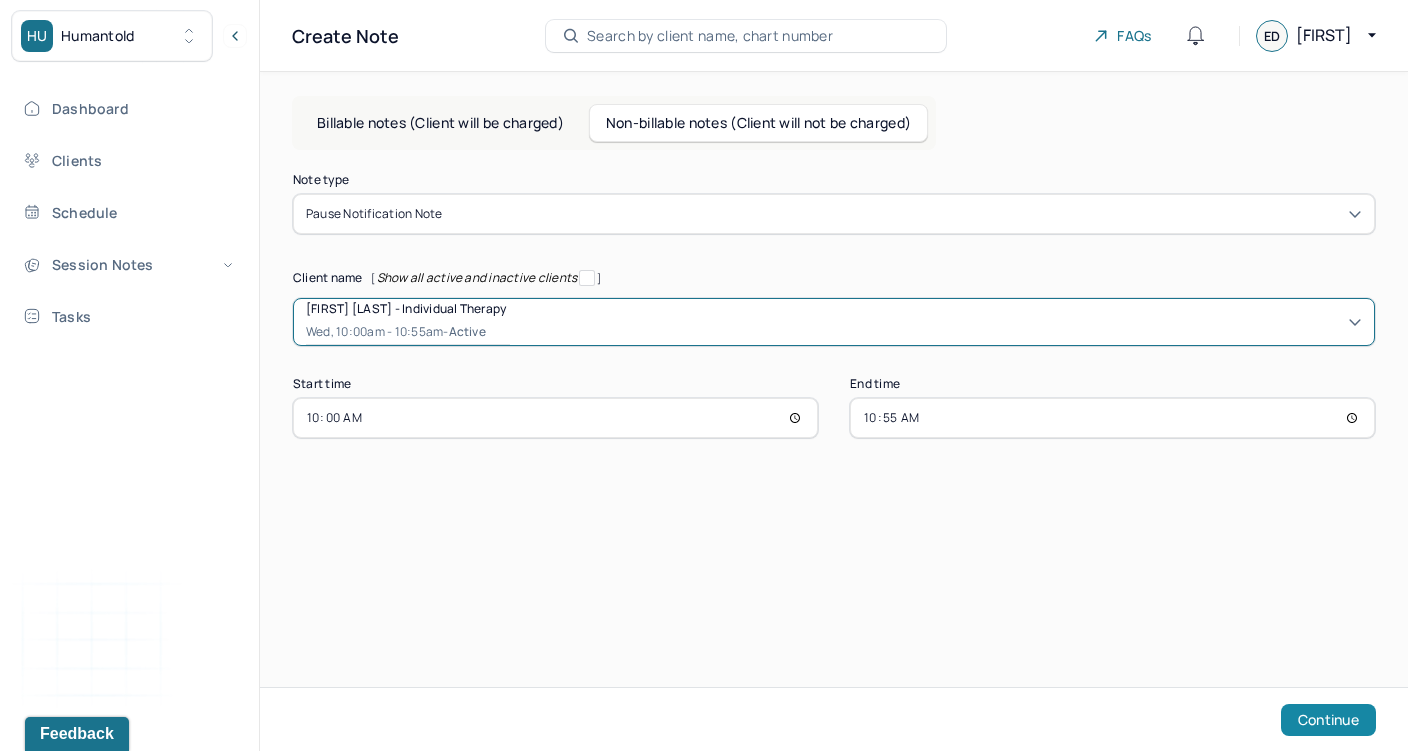click on "Continue" at bounding box center [1328, 720] 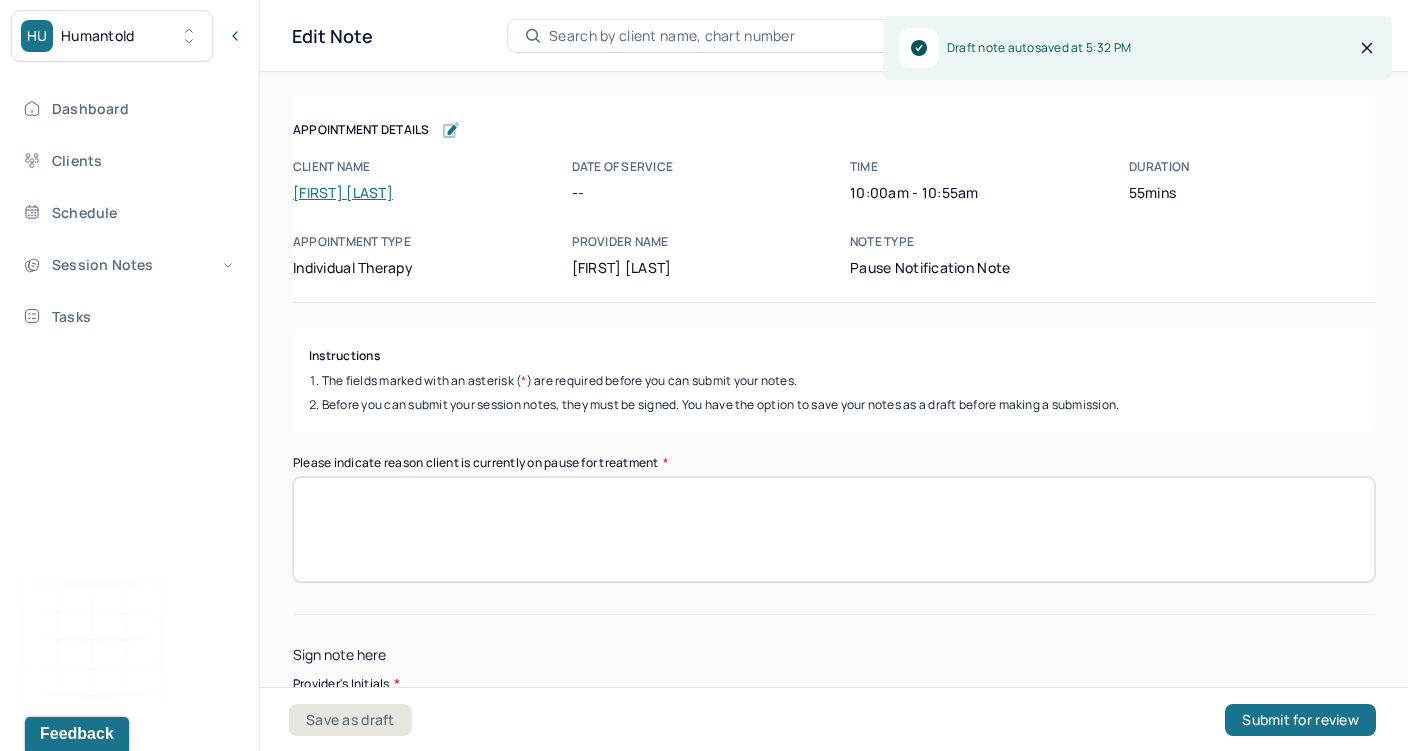 click on "Please indicate reason client is currently on pause for treatment *" at bounding box center (834, 529) 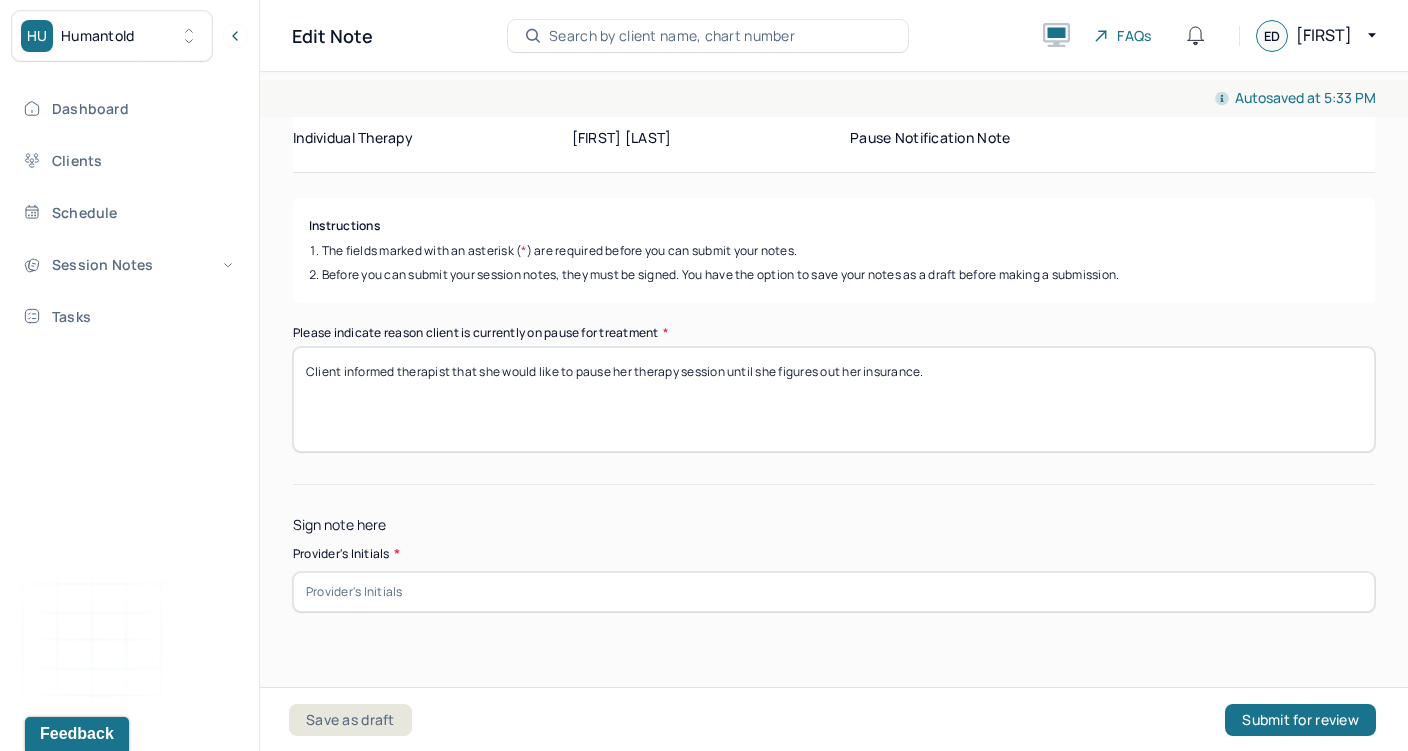 scroll, scrollTop: 138, scrollLeft: 0, axis: vertical 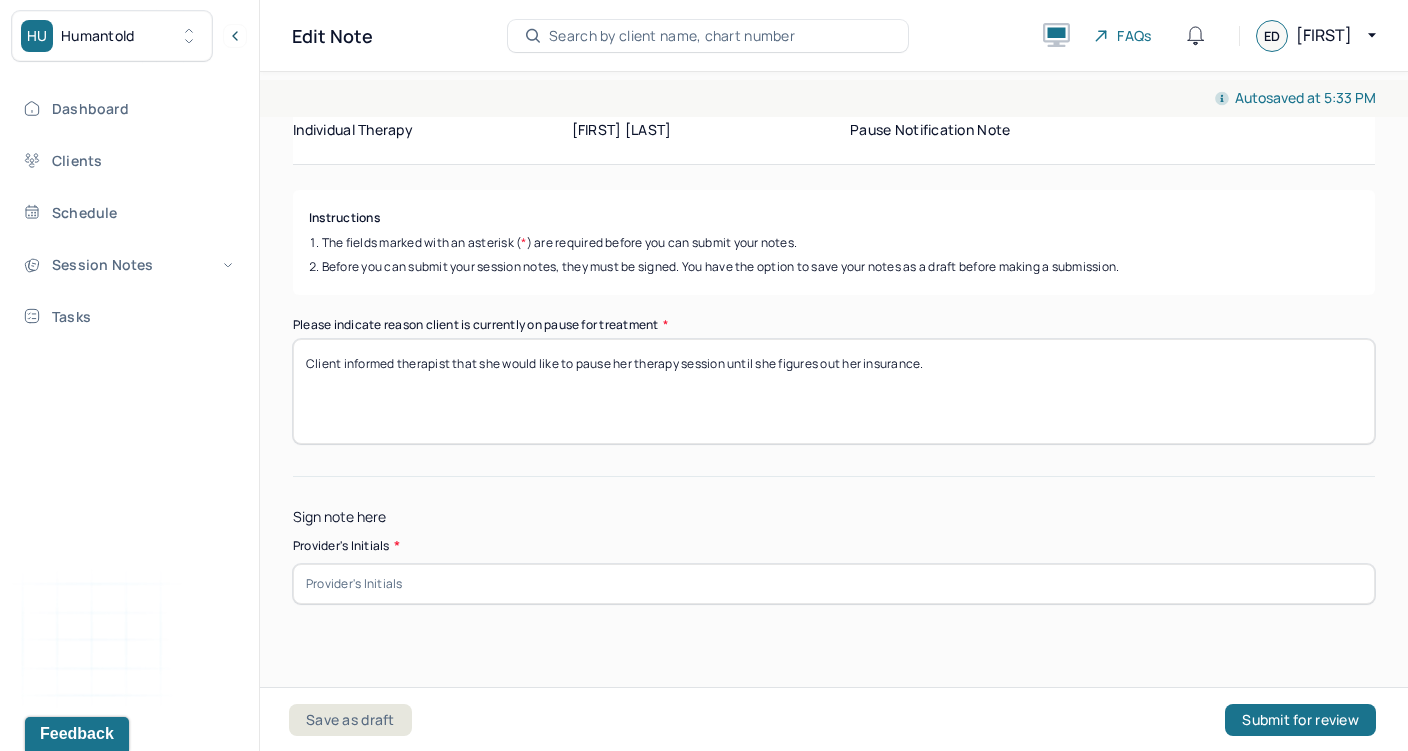 click on "Client informed therapist that she would like to pause her therapy session until she figures out her insurance." at bounding box center (834, 391) 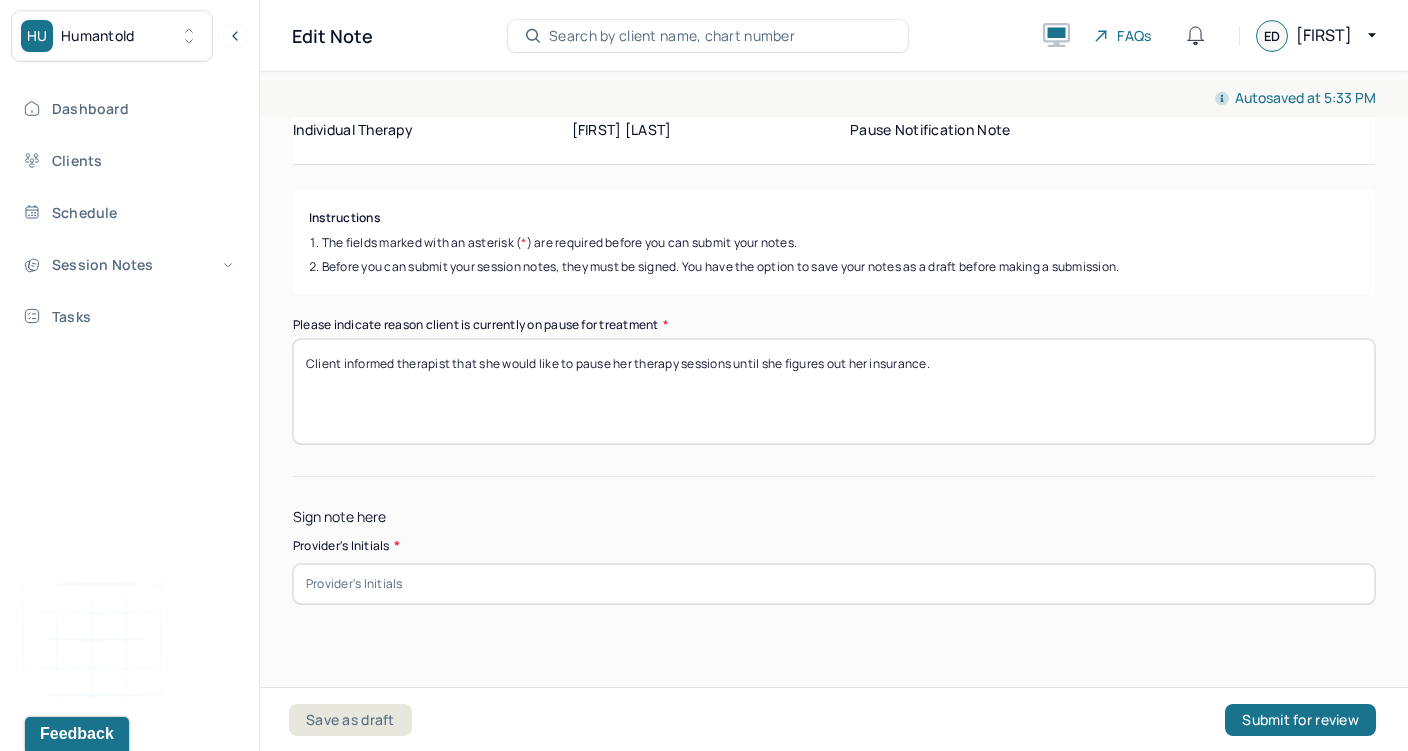 click on "Client informed therapist that she would like to pause her therapy sessions until she figures out her insurance." at bounding box center [834, 391] 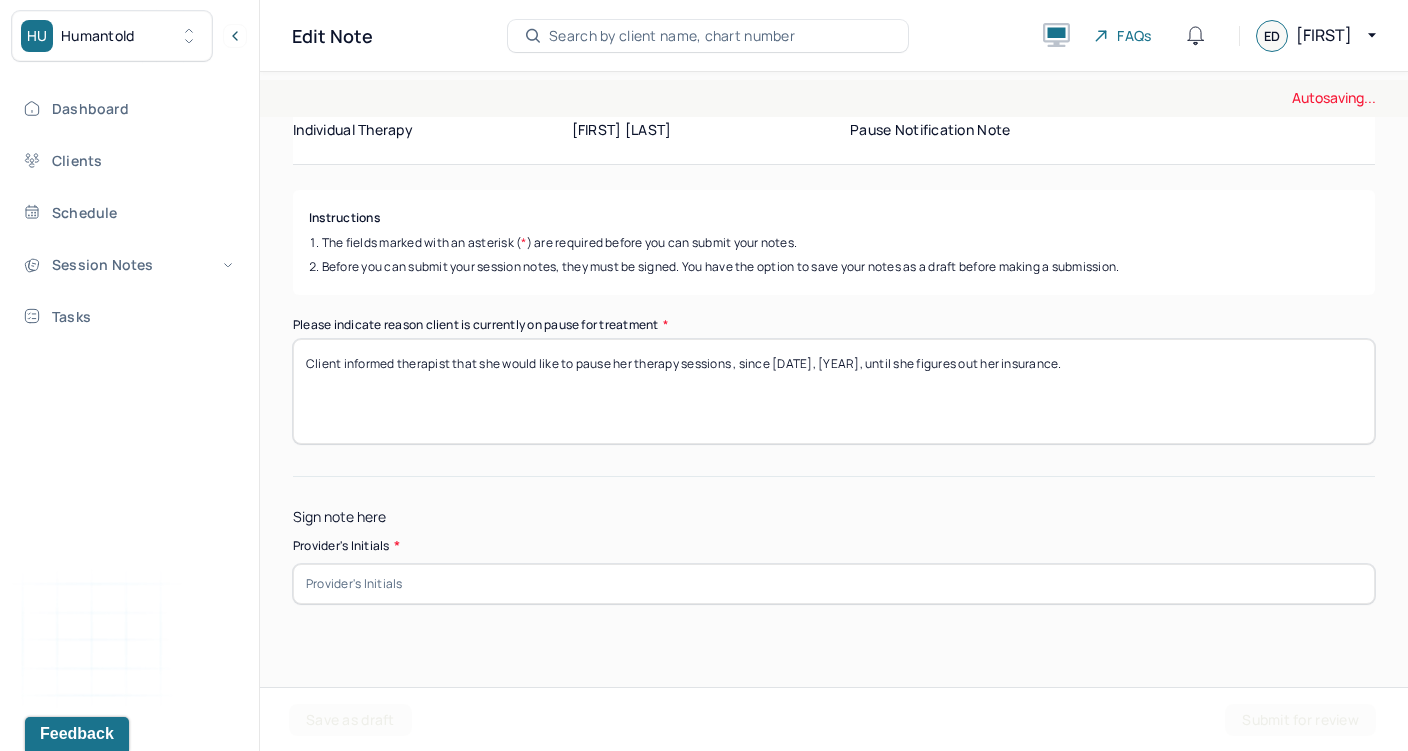 scroll, scrollTop: 174, scrollLeft: 0, axis: vertical 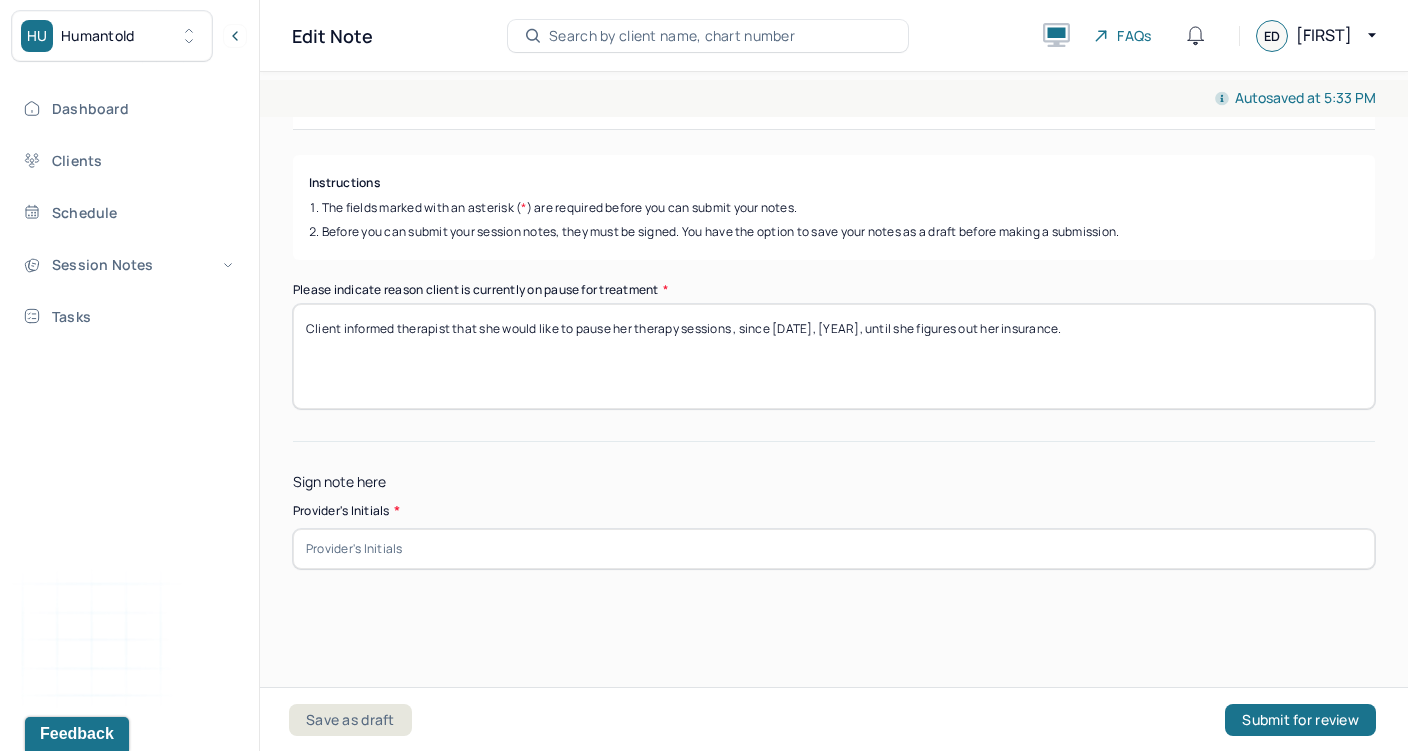 type on "Client informed therapist that she would like to pause her therapy sessions , since May 19th, 2025, until she figures out her insurance." 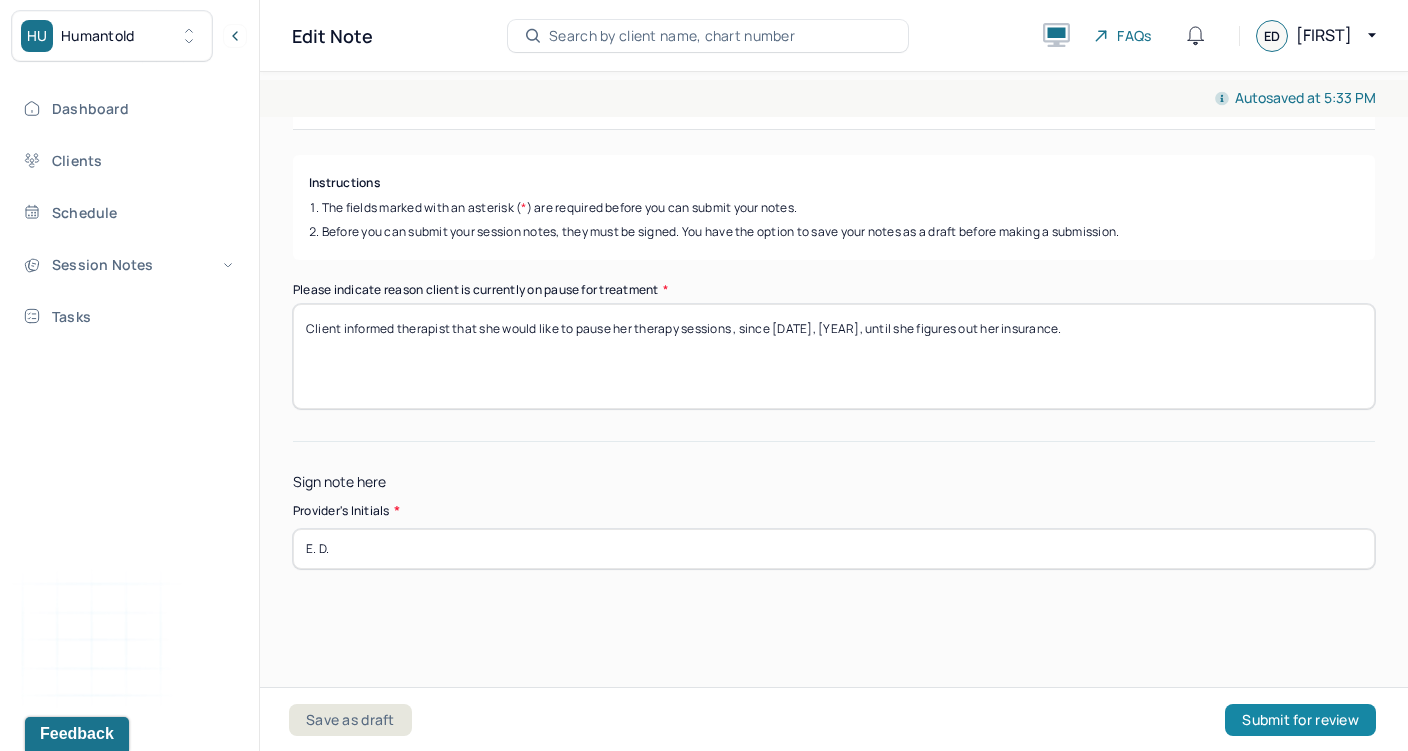 type on "E. D." 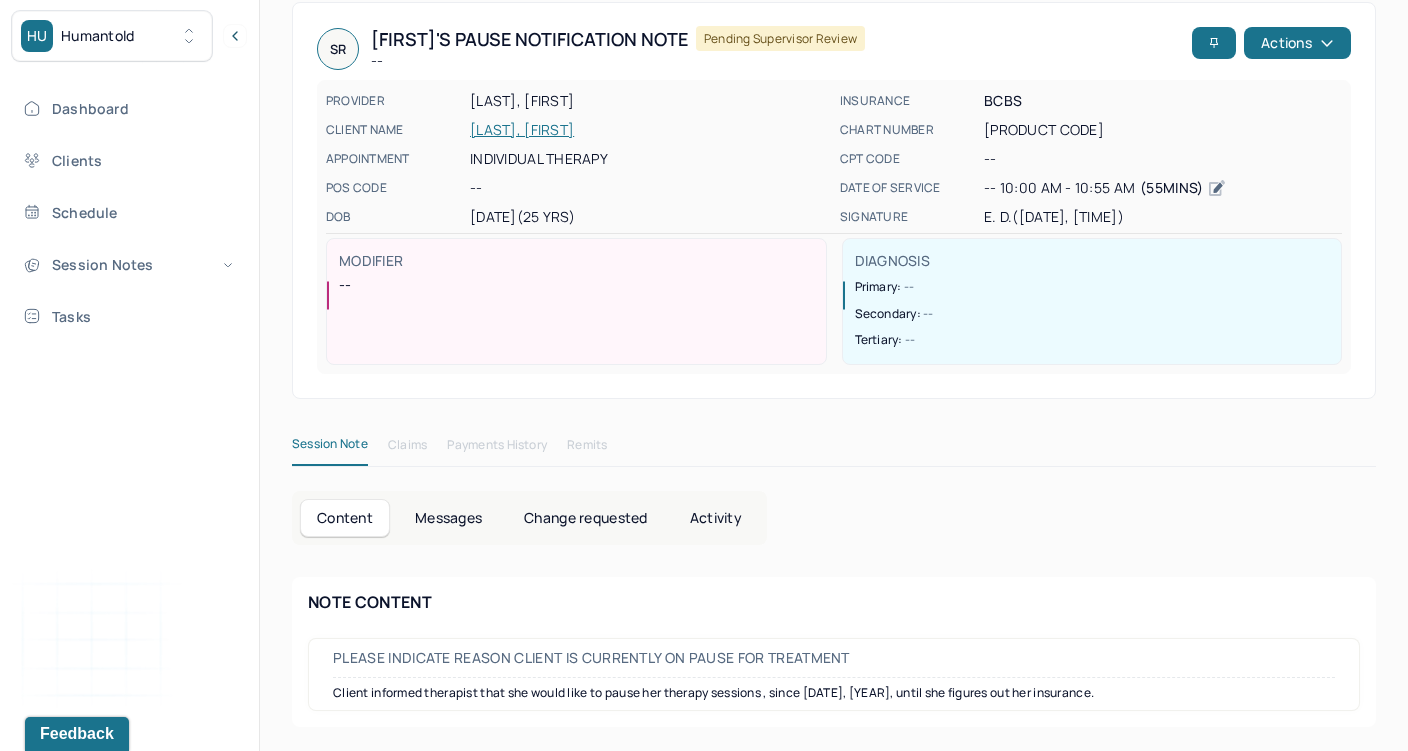 scroll, scrollTop: 0, scrollLeft: 0, axis: both 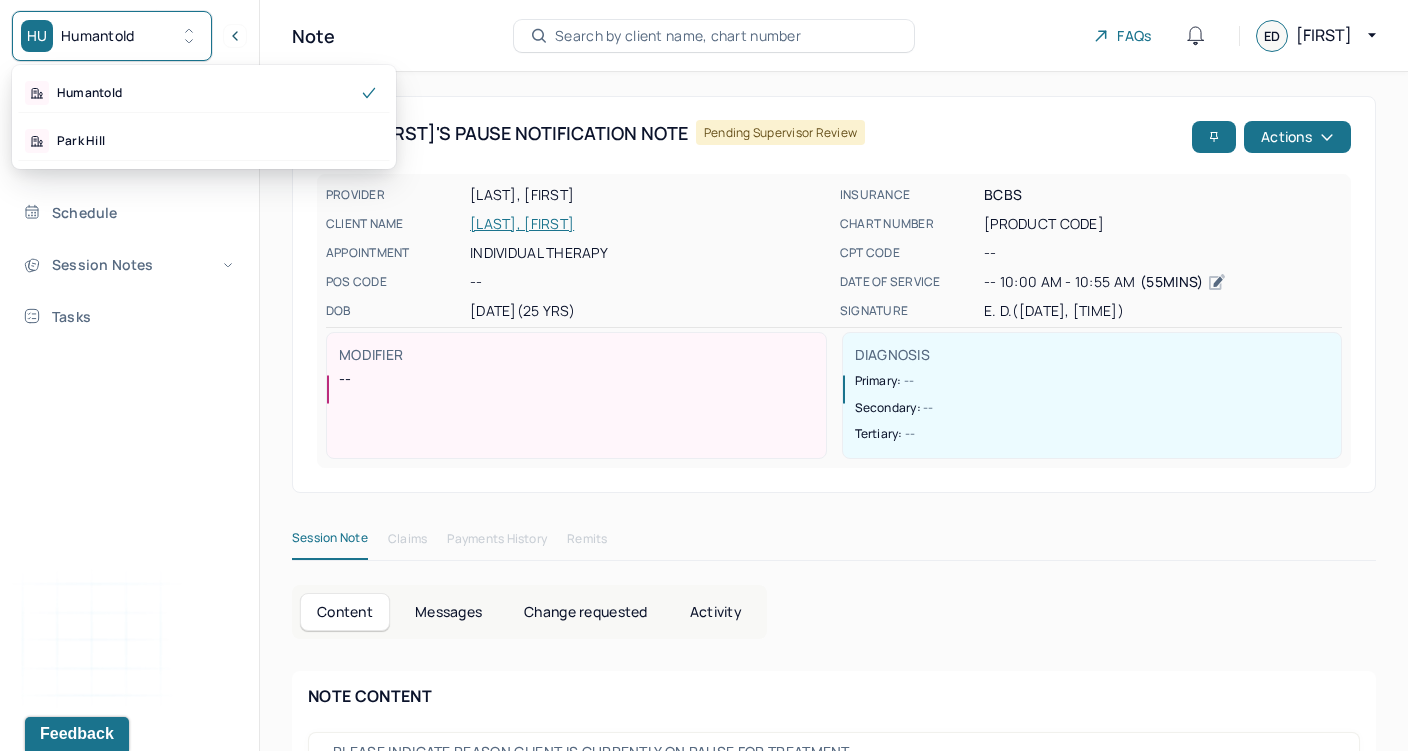 click on "HU" at bounding box center [37, 36] 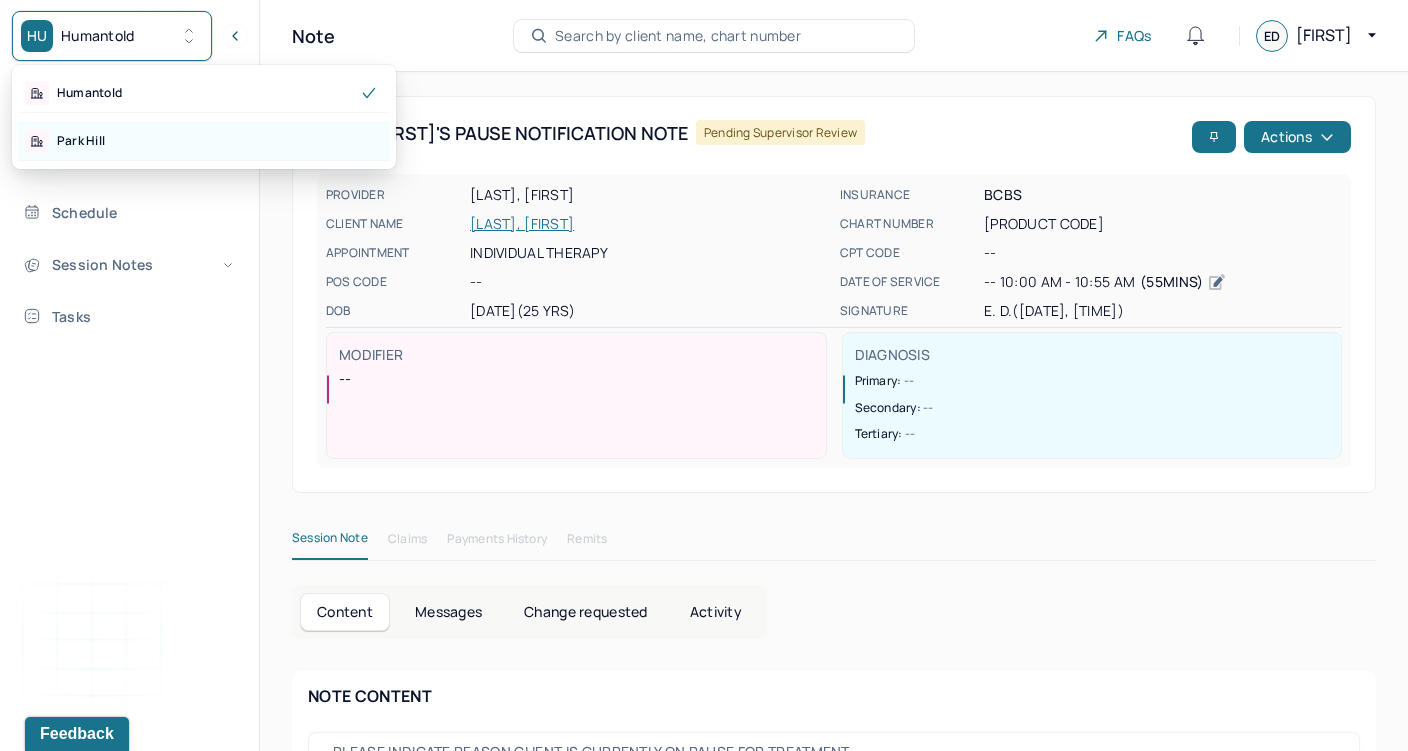 click on "Park Hill" at bounding box center [81, 141] 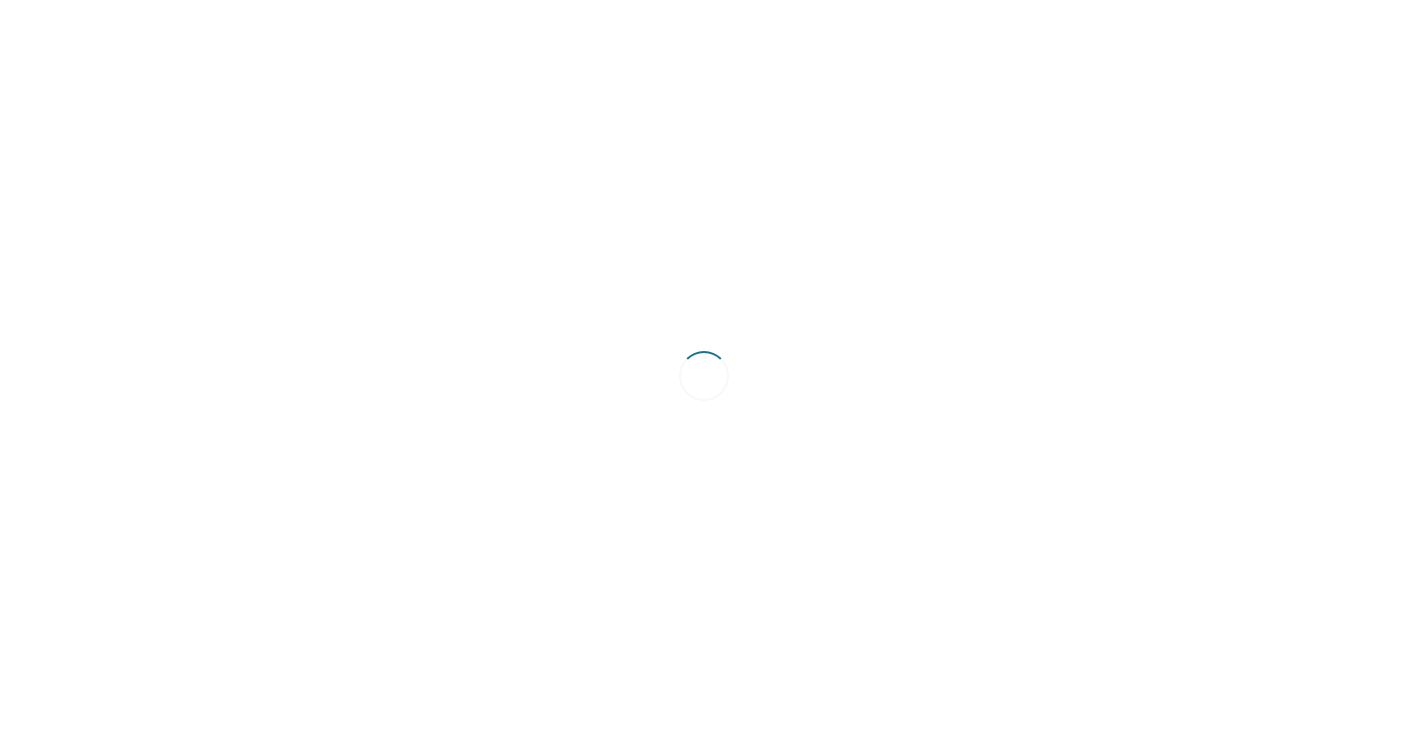 scroll, scrollTop: 0, scrollLeft: 0, axis: both 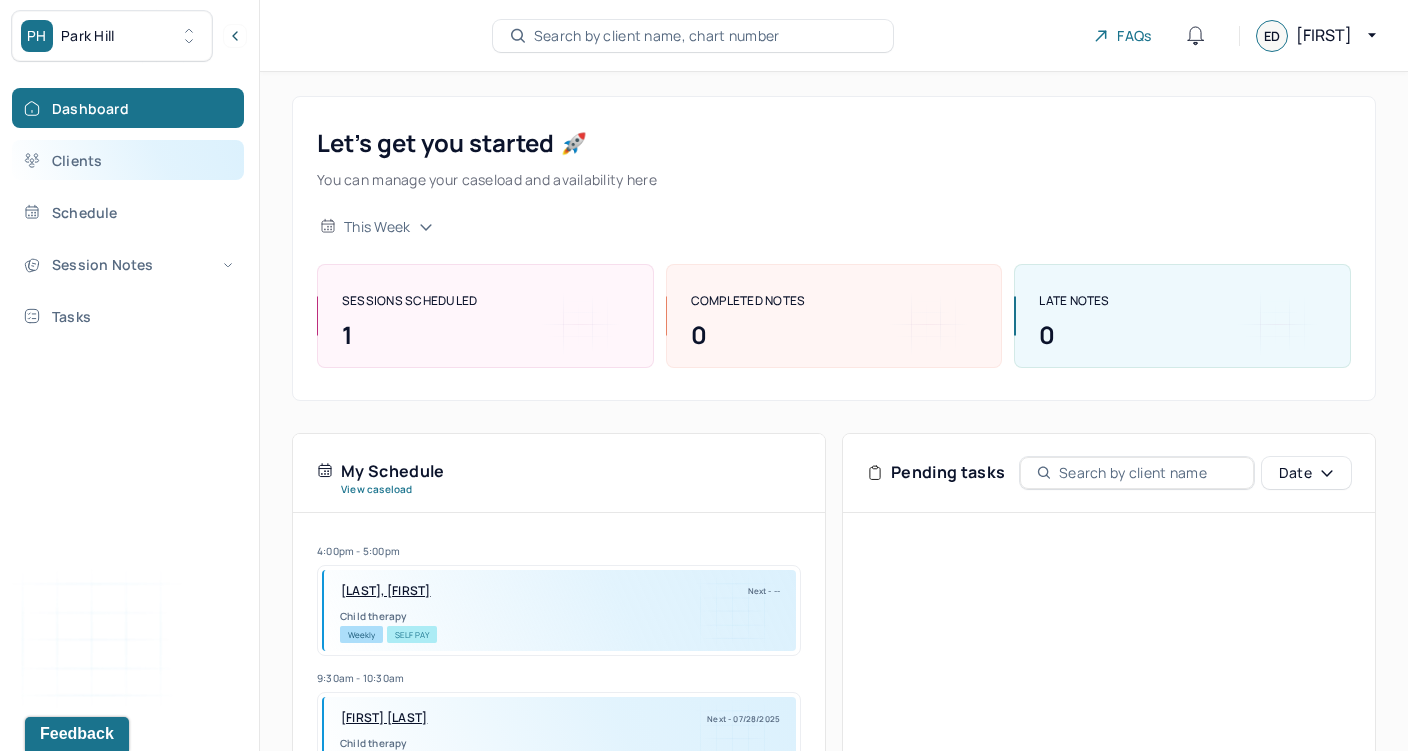 click on "Clients" at bounding box center (128, 160) 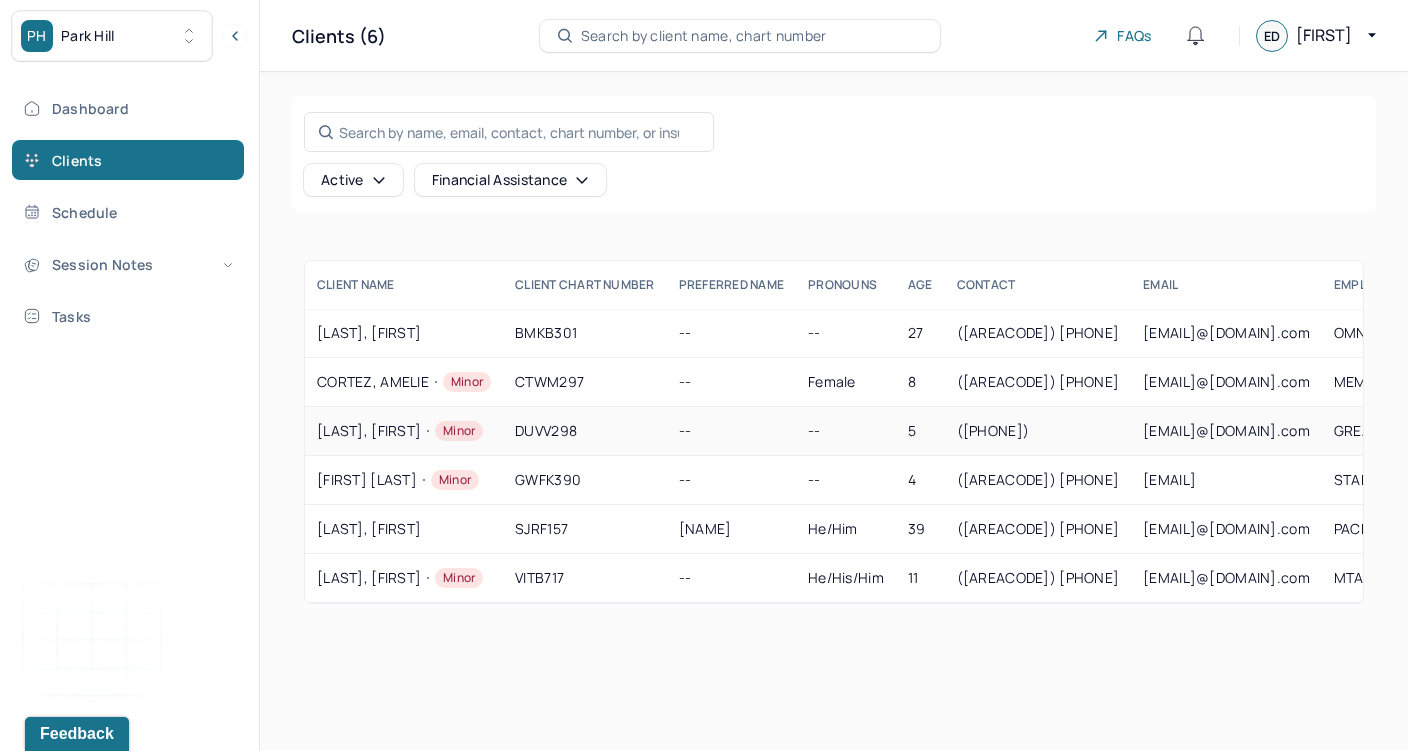 click on "DILLON, LUCAS Minor" at bounding box center [404, 431] 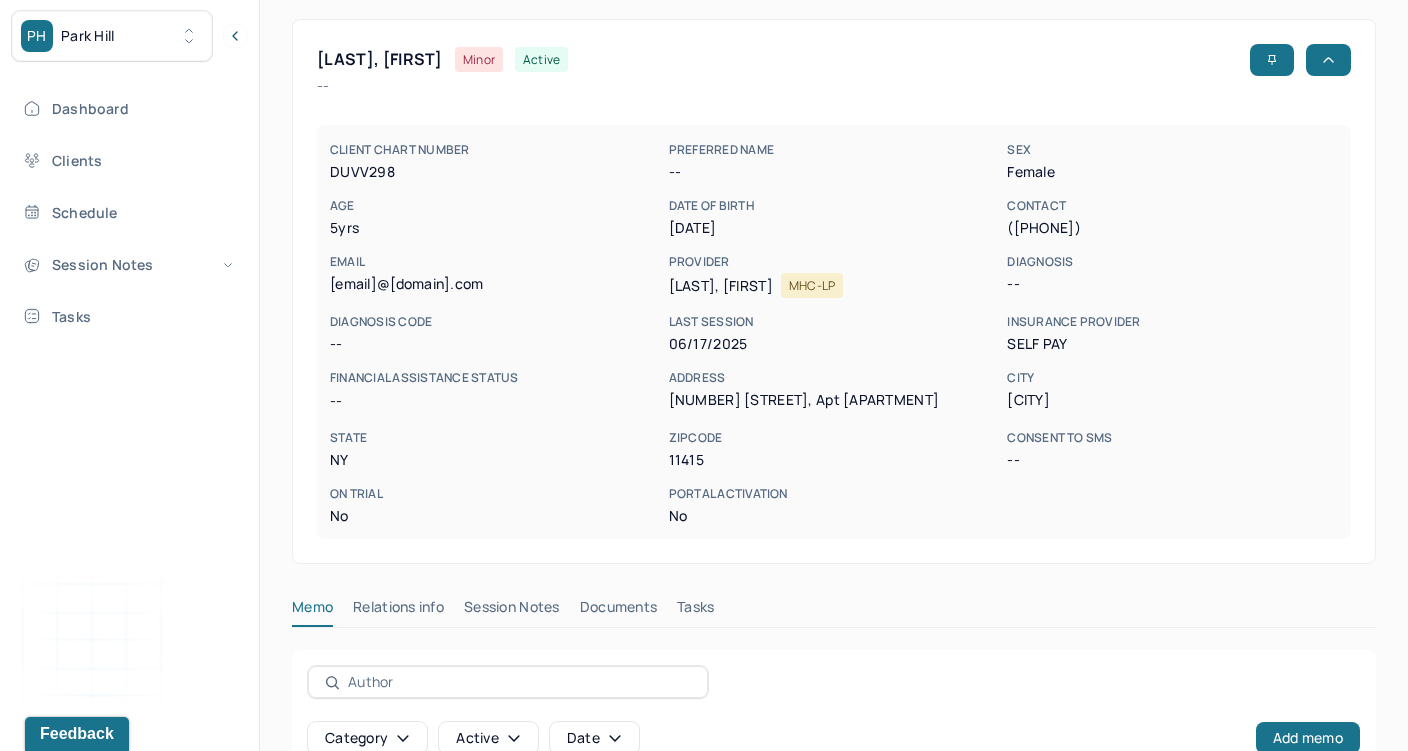 scroll, scrollTop: 141, scrollLeft: 0, axis: vertical 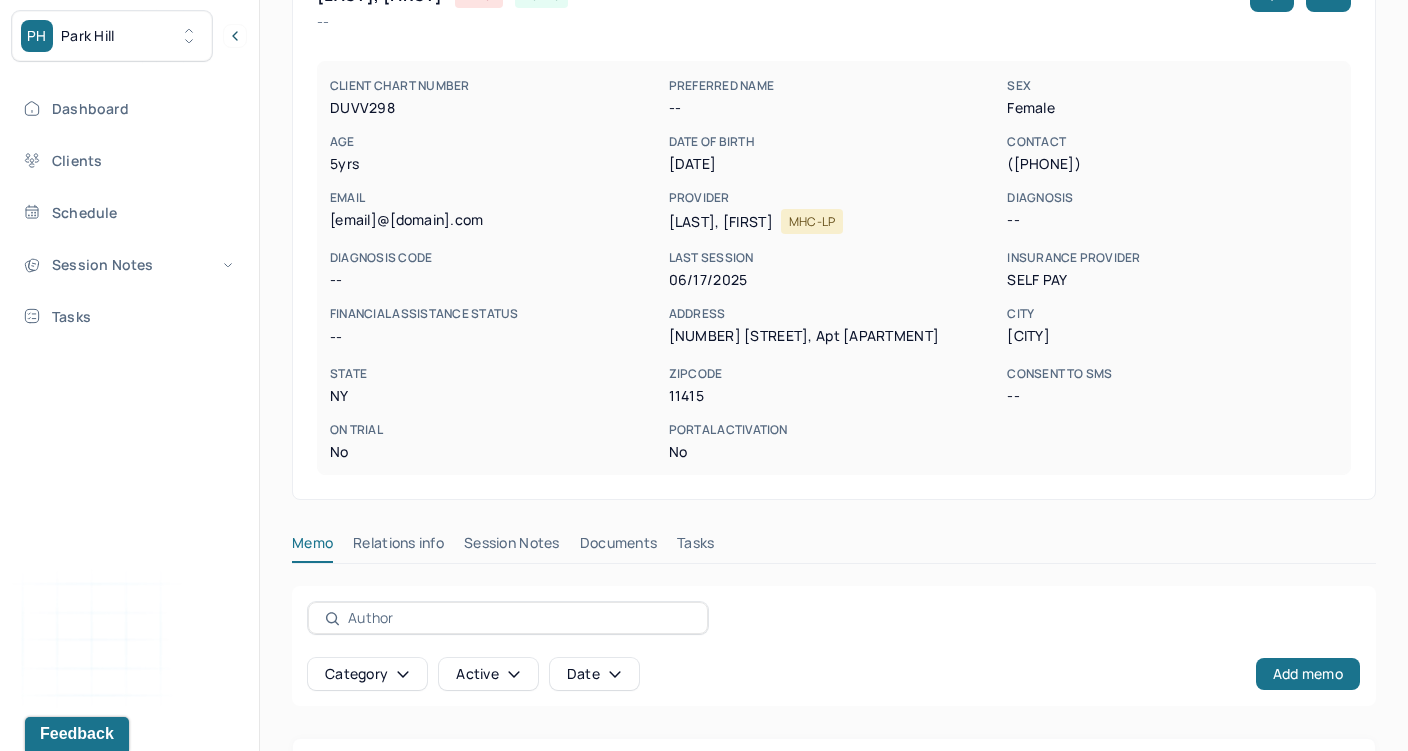 click on "Session Notes" at bounding box center (512, 547) 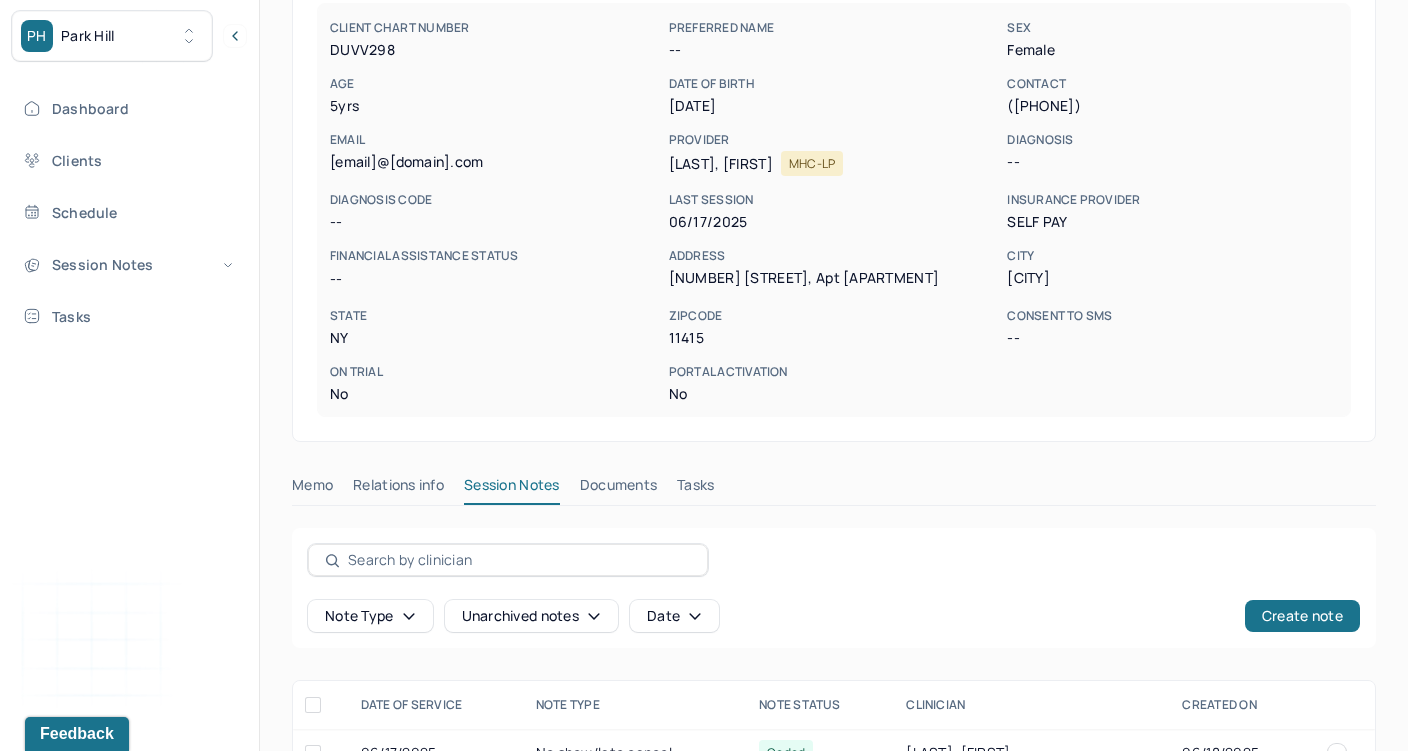 scroll, scrollTop: 274, scrollLeft: 0, axis: vertical 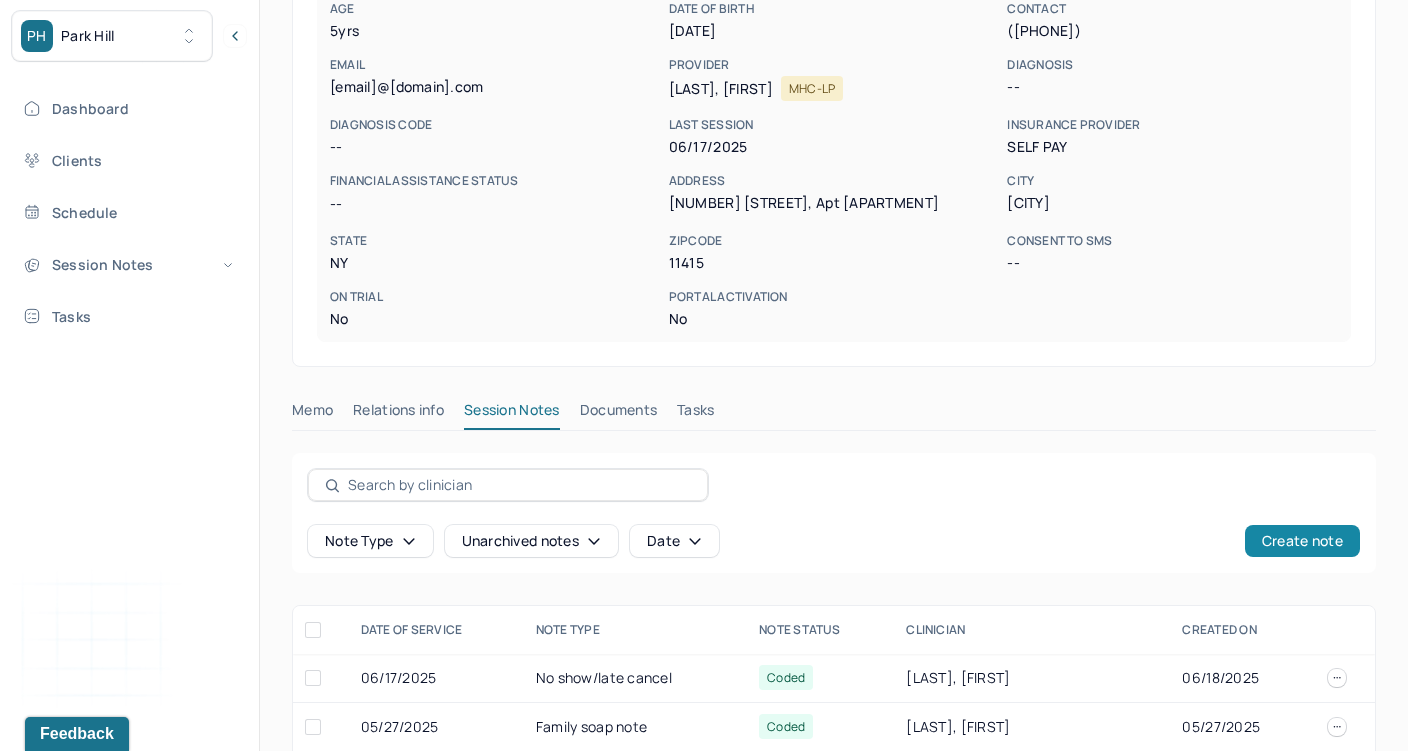 click on "Create note" at bounding box center [1302, 541] 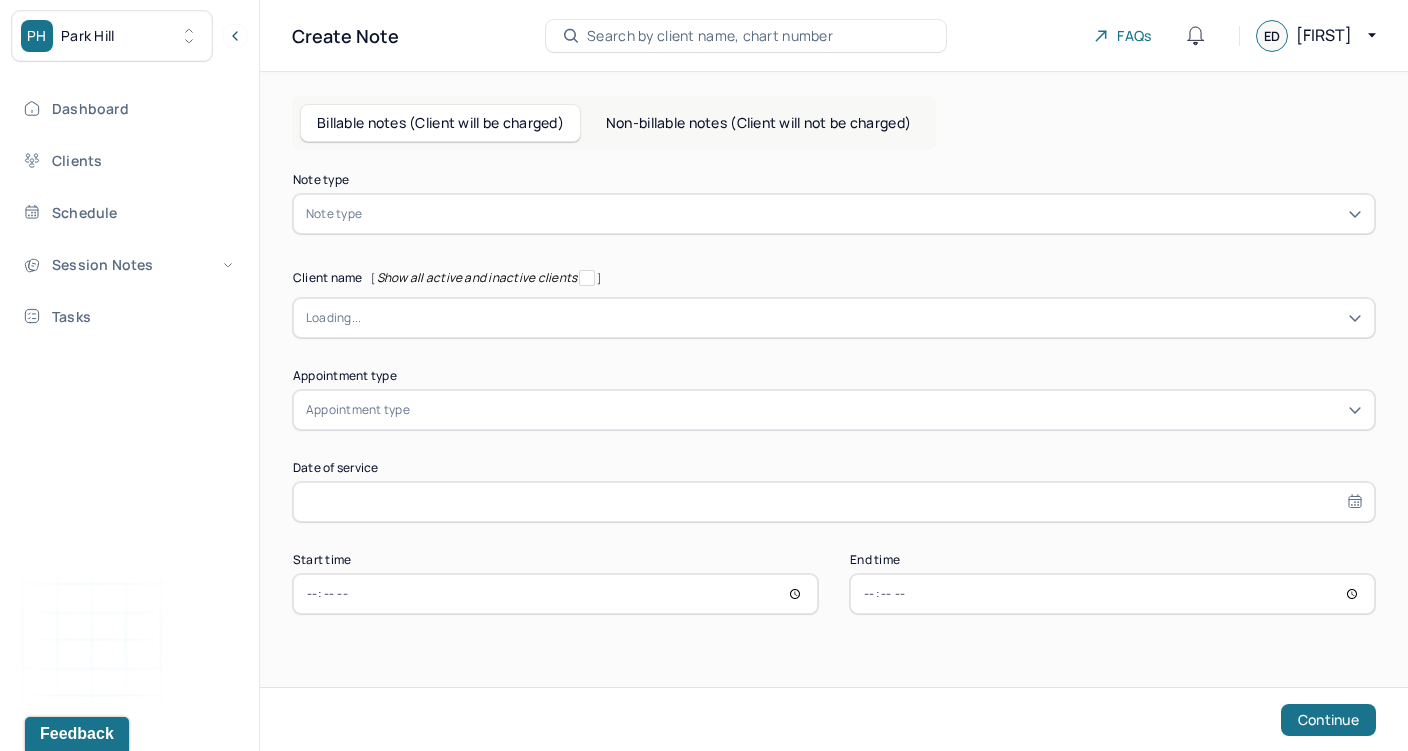 scroll, scrollTop: 0, scrollLeft: 0, axis: both 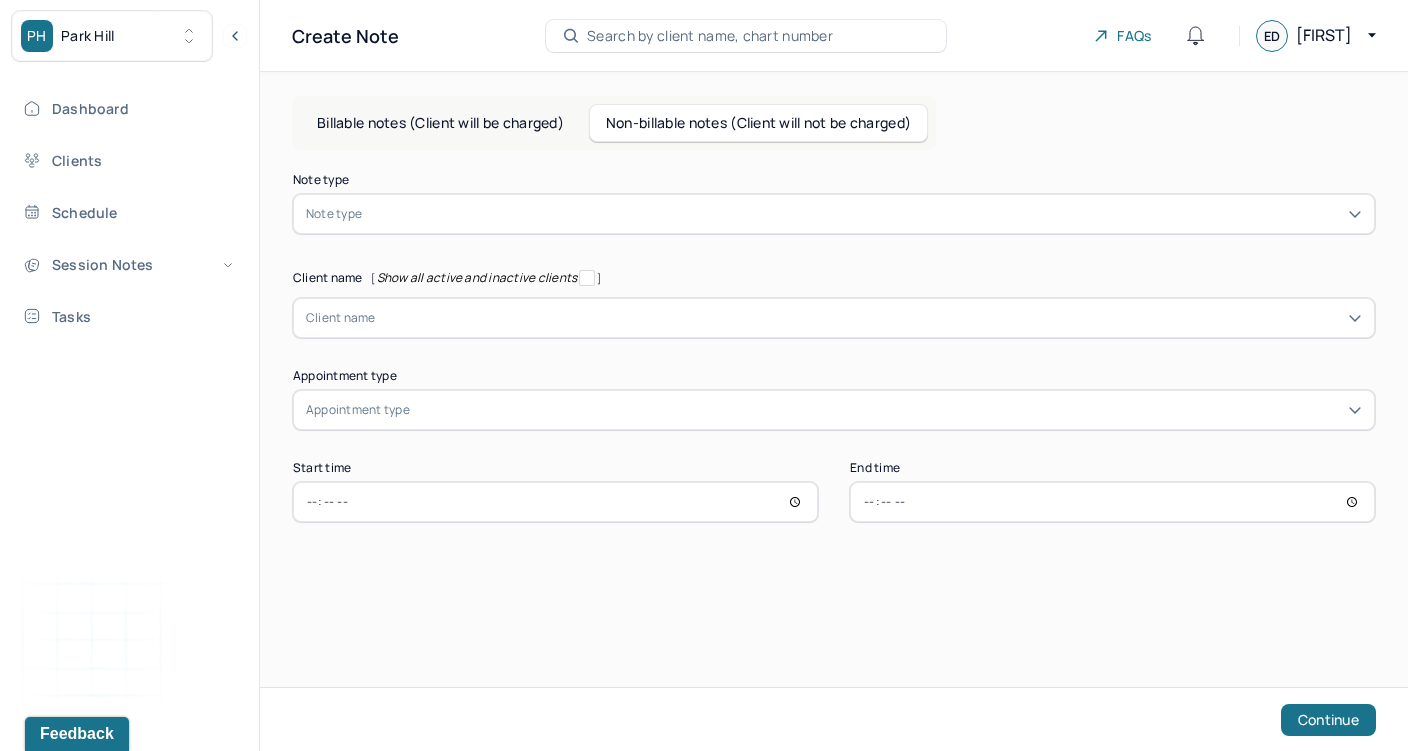 click on "Note type" at bounding box center (834, 214) 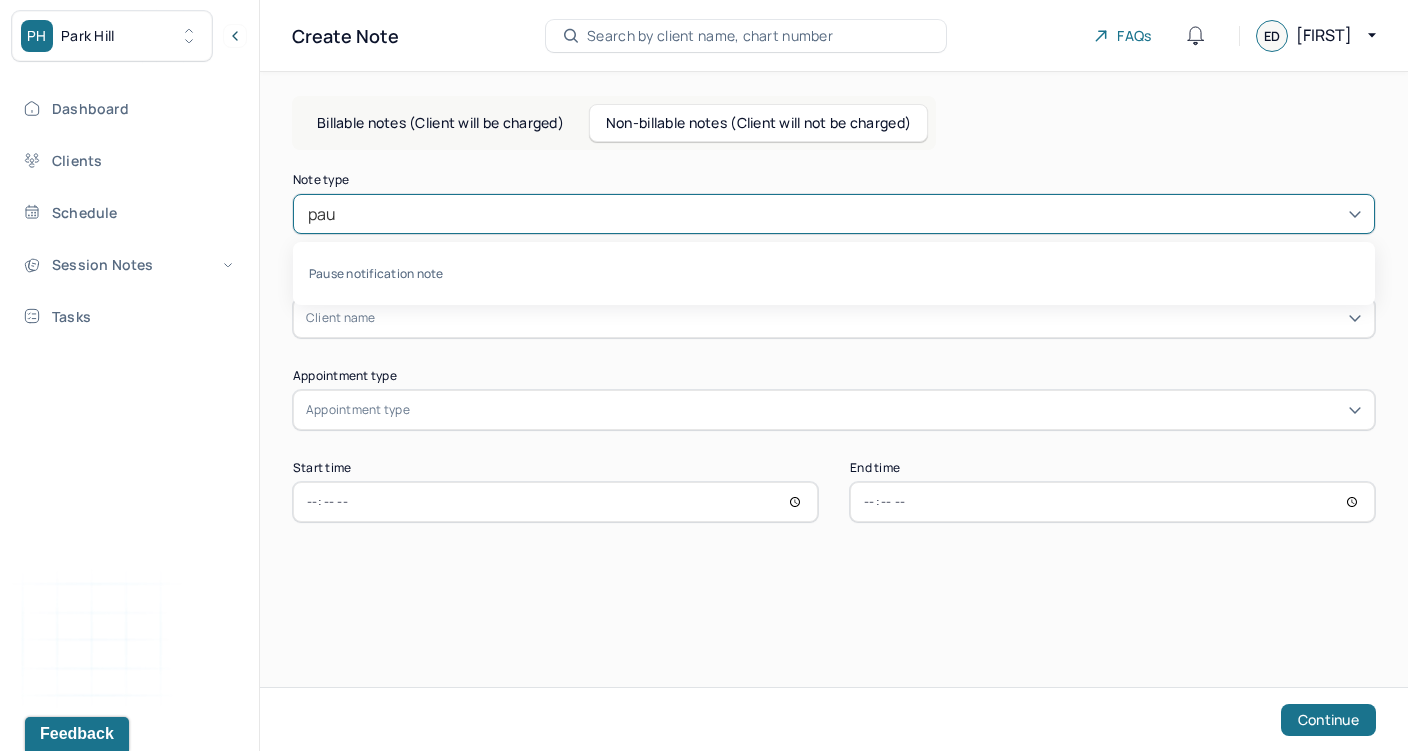type on "paus" 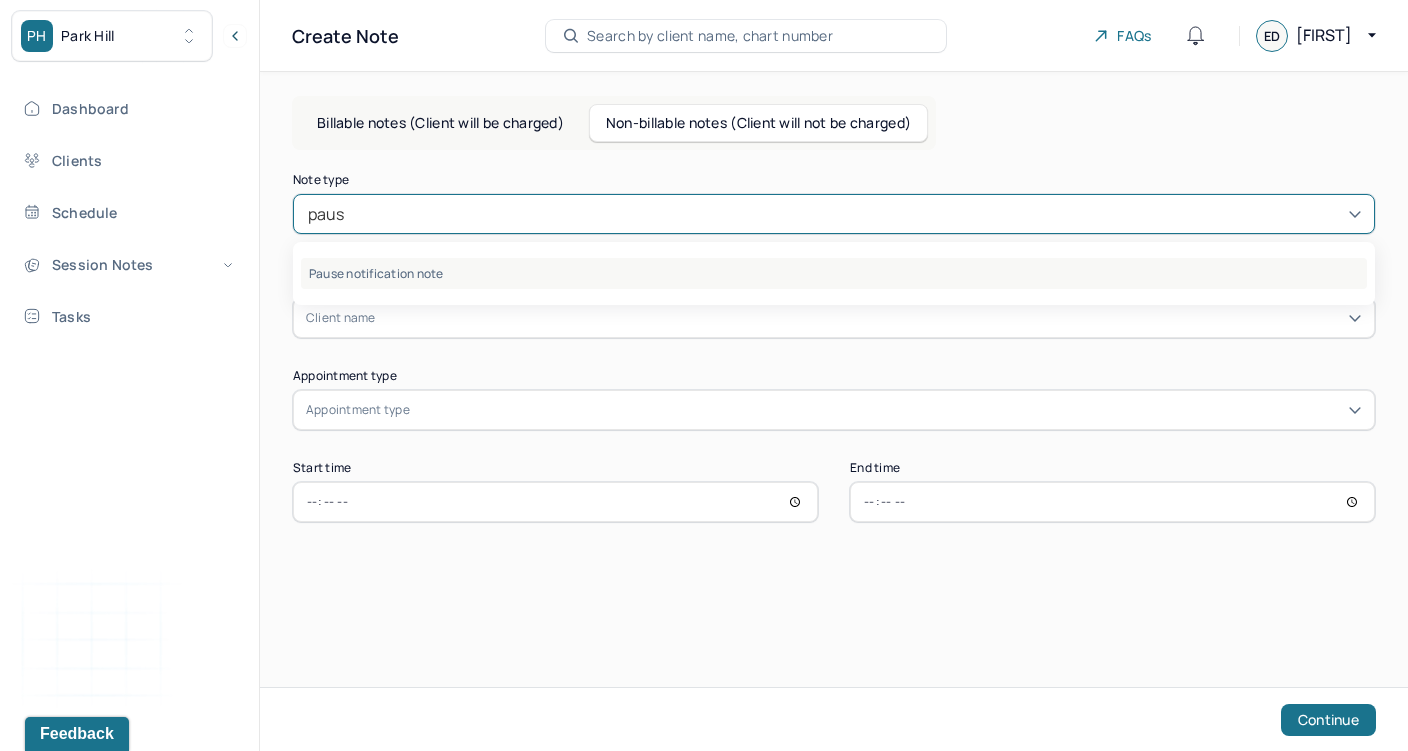 click on "Pause notification note" at bounding box center [834, 273] 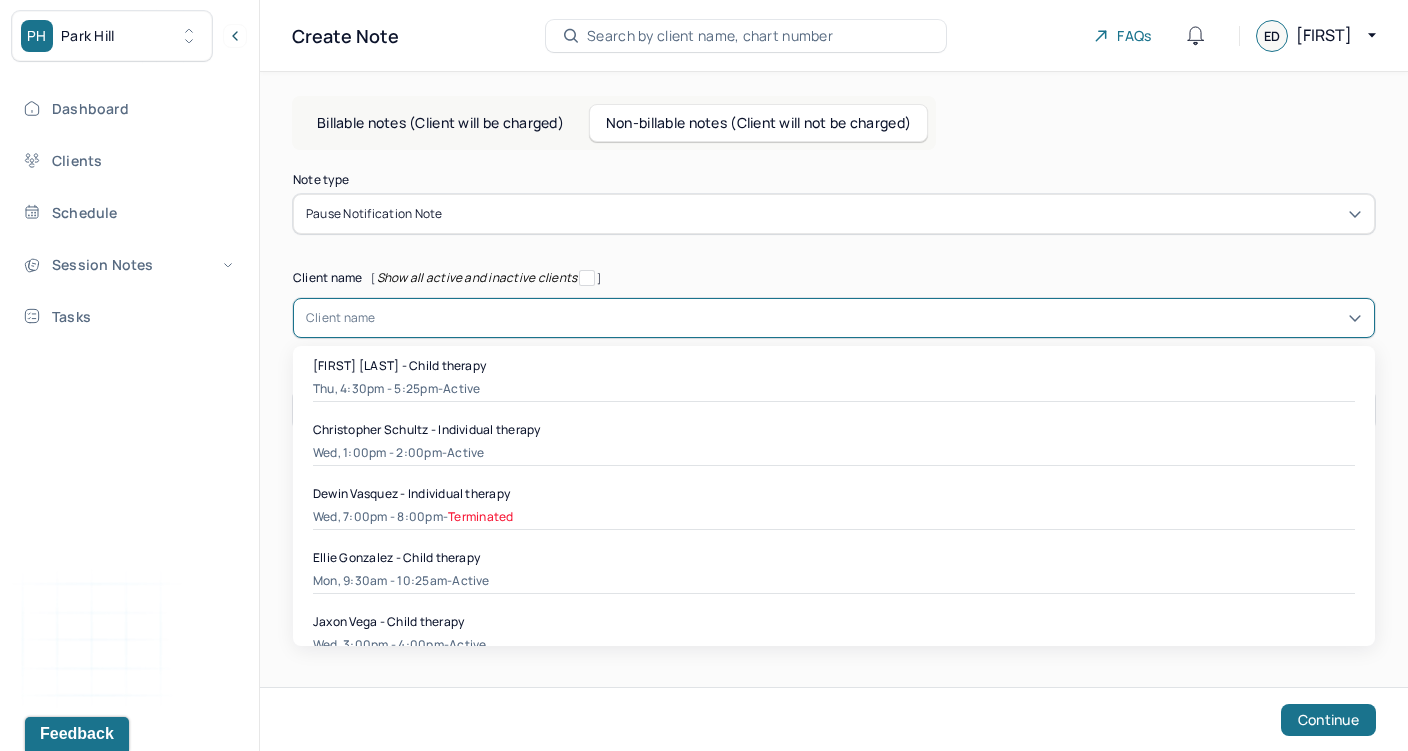 click at bounding box center (869, 318) 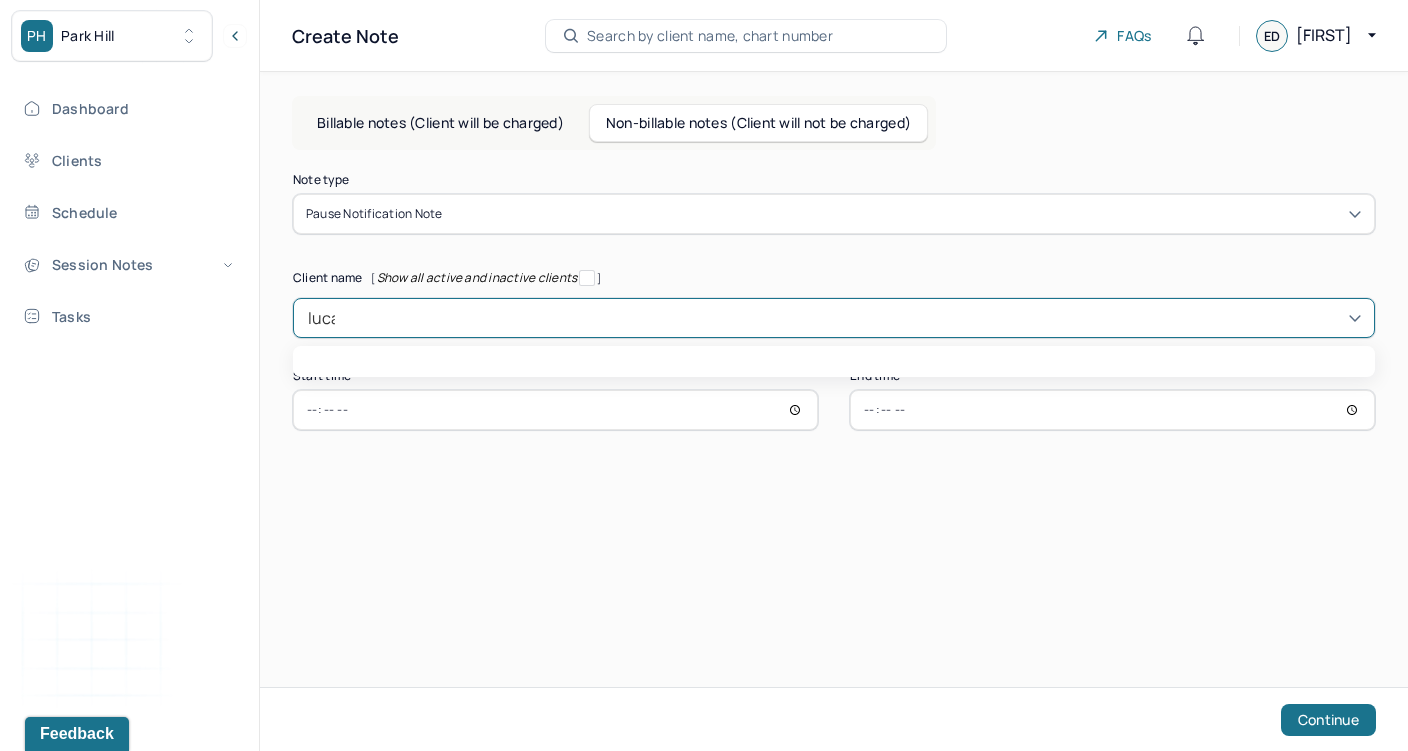 type on "lucas" 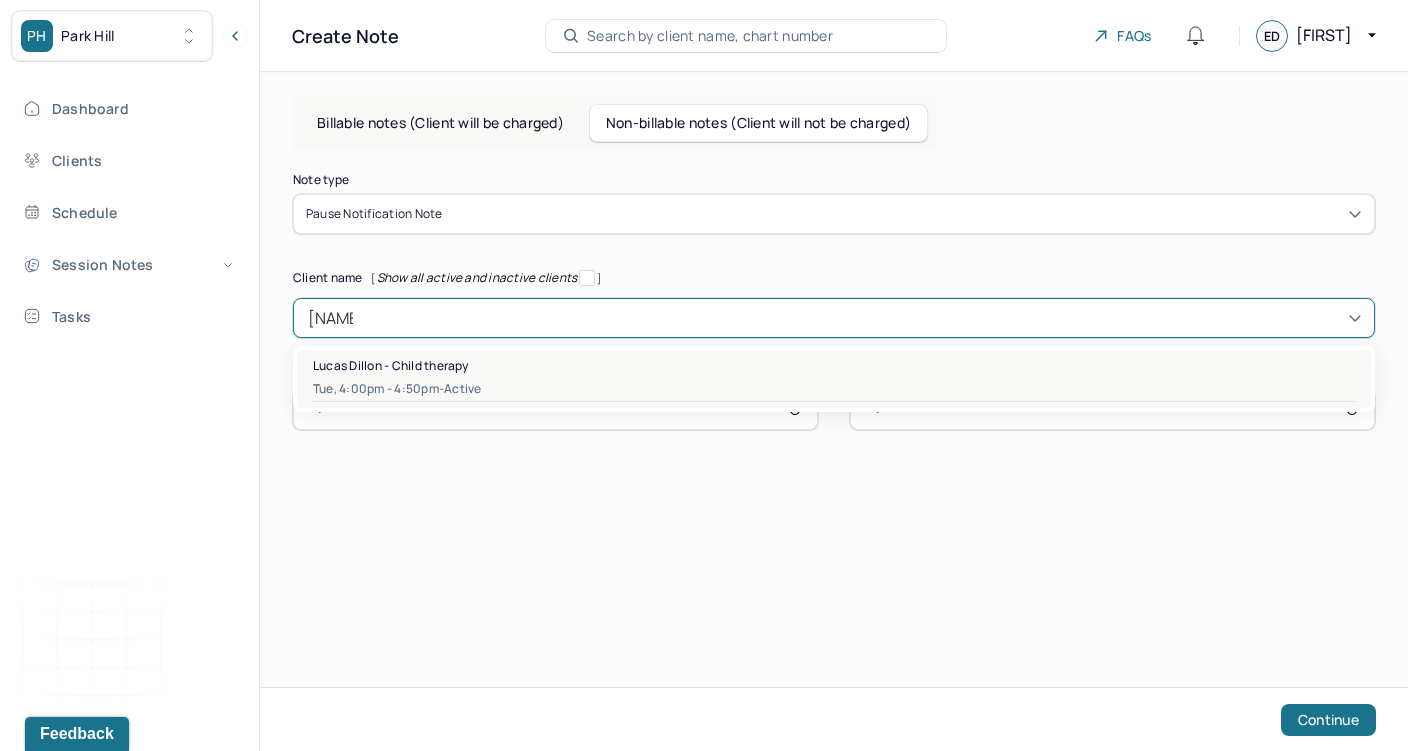 click on "Lucas Dillon - Child therapy" at bounding box center (391, 365) 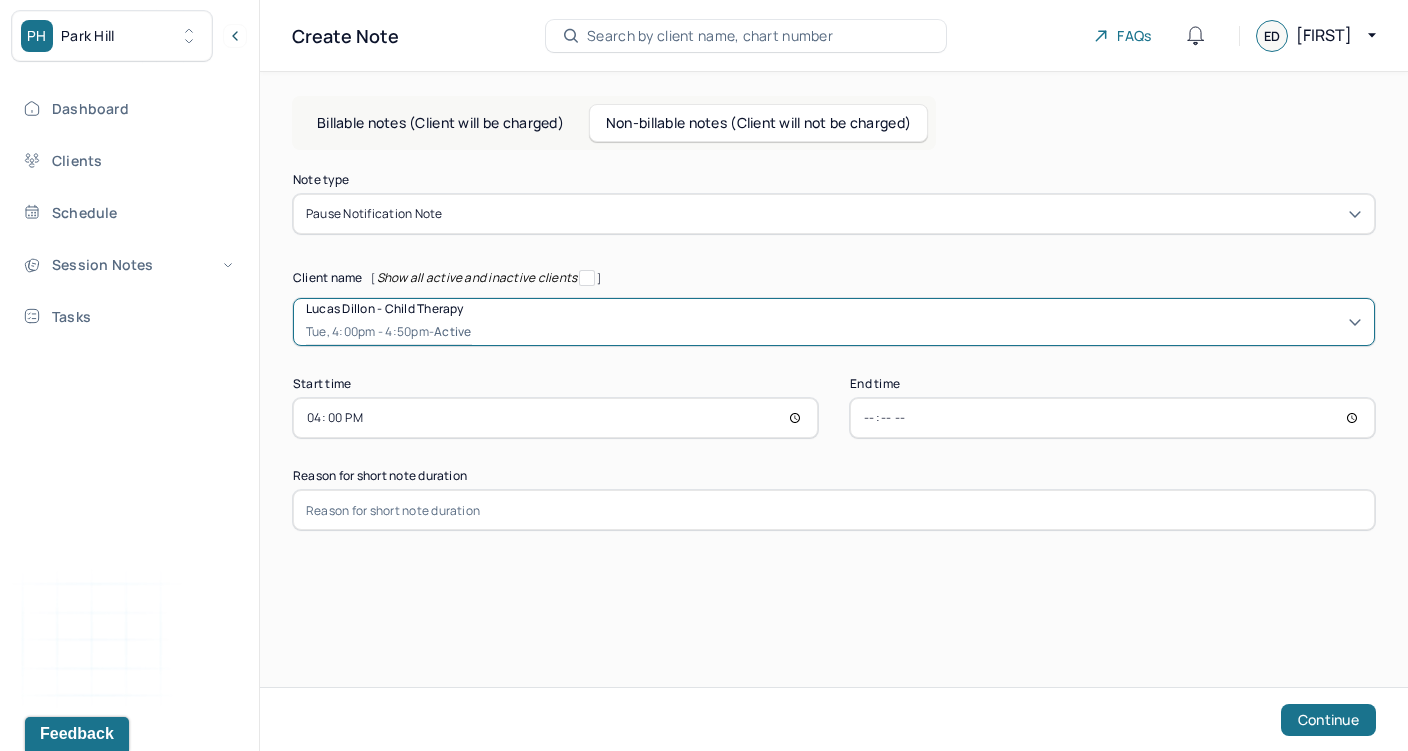 click at bounding box center (834, 510) 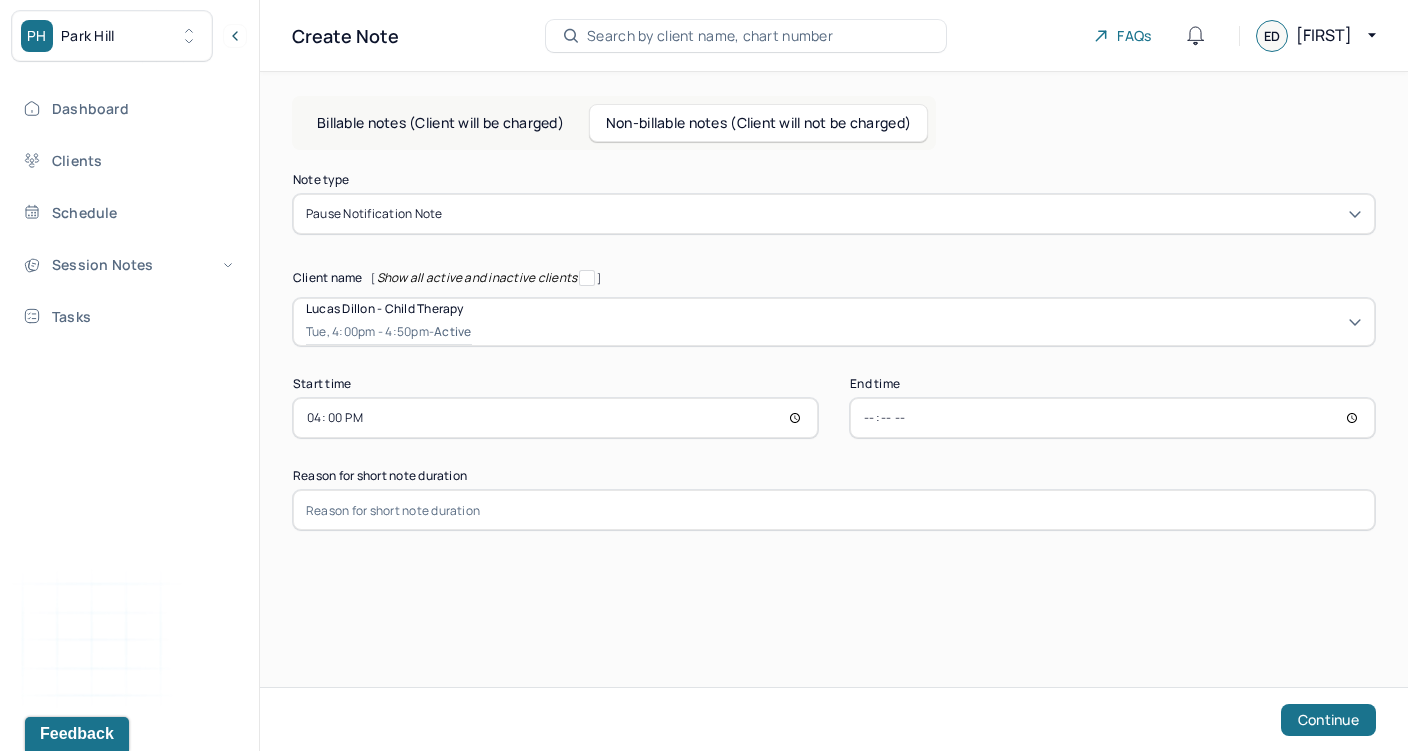 click on "Create Note   Search by client name, chart number     FAQs     ED Emma   Billable notes (Client will be charged)     Non-billable notes (Client will not be charged)   Note type Pause notification note Client name [ Show all active and inactive clients ] Lucas Dillon - Child therapy Tue, 4:00pm - 4:50pm  -  active Supervisee name Emma Distler Appointment type child therapy Start time 16:00 End time 16:50 Reason for short note duration   Continue" at bounding box center (834, 375) 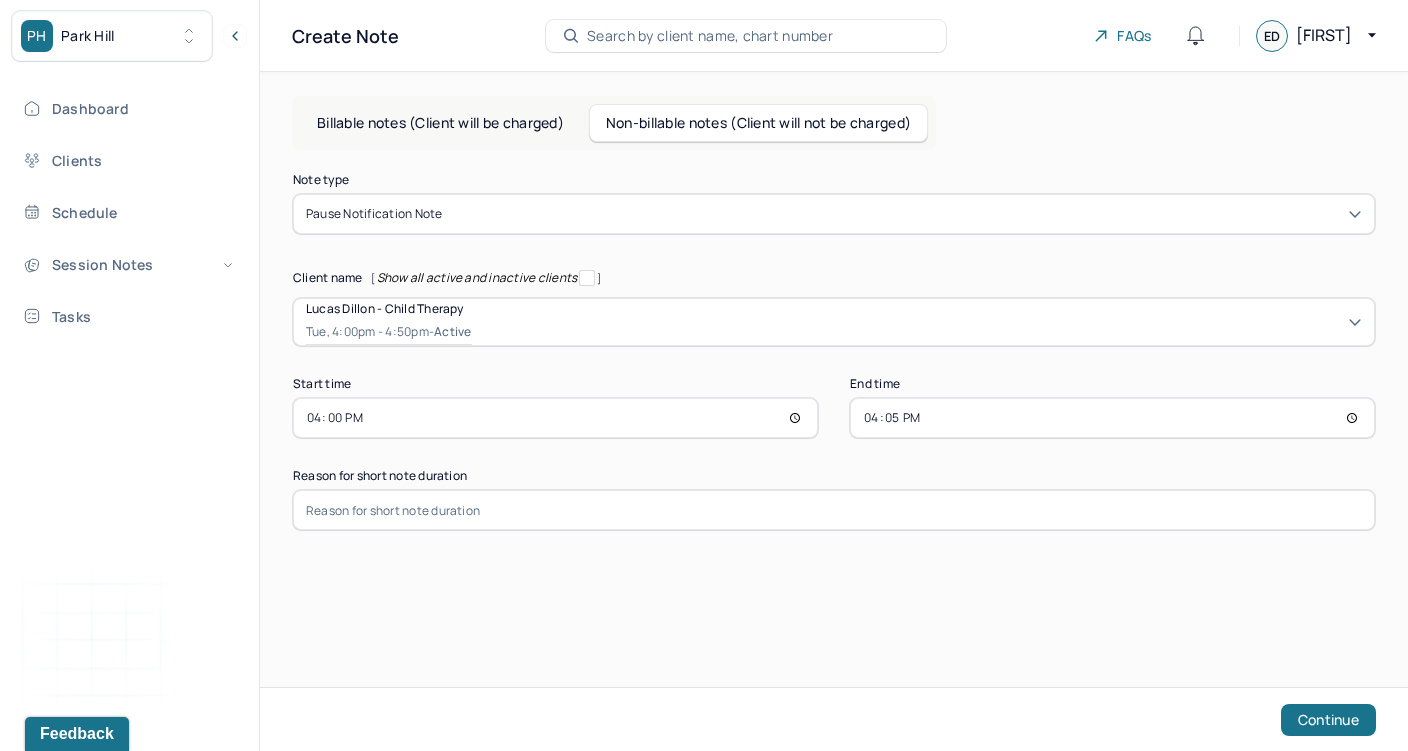 type on "16:55" 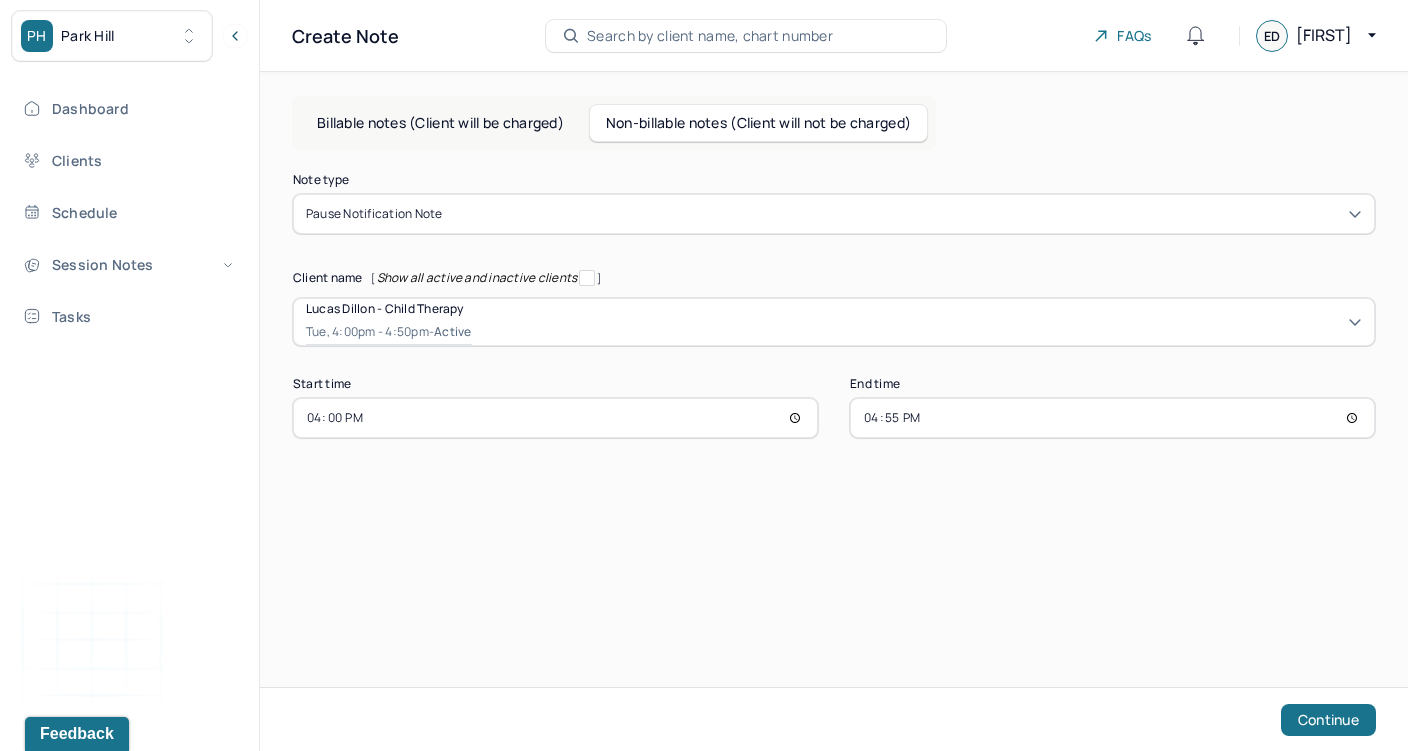 click on "Create Note   Search by client name, chart number     FAQs     ED Emma   Billable notes (Client will be charged)     Non-billable notes (Client will not be charged)   Note type Pause notification note Client name [ Show all active and inactive clients ] Lucas Dillon - Child therapy Tue, 4:00pm - 4:50pm  -  active Supervisee name Emma Distler Appointment type child therapy Start time 16:00 End time 16:55   Continue" at bounding box center [834, 375] 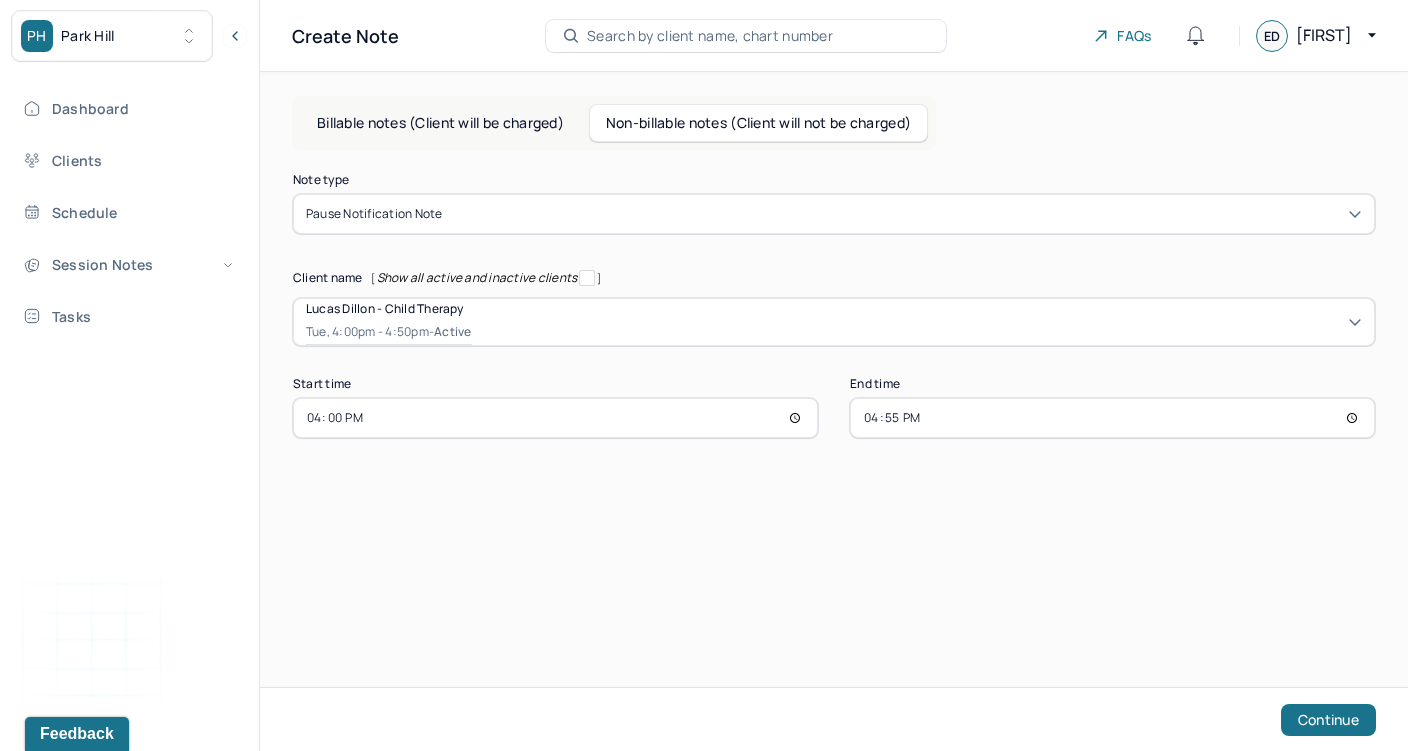 click on "Non-billable notes (Client will not be charged)" at bounding box center [758, 123] 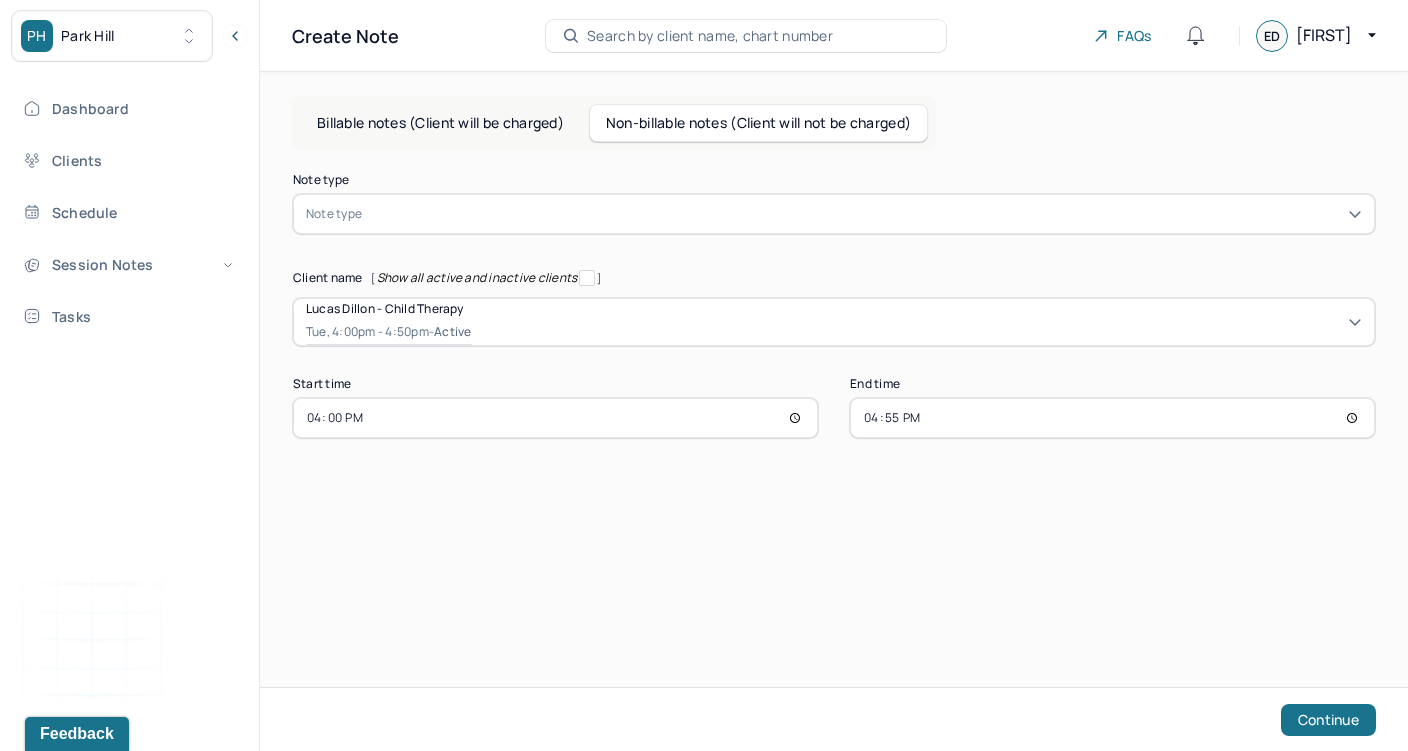 click at bounding box center (864, 214) 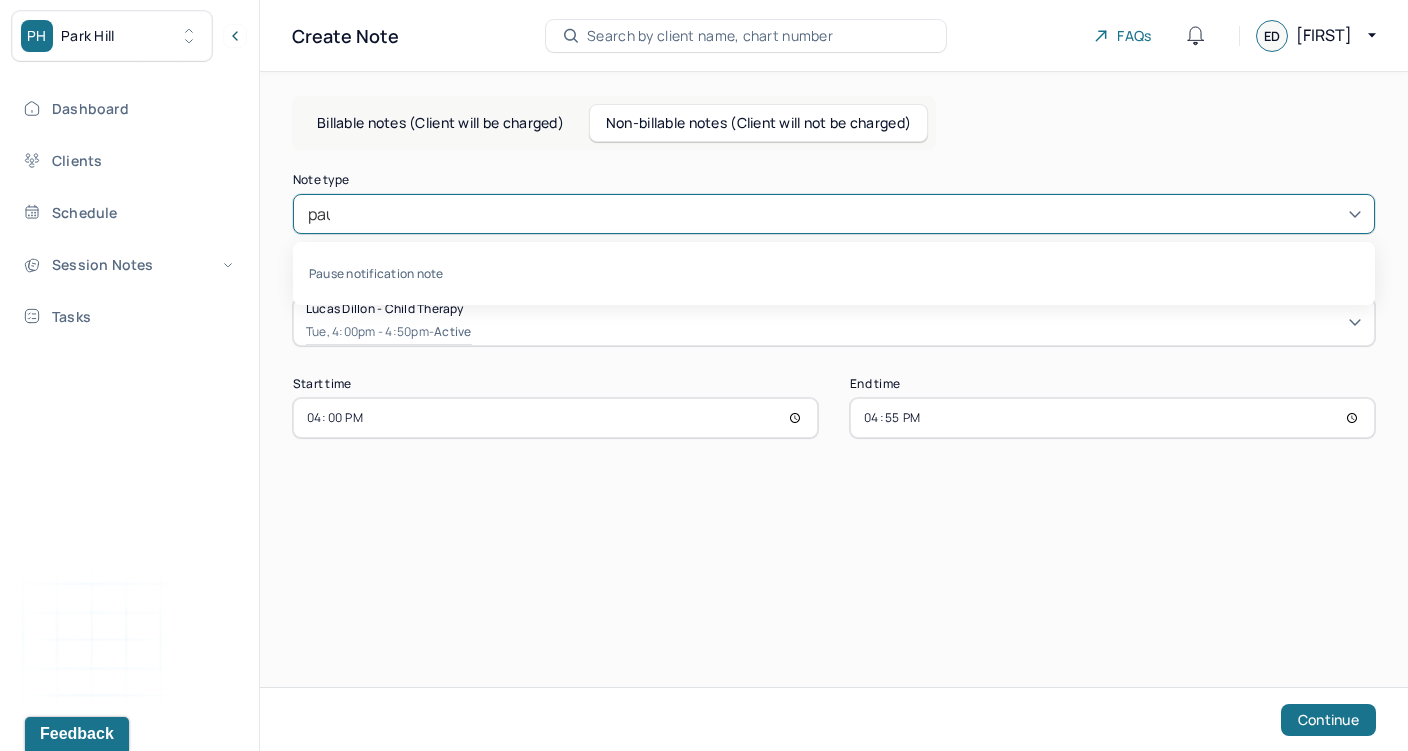 type on "paus" 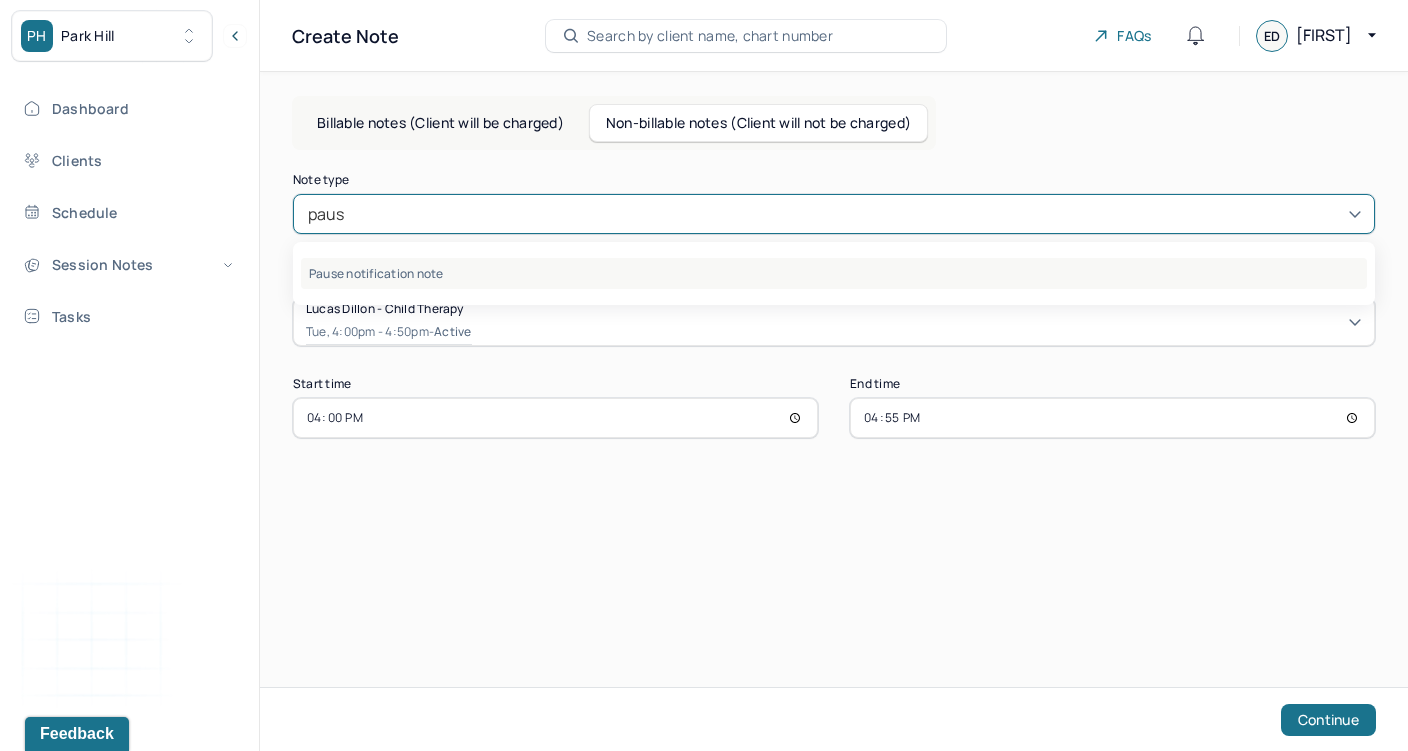 click on "Pause notification note" at bounding box center (834, 273) 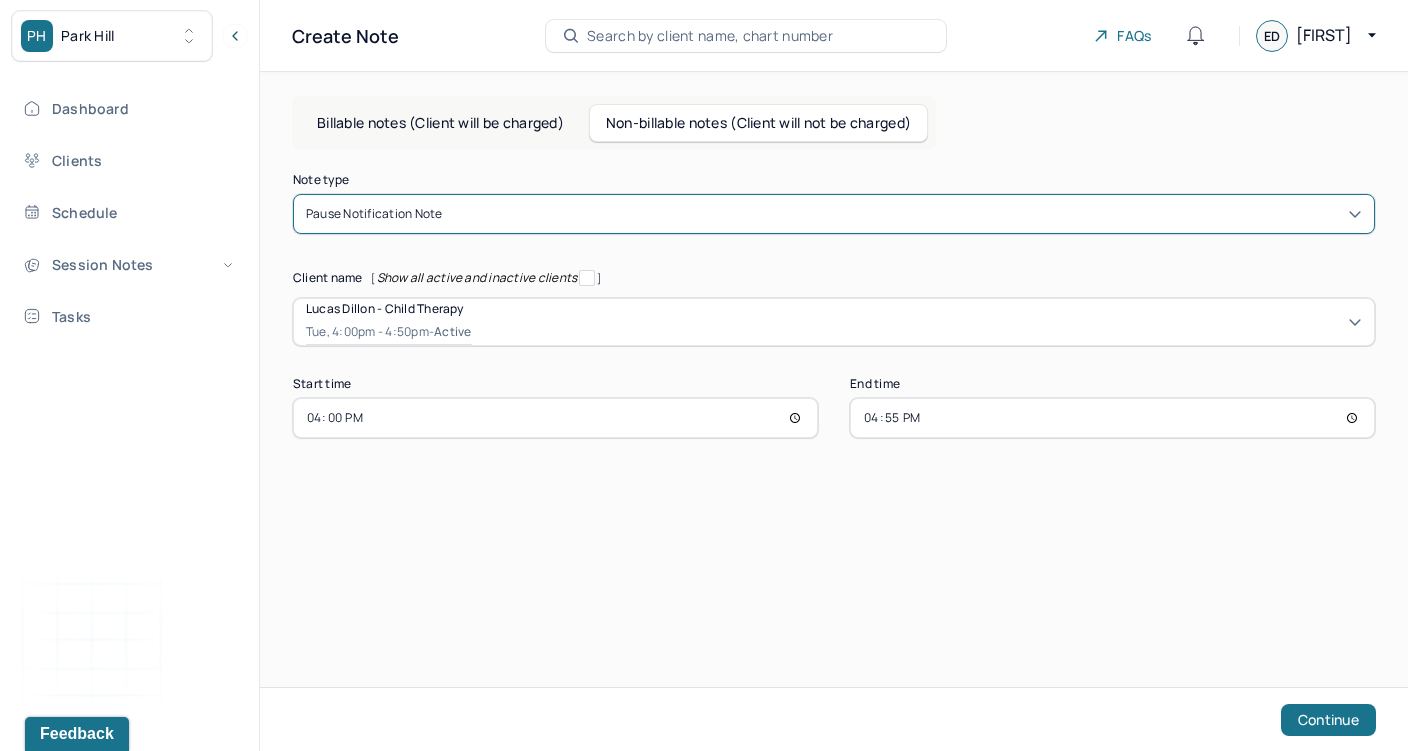 click on "Billable notes (Client will be charged)     Non-billable notes (Client will not be charged)   Note type option Pause notification note, selected. Pause notification note Client name [ Show all active and inactive clients ] Lucas Dillon - Child therapy Tue, 4:00pm - 4:50pm  -  active Supervisee name Emma Distler Appointment type child therapy Start time 16:00 End time 16:55   Continue" at bounding box center (834, 308) 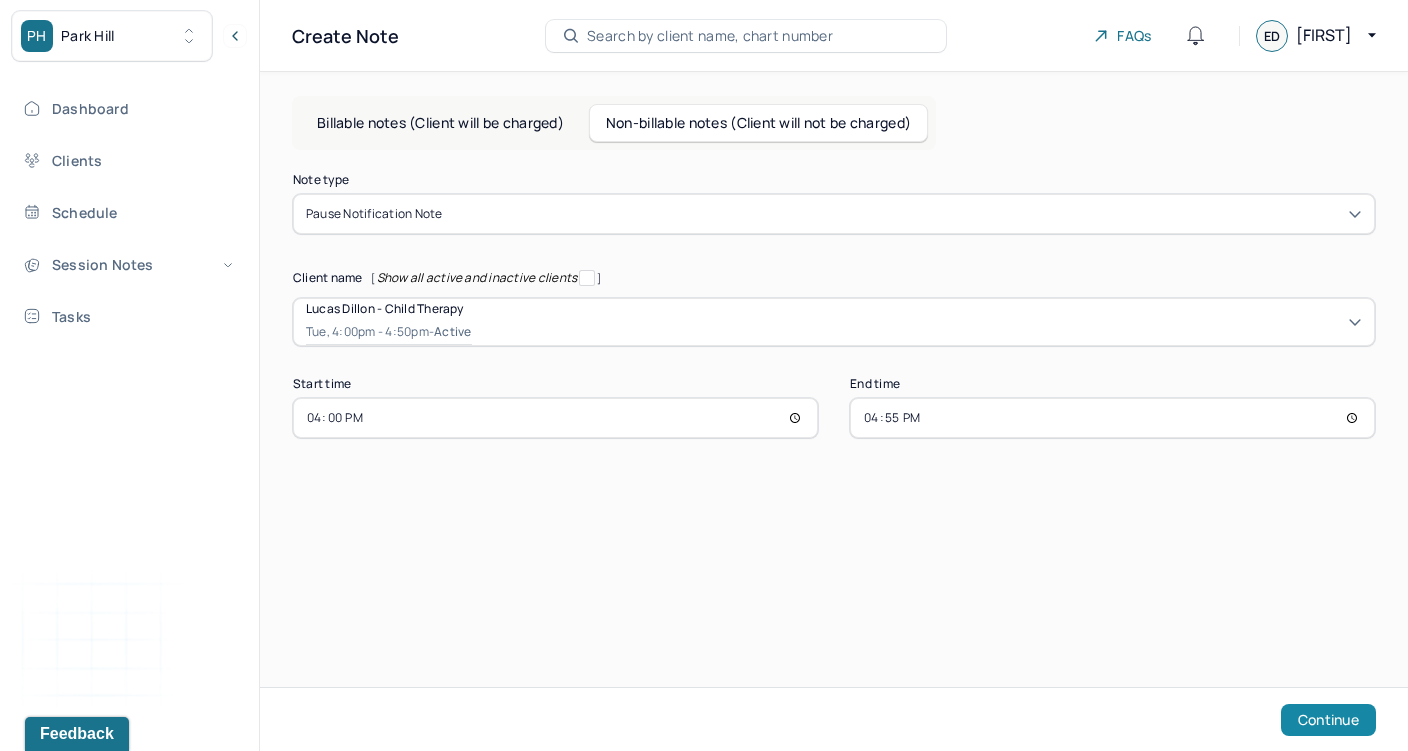 click on "Continue" at bounding box center (1328, 720) 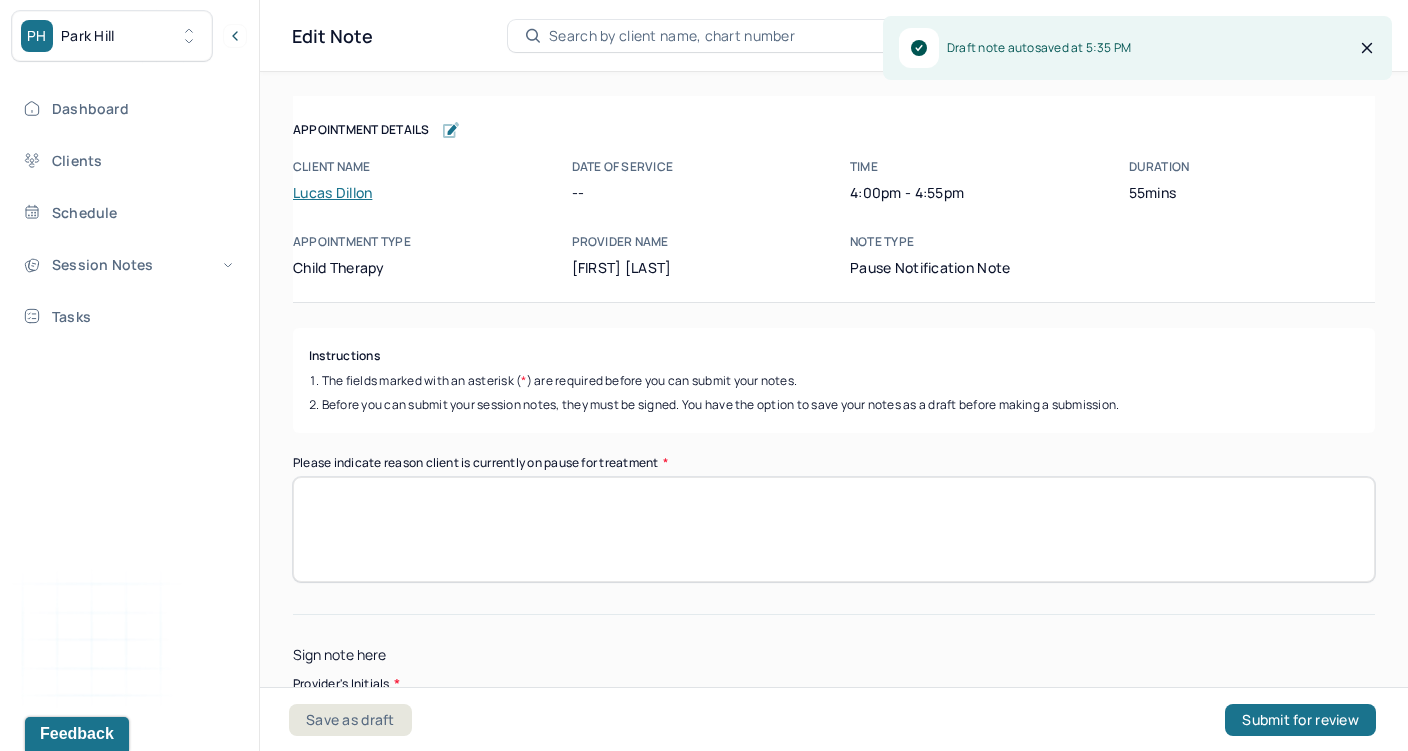 click on "Please indicate reason client is currently on pause for treatment *" at bounding box center [834, 529] 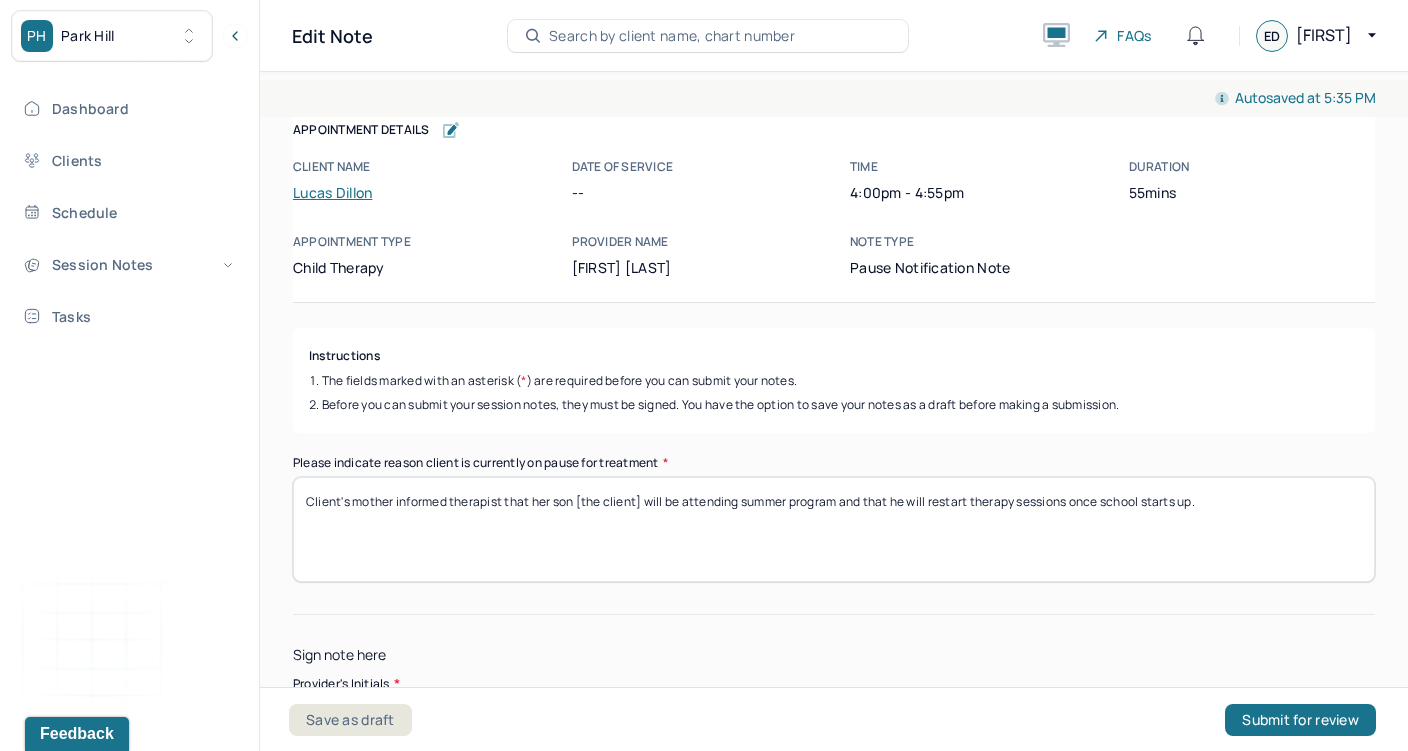 click on "Client's mother informed therapist that her son [the client] will be attending summer program and that he will restart therapy sessions once school starts up." at bounding box center [834, 529] 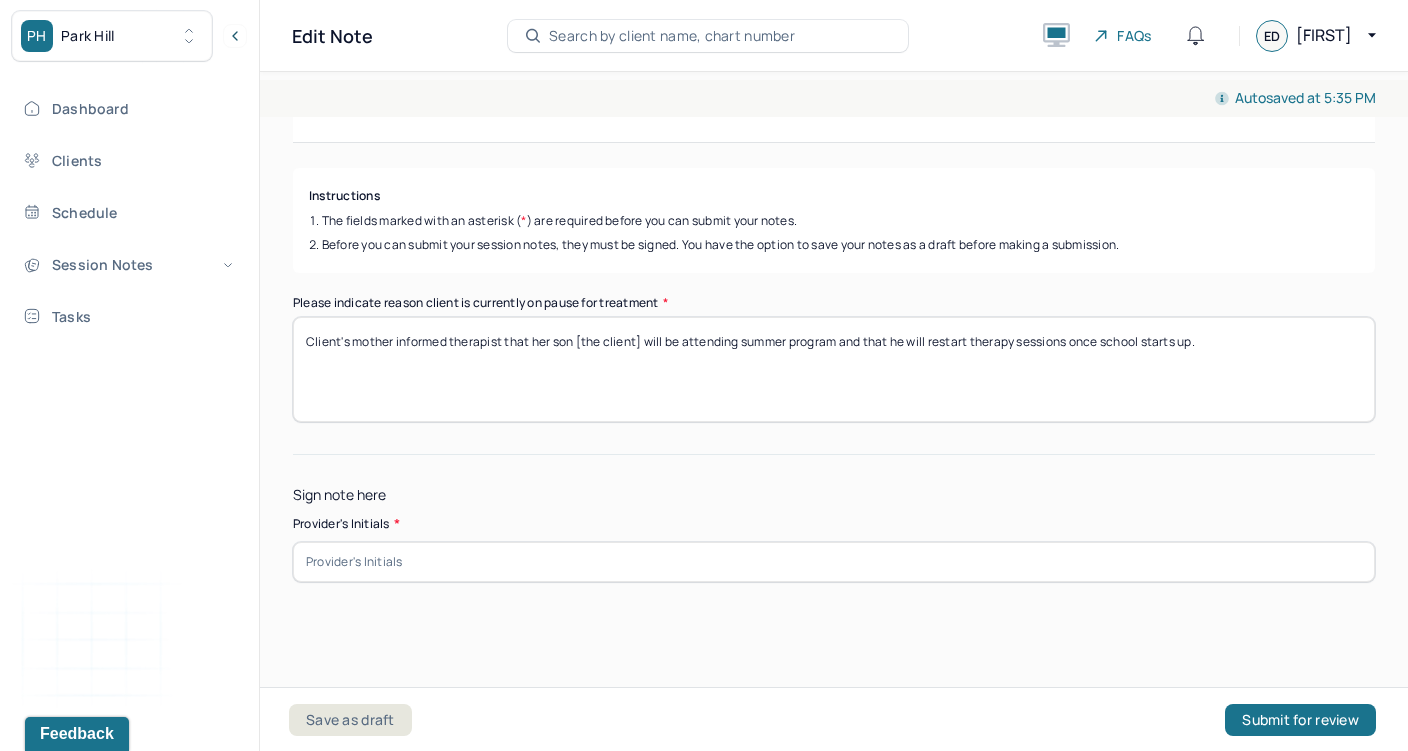 scroll, scrollTop: 174, scrollLeft: 0, axis: vertical 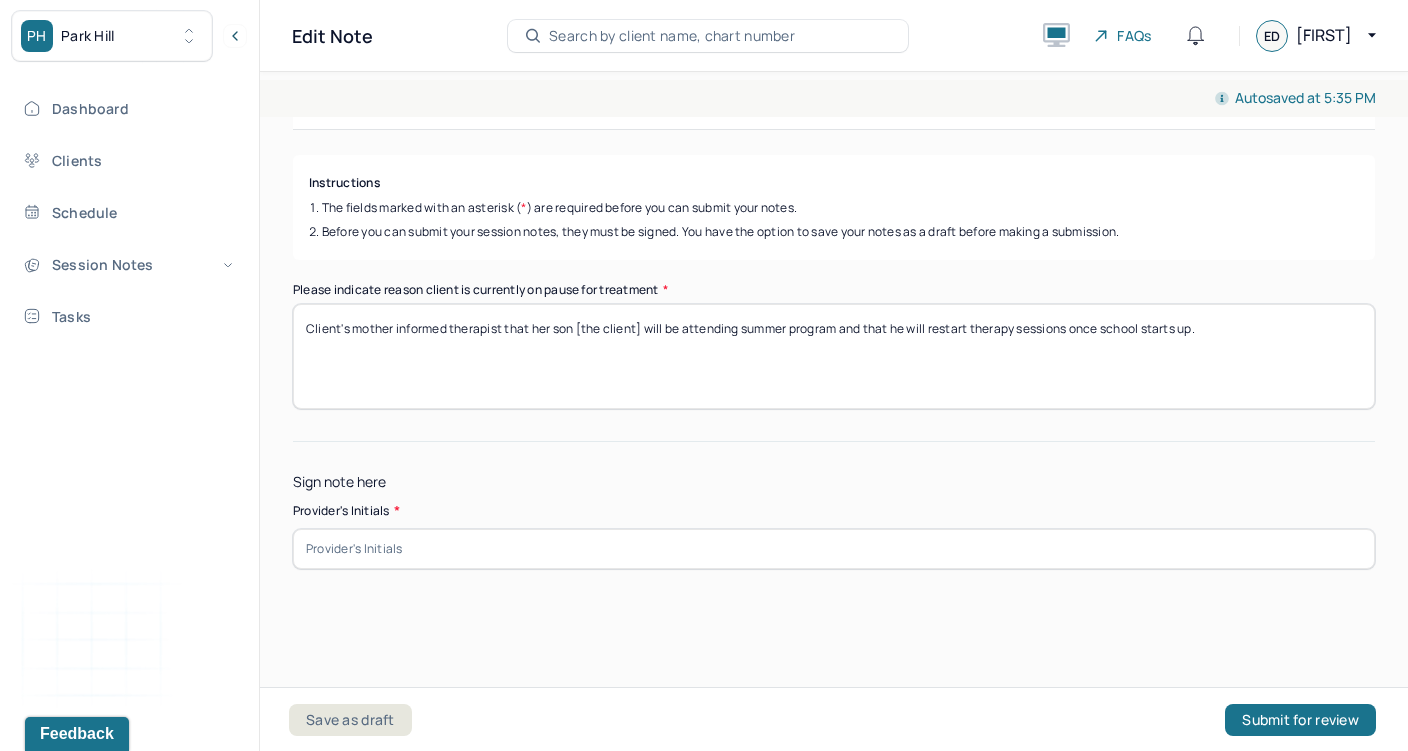 type on "Client's mother informed therapist that her son [the client] will be attending summer program and that he will restart therapy sessions once school starts up." 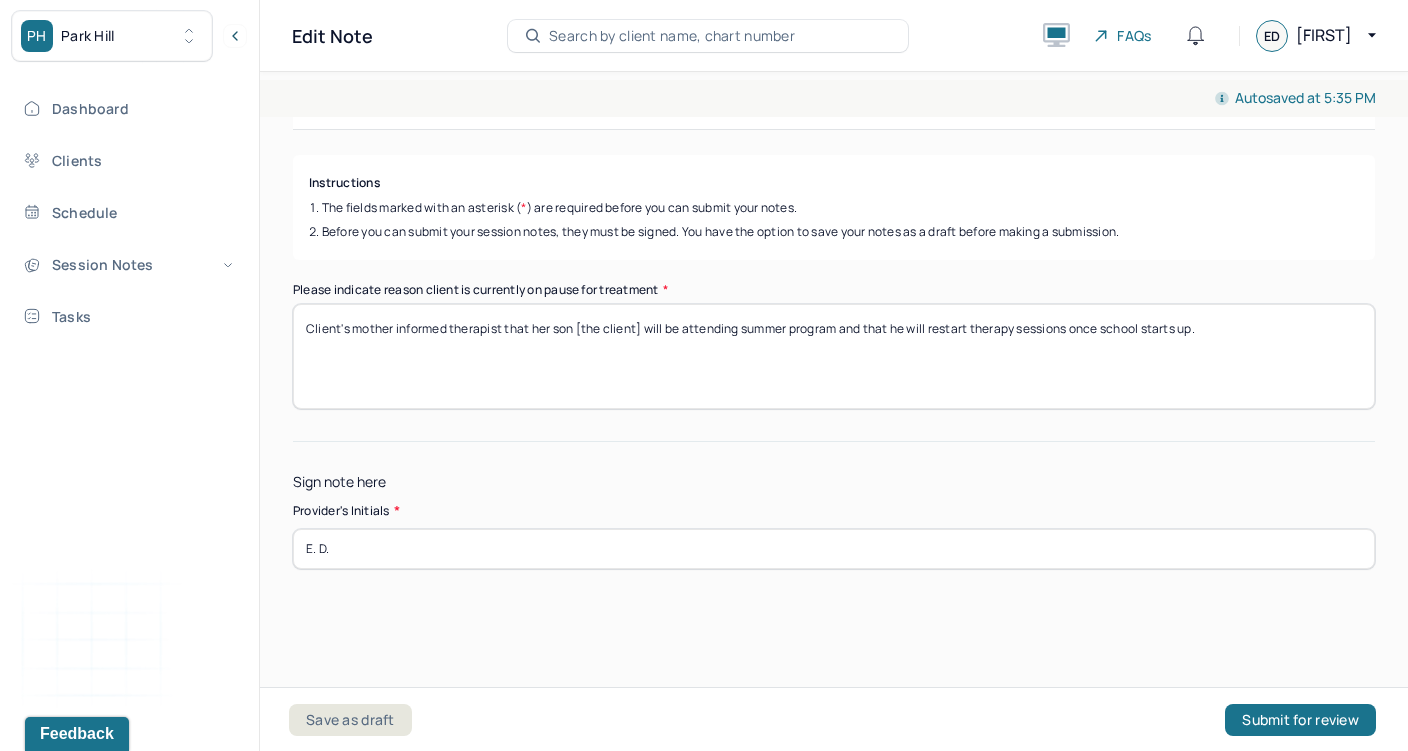 type on "E. D." 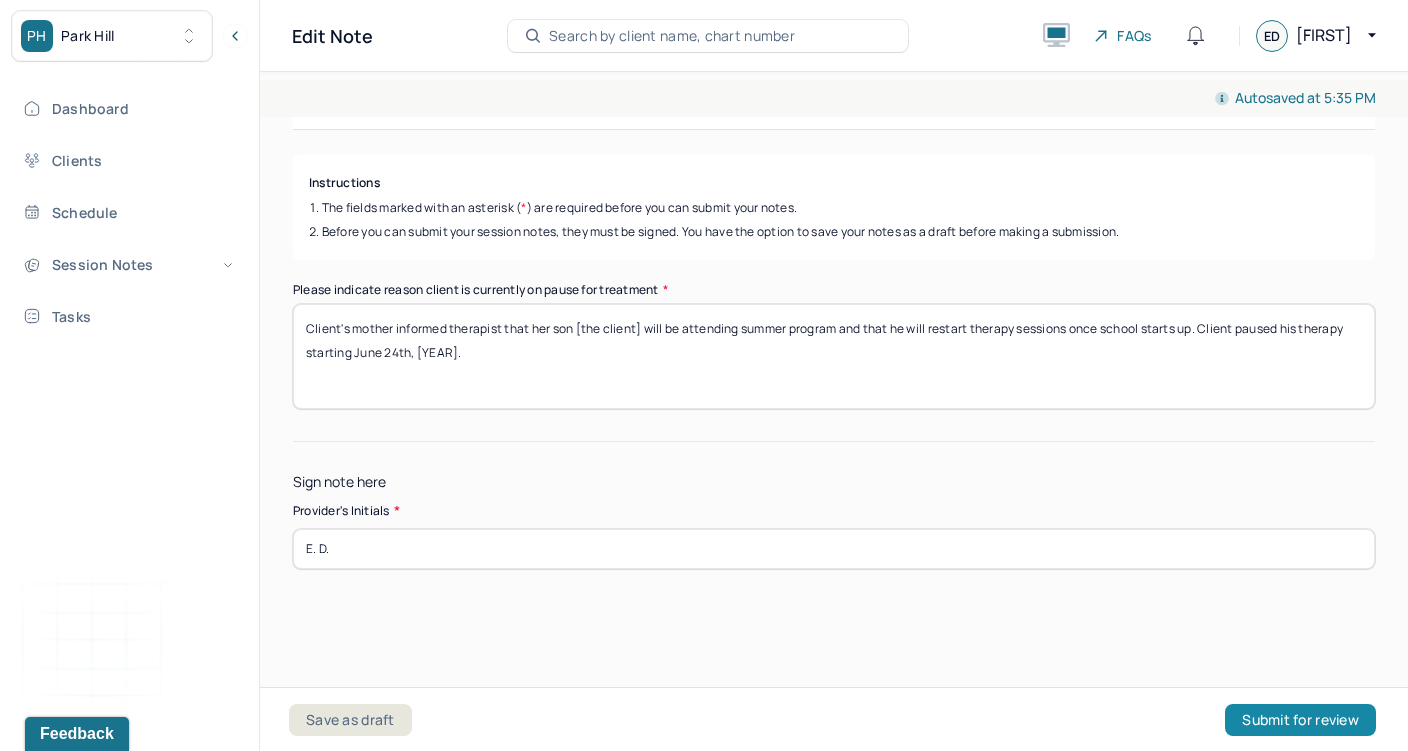 type on "Client's mother informed therapist that her son [the client] will be attending summer program and that he will restart therapy sessions once school starts up. Client paused his therapy starting June 24th, 2025." 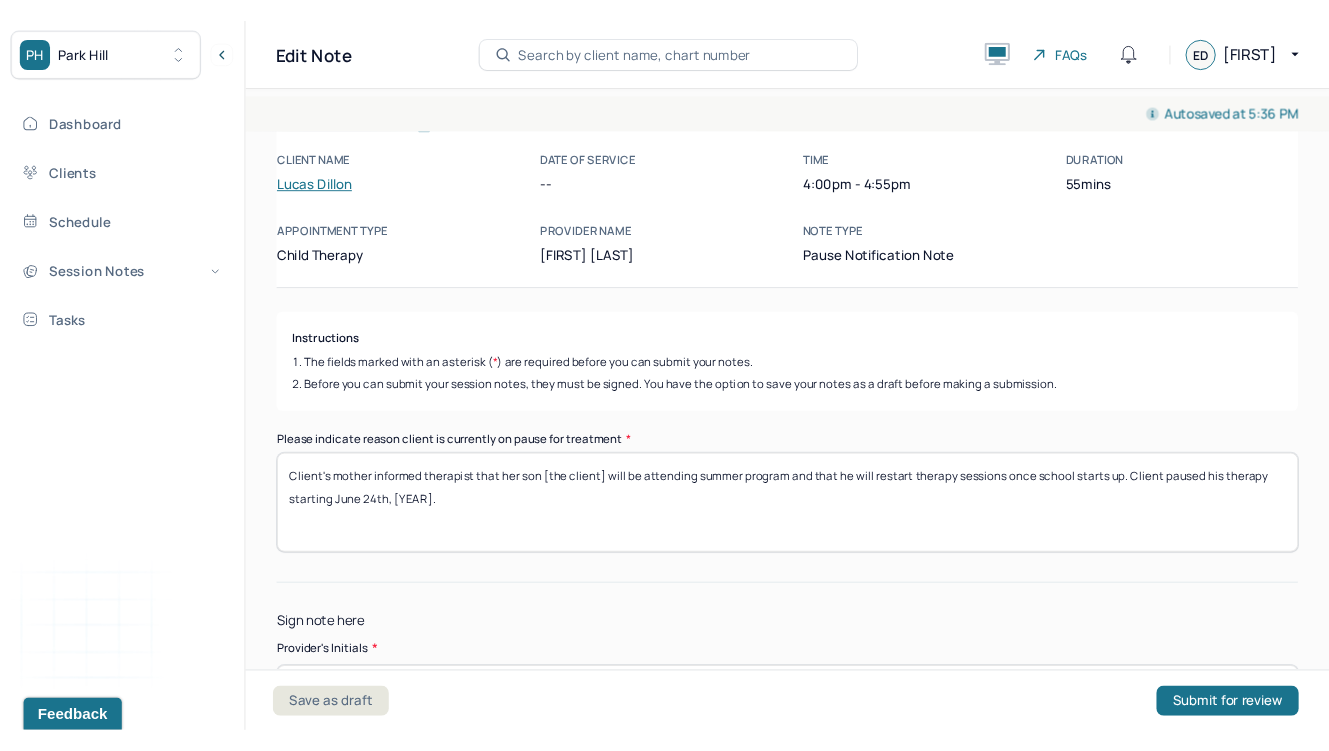 scroll, scrollTop: 0, scrollLeft: 0, axis: both 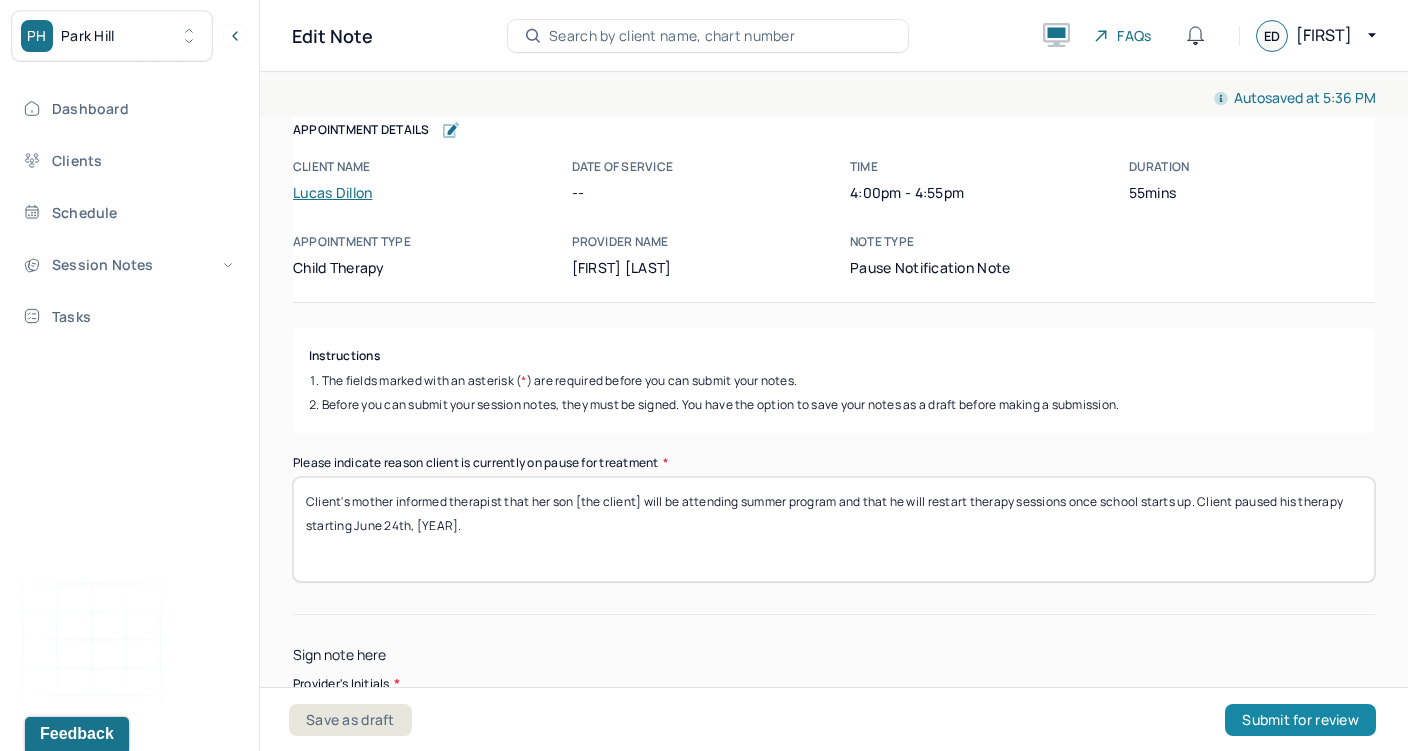 click on "Submit for review" at bounding box center (1300, 720) 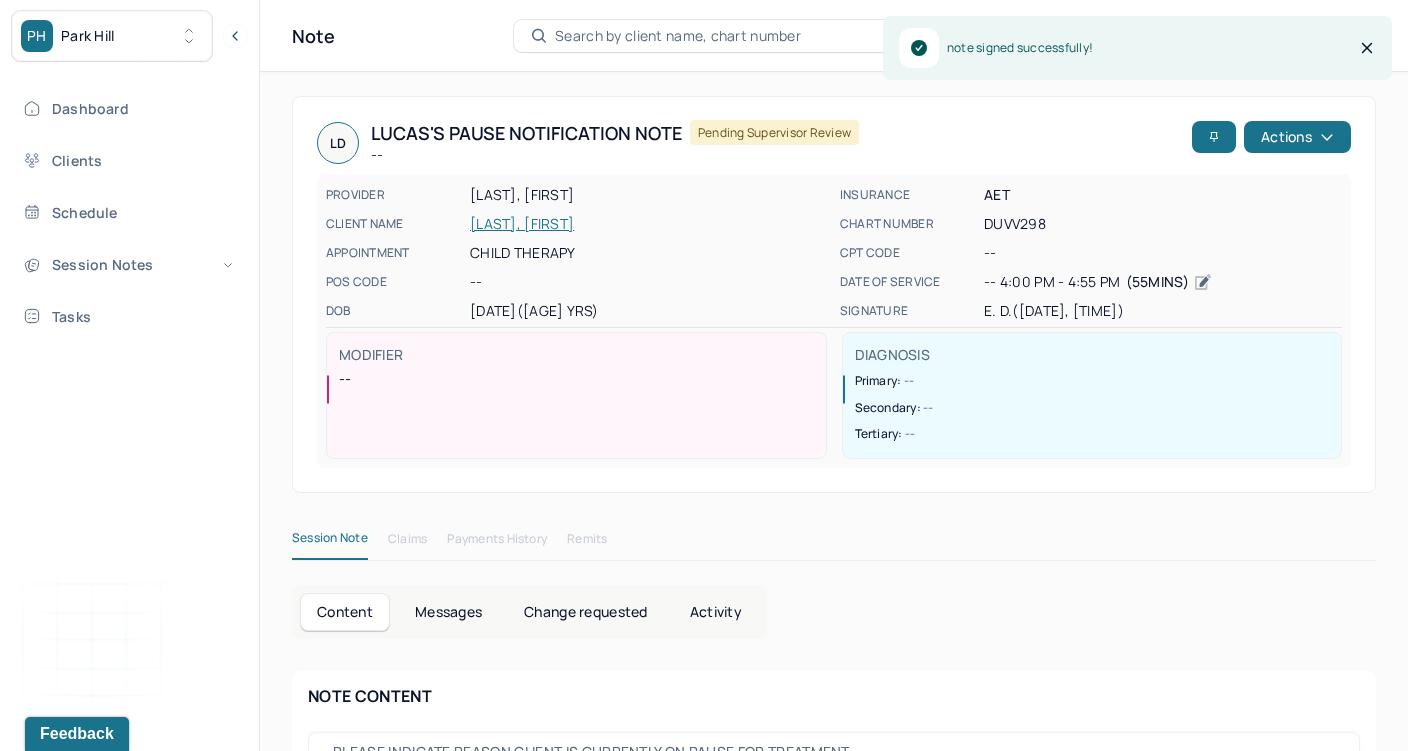 click 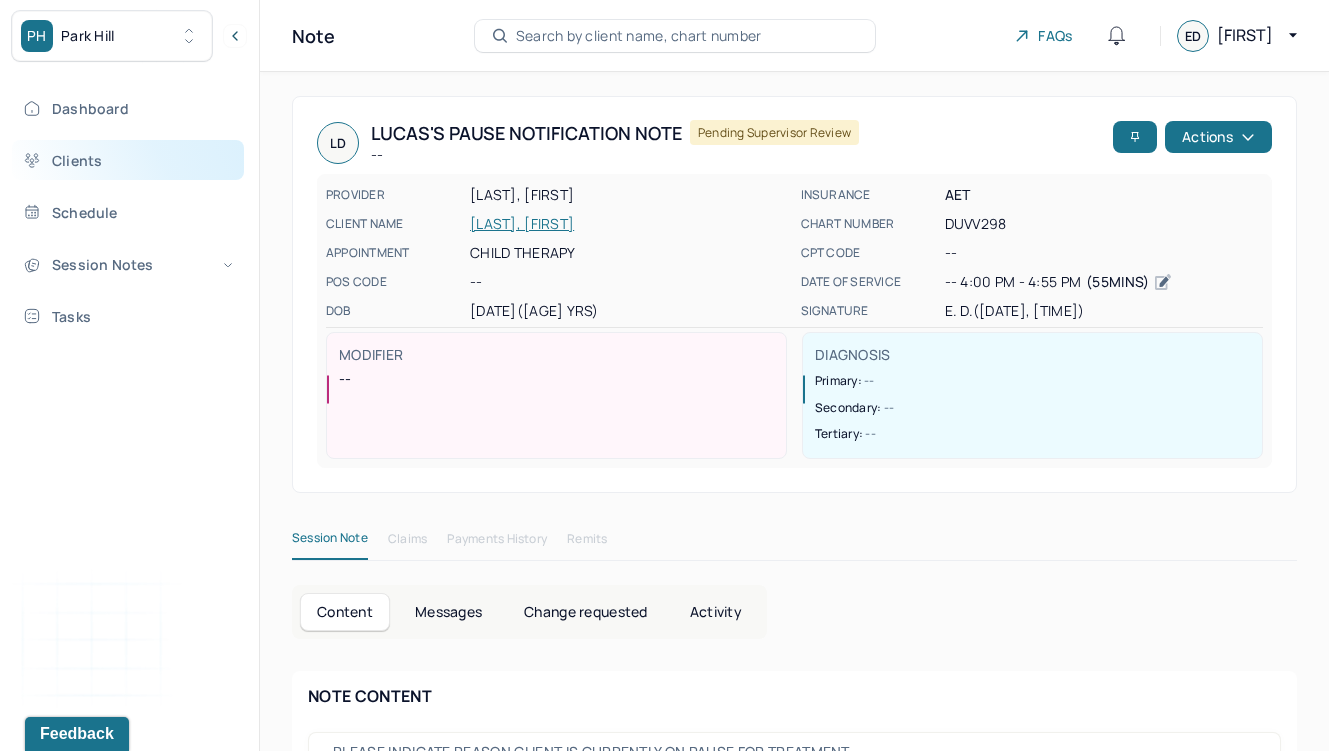 click on "Clients" at bounding box center [128, 160] 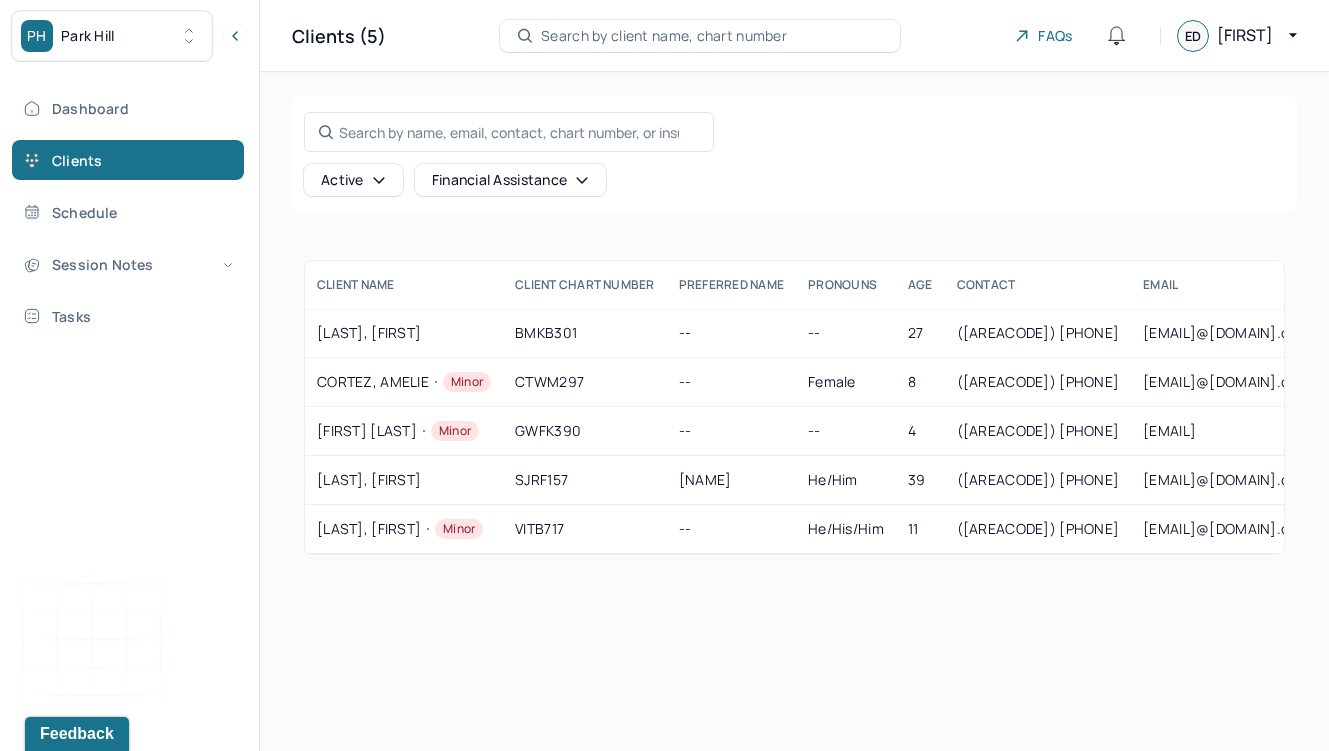click on "PH Park Hill" at bounding box center [112, 36] 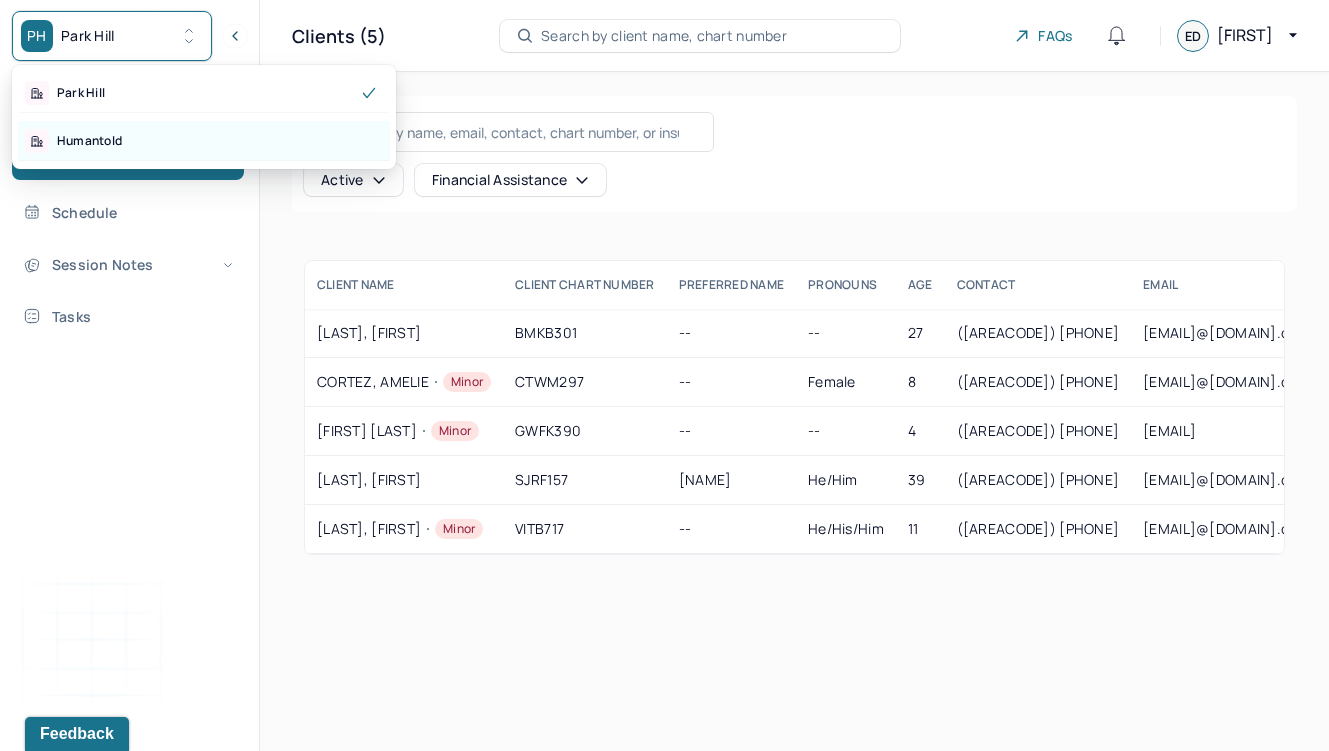 click on "Humantold" at bounding box center (204, 141) 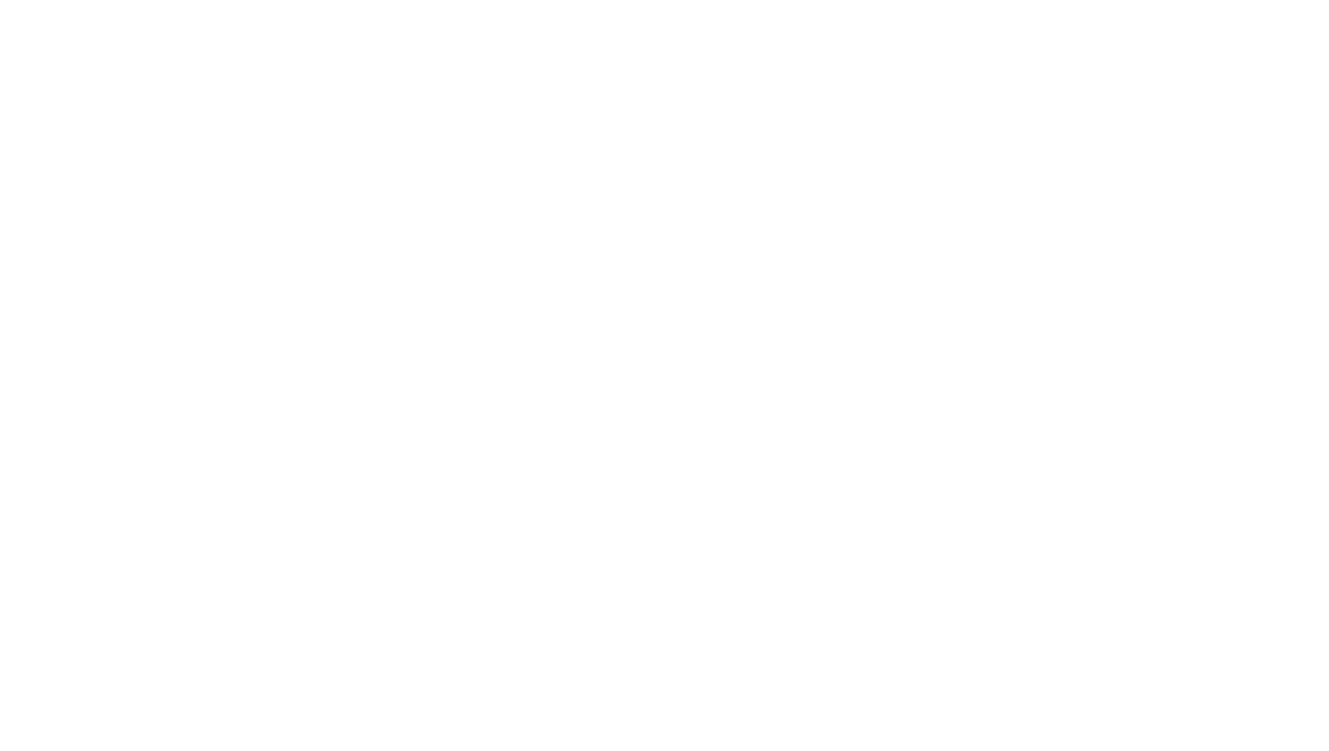 scroll, scrollTop: 0, scrollLeft: 0, axis: both 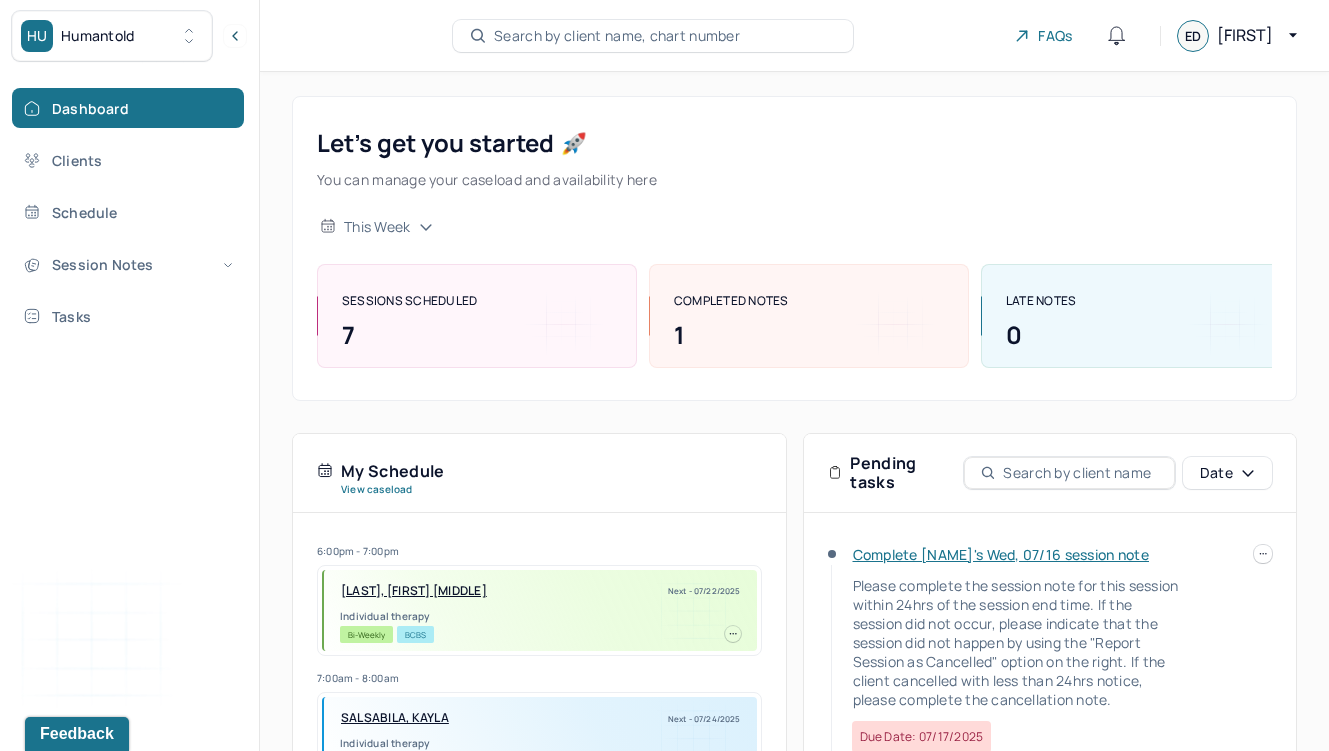 click at bounding box center (1263, 554) 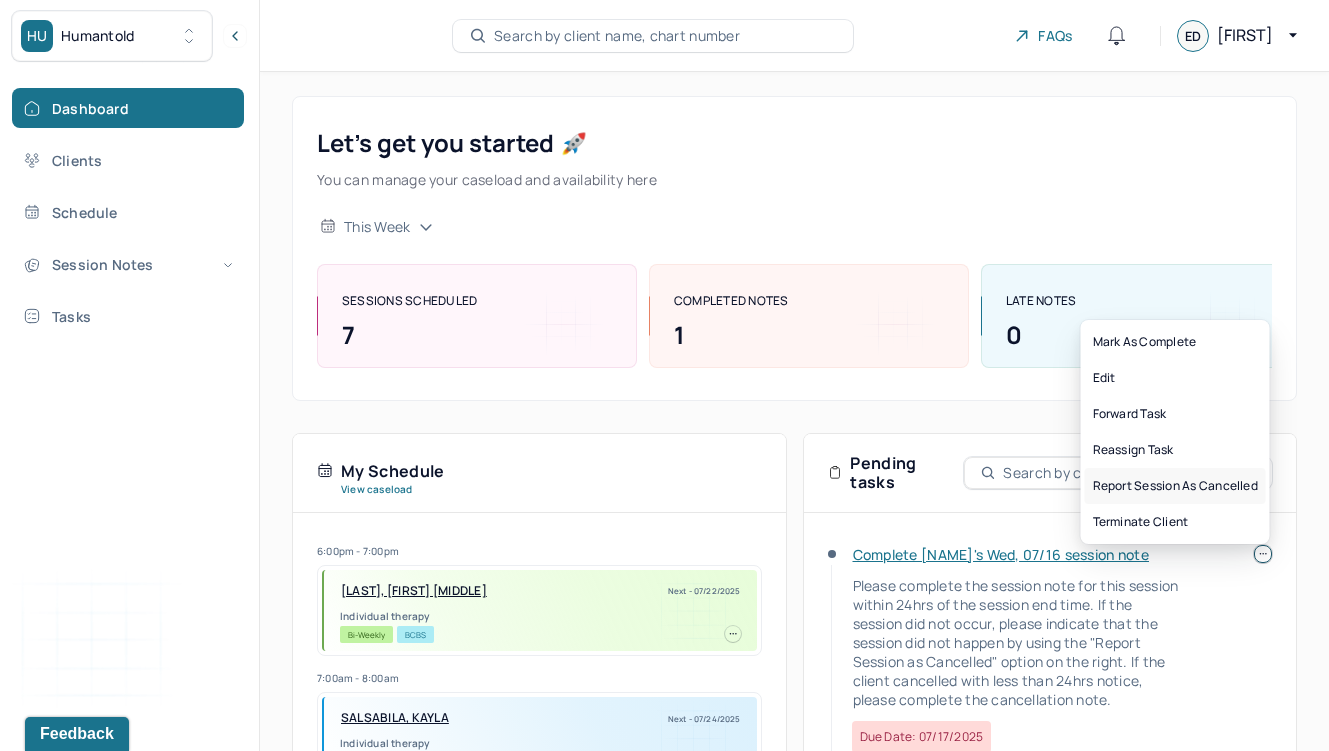 click on "Report session as cancelled" at bounding box center (1175, 486) 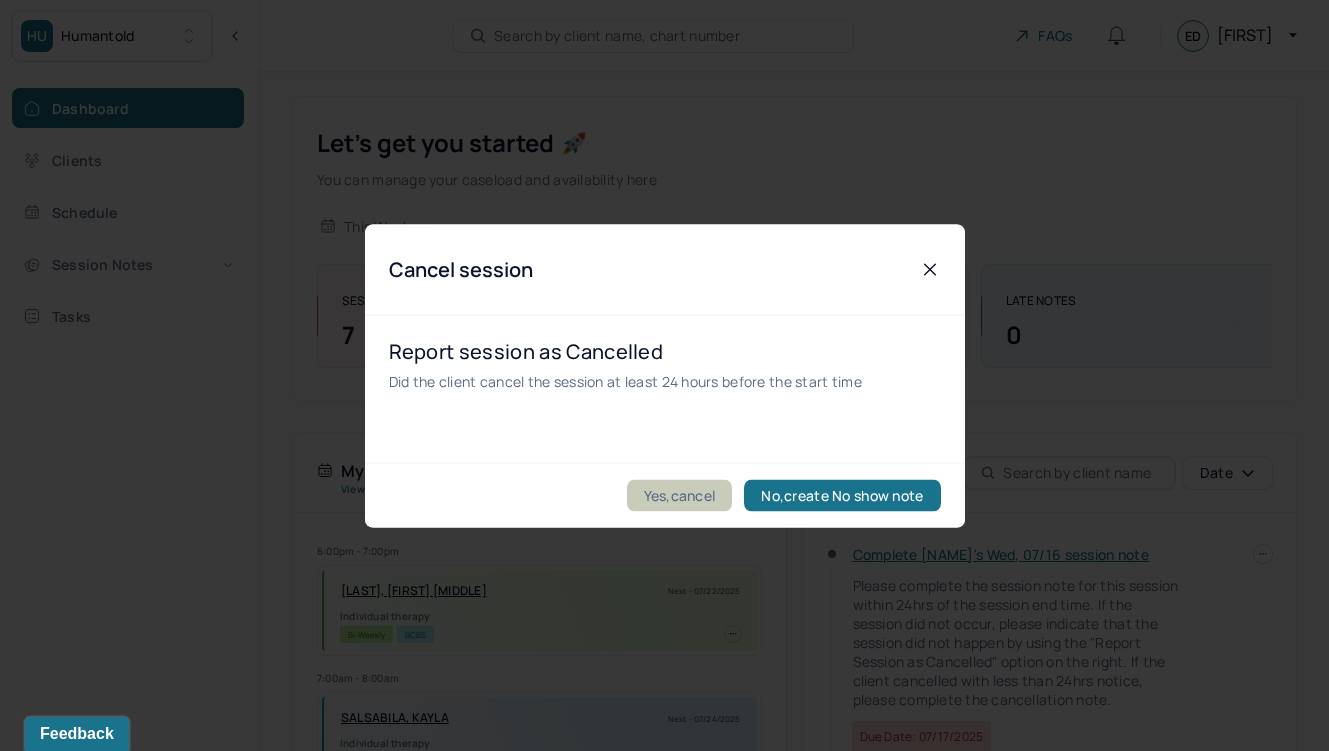 click on "Yes,cancel" at bounding box center (680, 495) 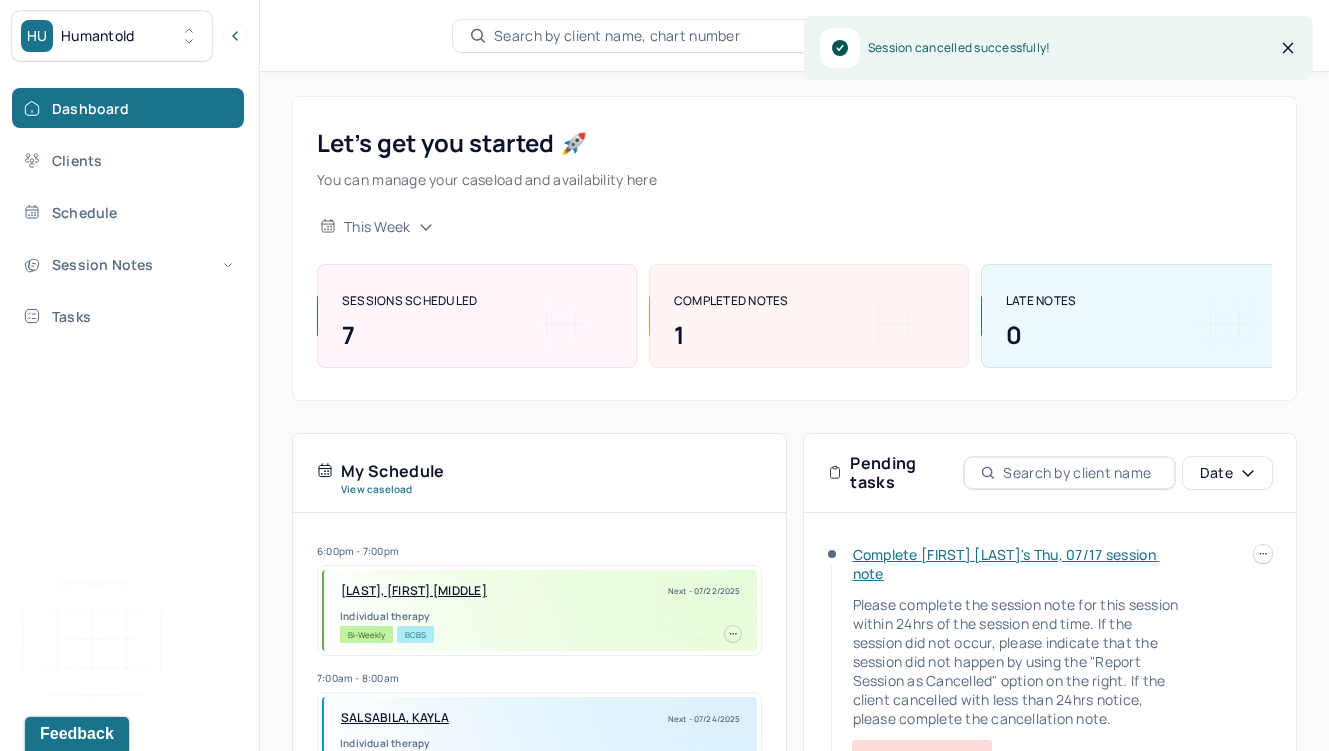 click on "Complete Kayla's Thu, 07/17 session note Please complete the session note for this session within 24hrs of the session end time. If the session did not occur, please indicate that the session did not happen by using the "Report Session as Cancelled" option on the right. If the client cancelled with less than 24hrs notice, please complete the cancellation note. Due date: 07/18/2025" at bounding box center (1050, 670) 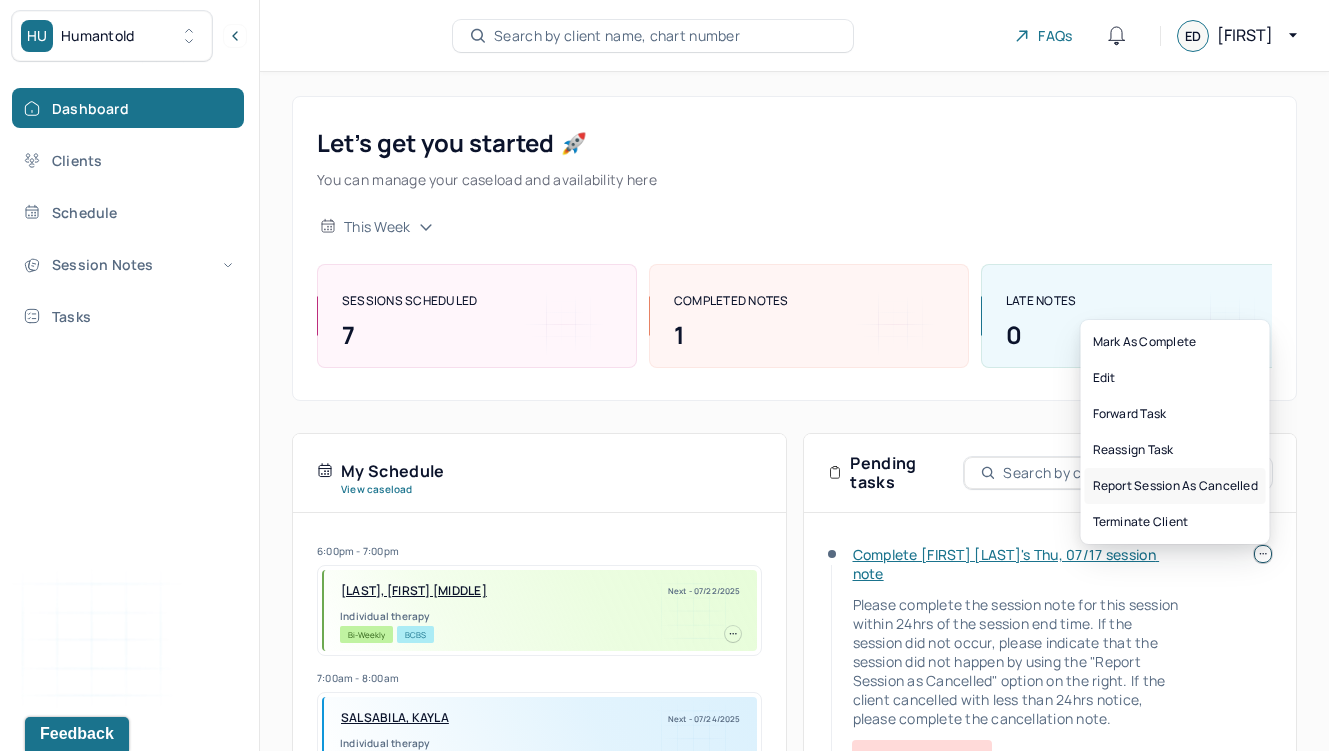 click on "Report session as cancelled" at bounding box center (1175, 486) 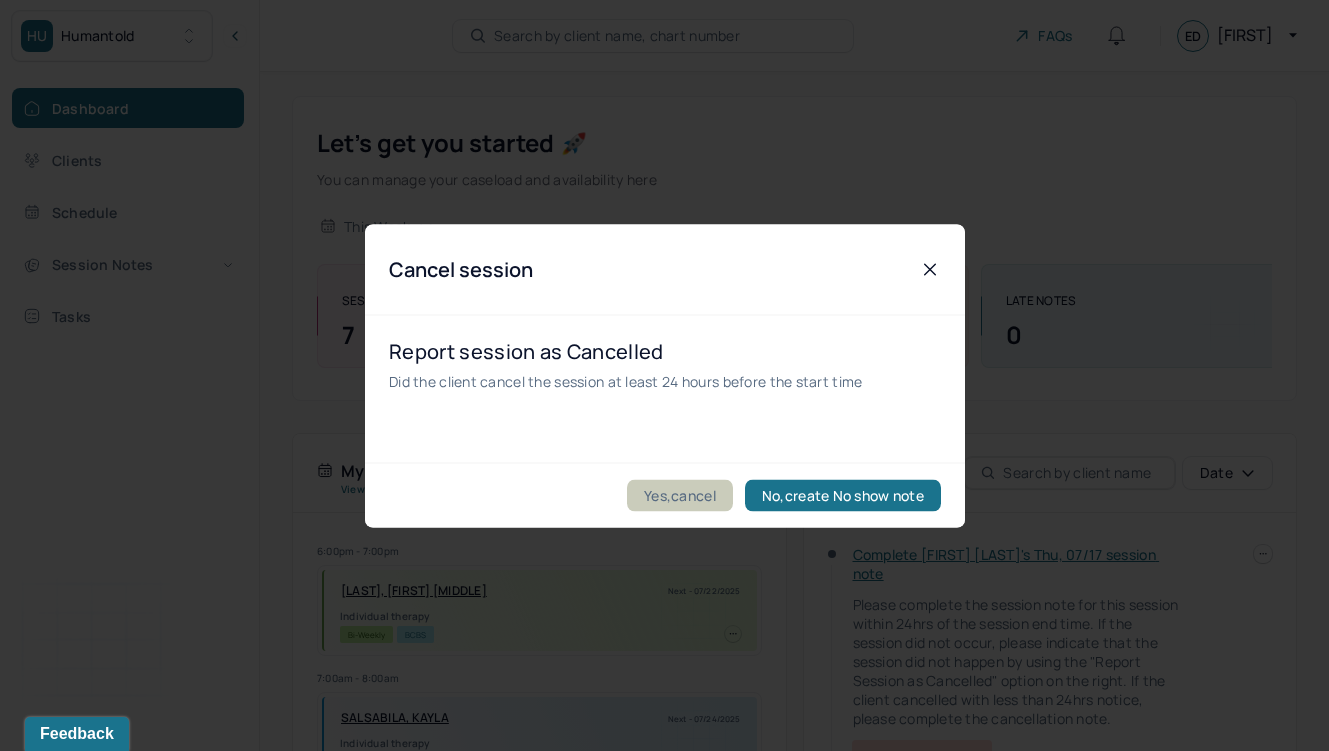 click on "Yes,cancel" at bounding box center [680, 495] 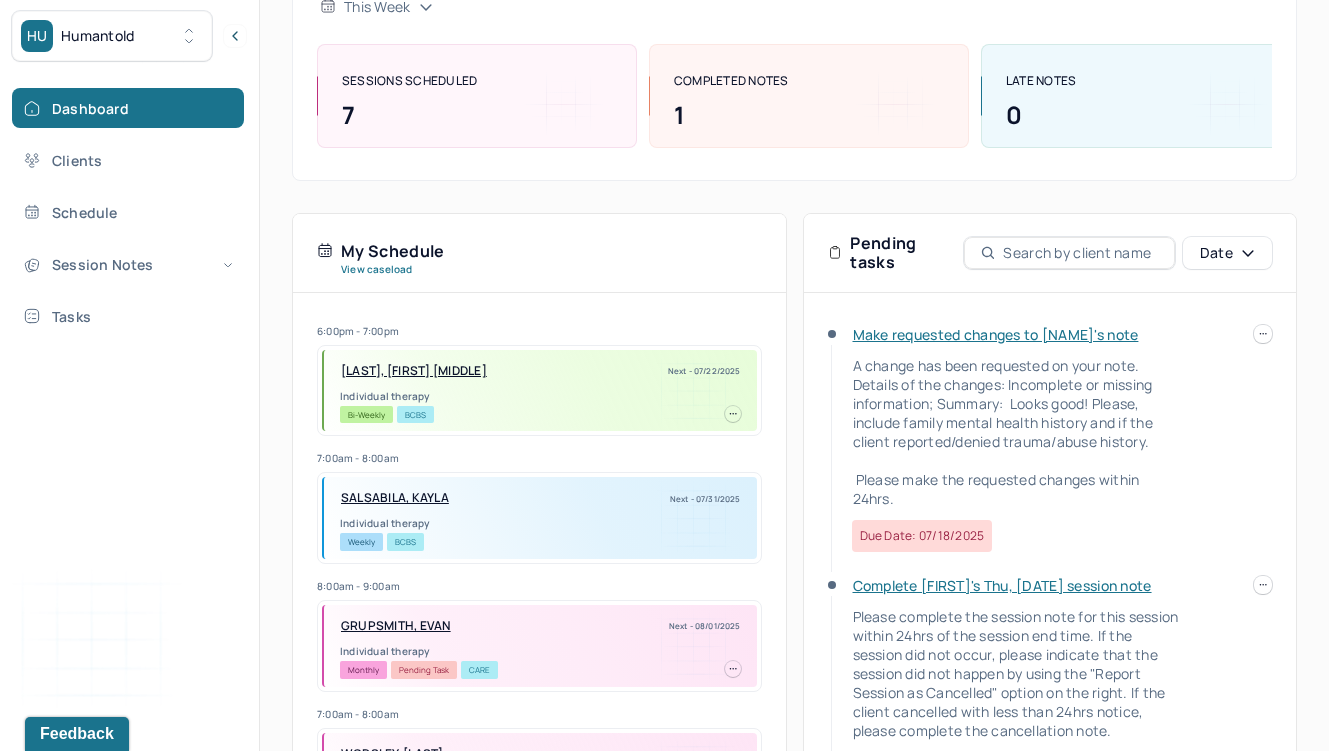 scroll, scrollTop: 215, scrollLeft: 0, axis: vertical 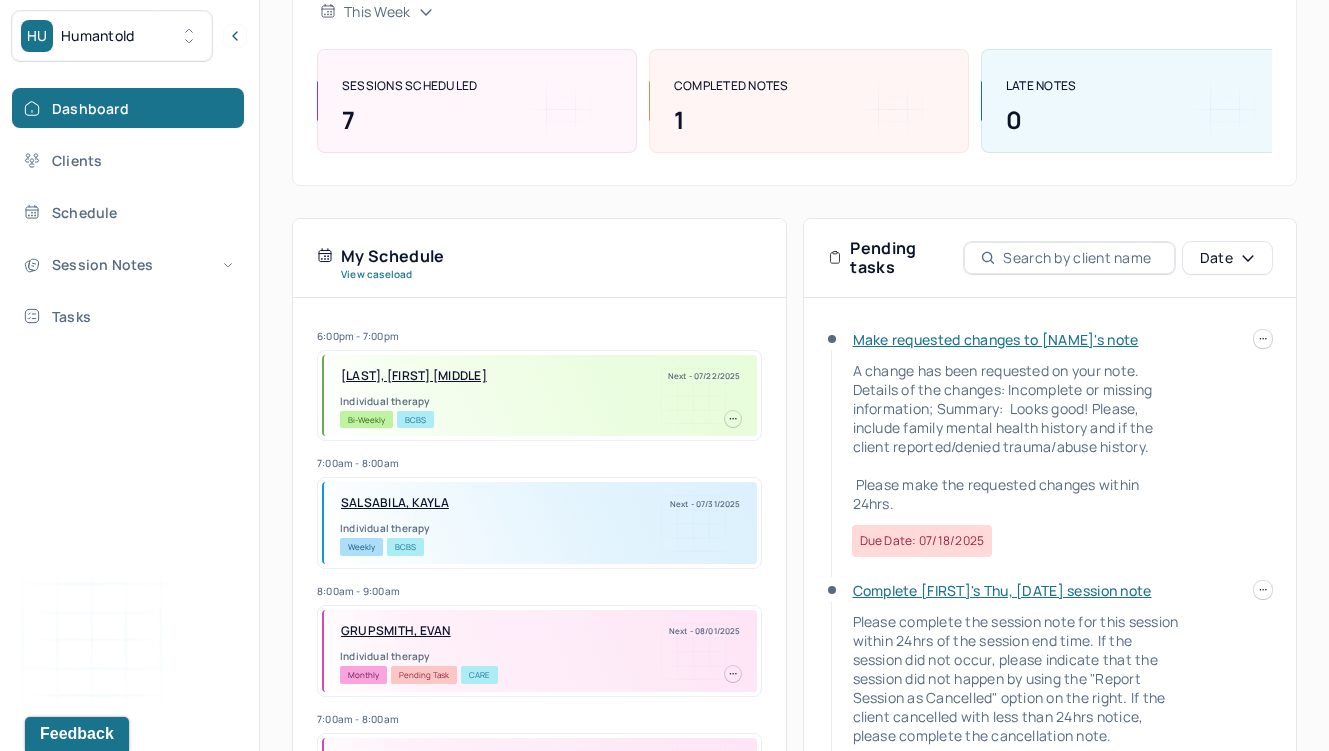 click on "Make requested changes to Elizabeth's note" at bounding box center (996, 339) 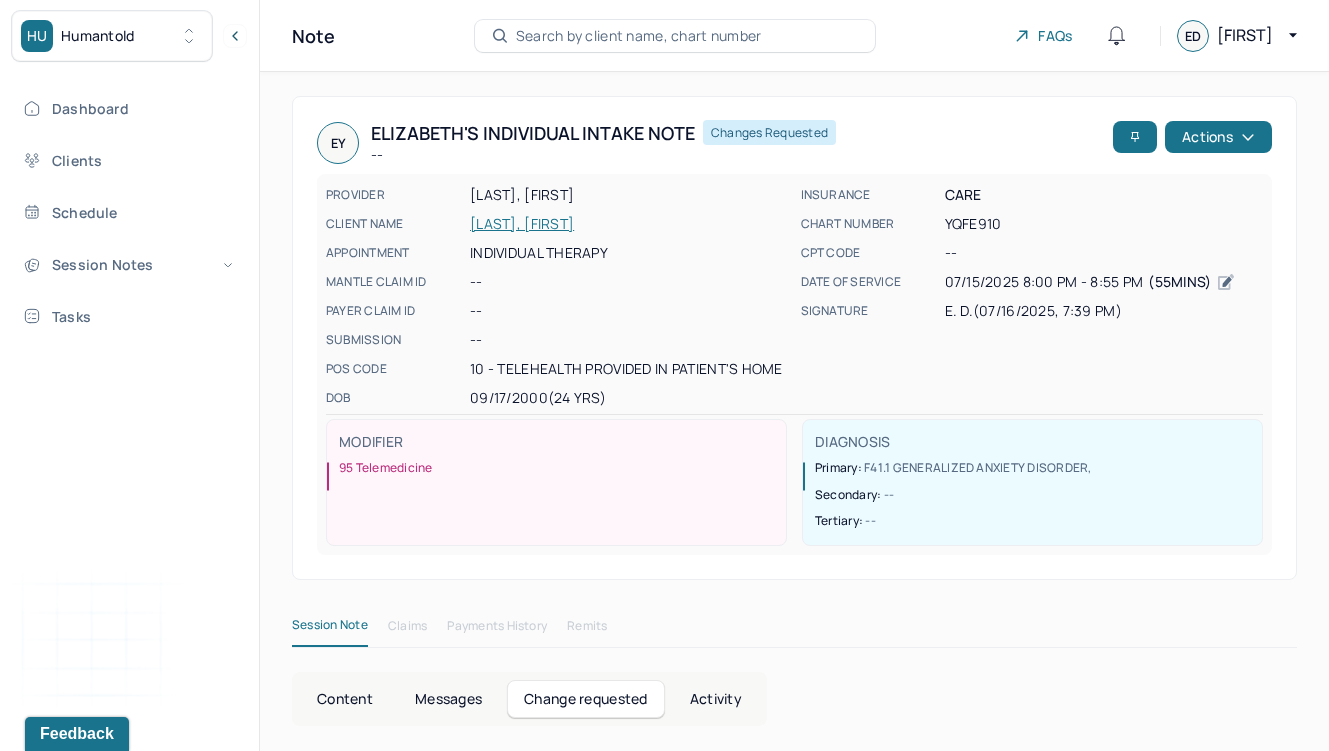 scroll, scrollTop: 202, scrollLeft: 0, axis: vertical 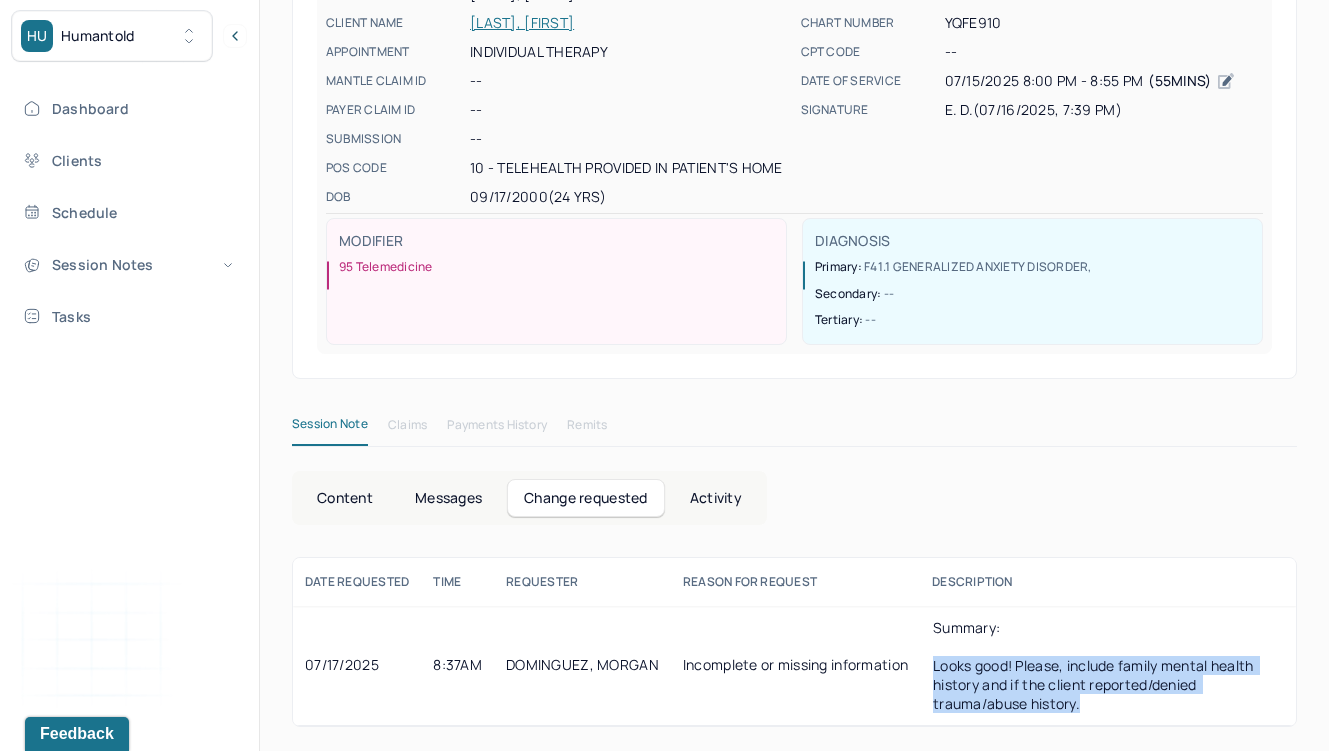 drag, startPoint x: 1087, startPoint y: 705, endPoint x: 932, endPoint y: 660, distance: 161.40013 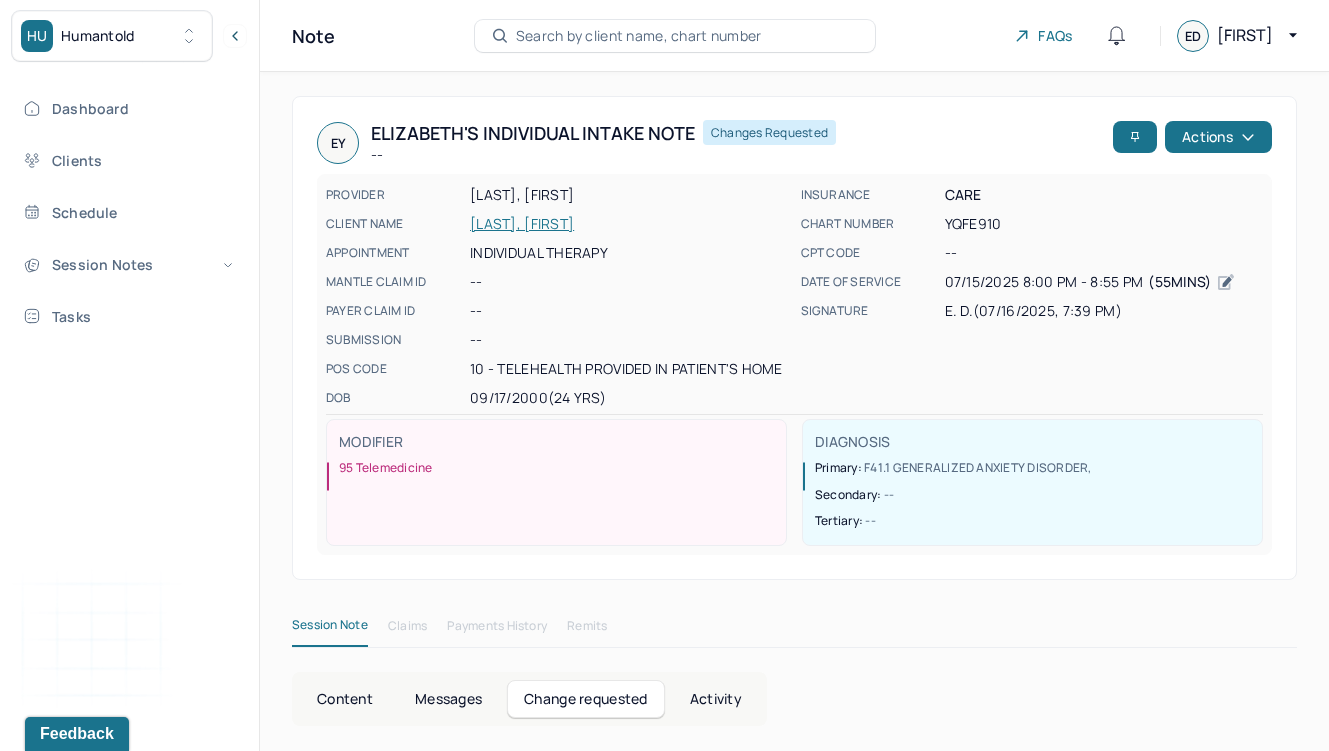 scroll, scrollTop: 202, scrollLeft: 0, axis: vertical 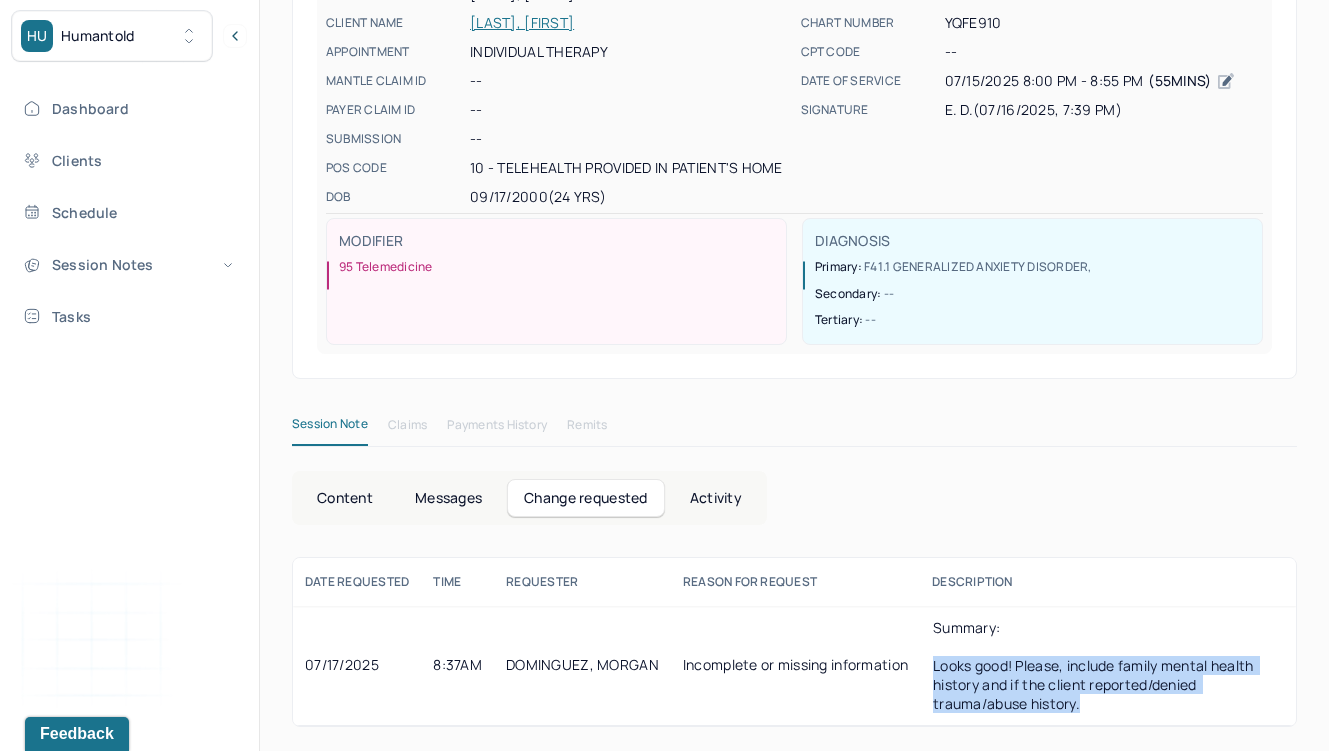 click on "Content" at bounding box center [345, 498] 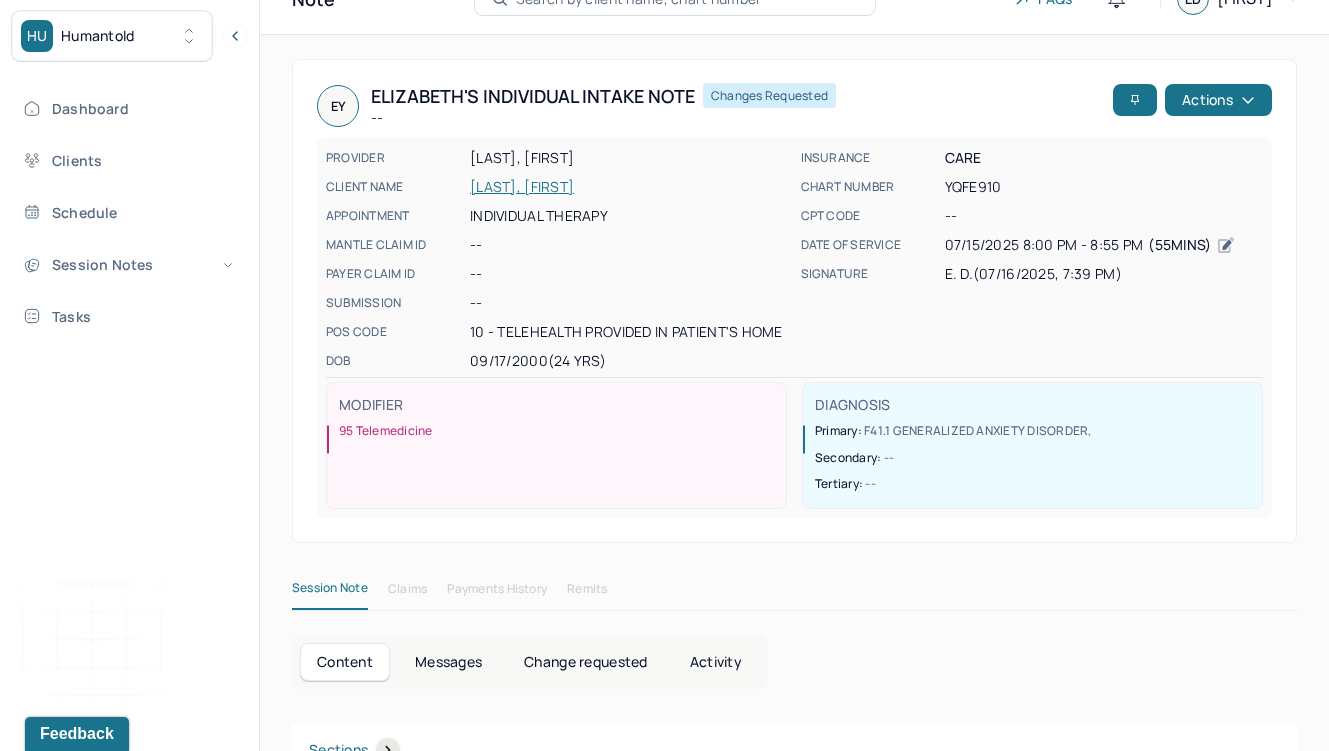 scroll, scrollTop: 0, scrollLeft: 0, axis: both 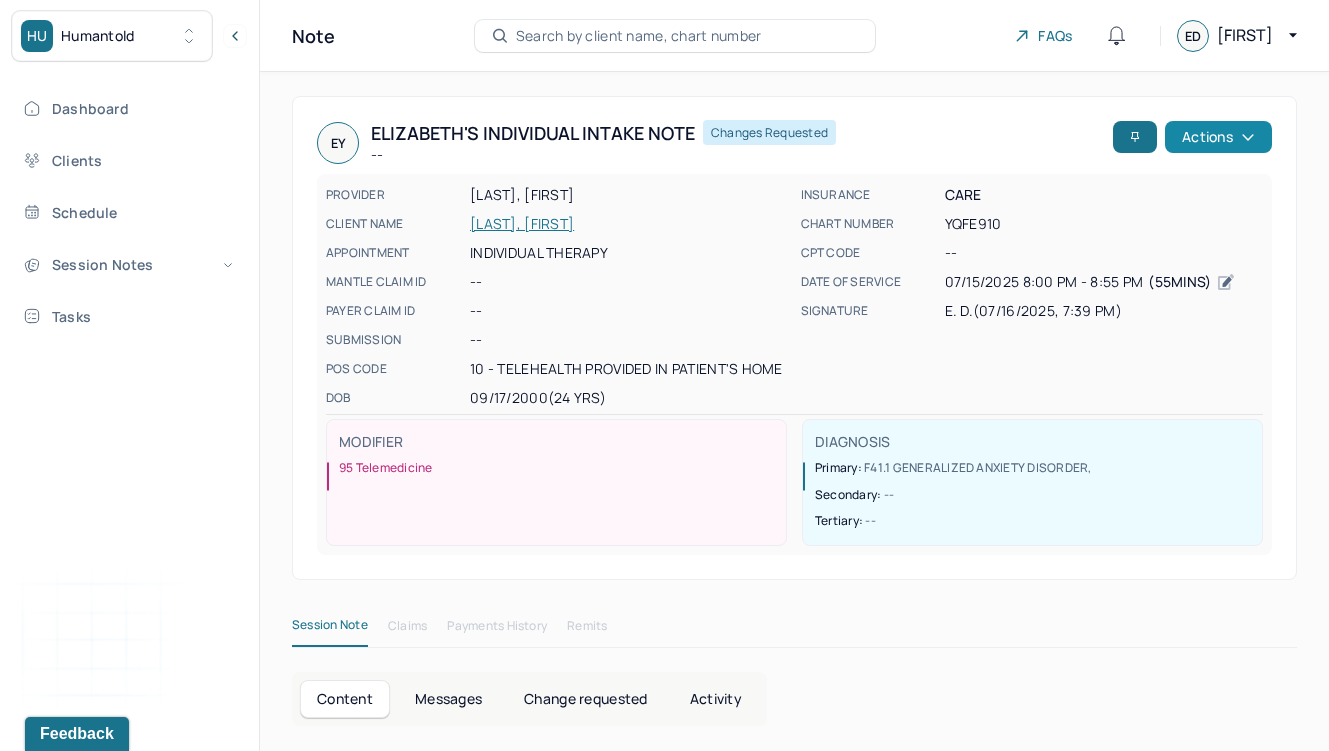 click on "Actions" at bounding box center (1218, 137) 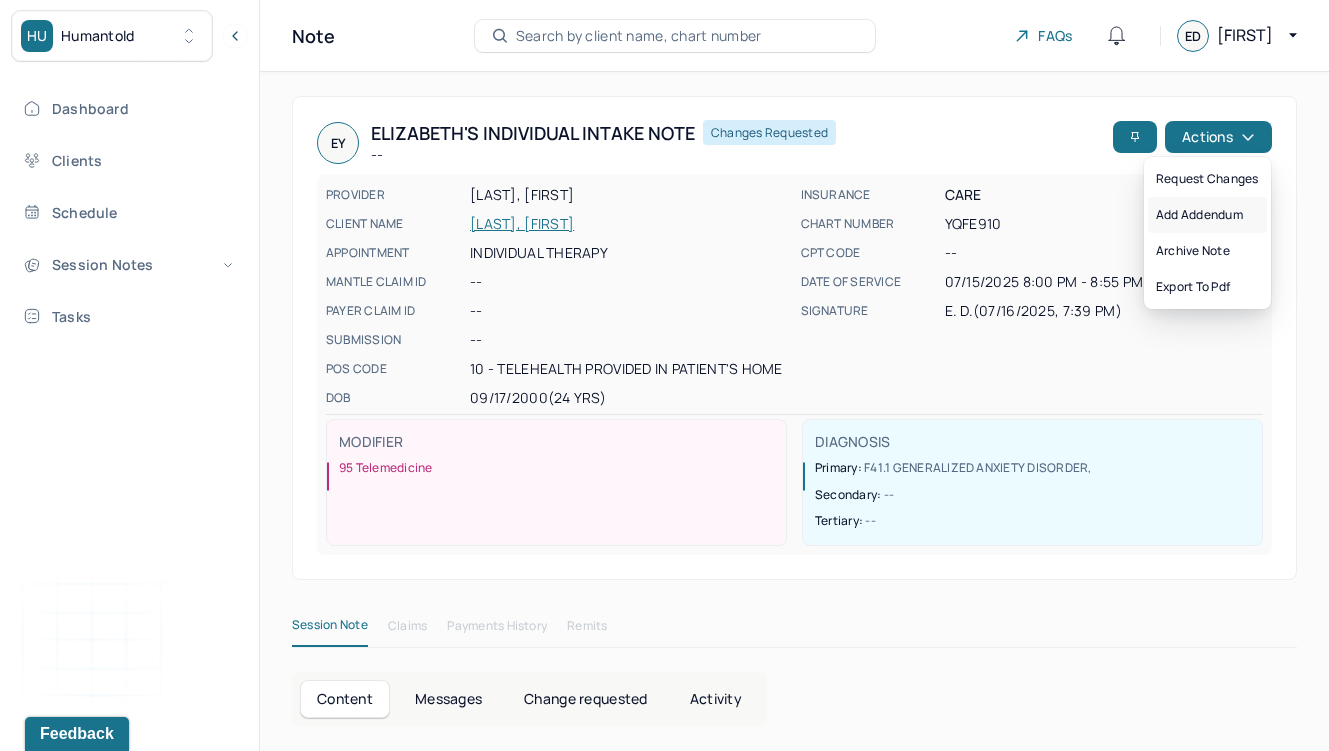 click on "Add addendum" at bounding box center [1207, 215] 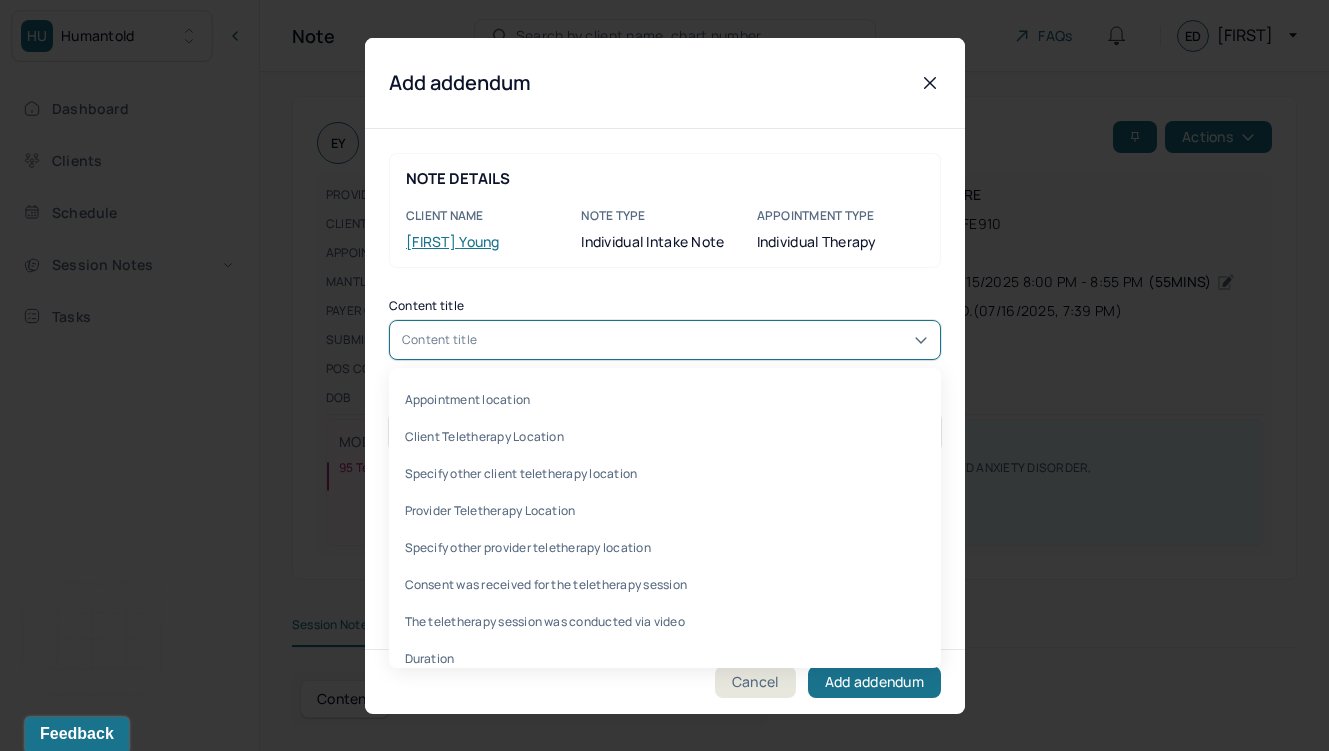 click on "Content title" at bounding box center [665, 340] 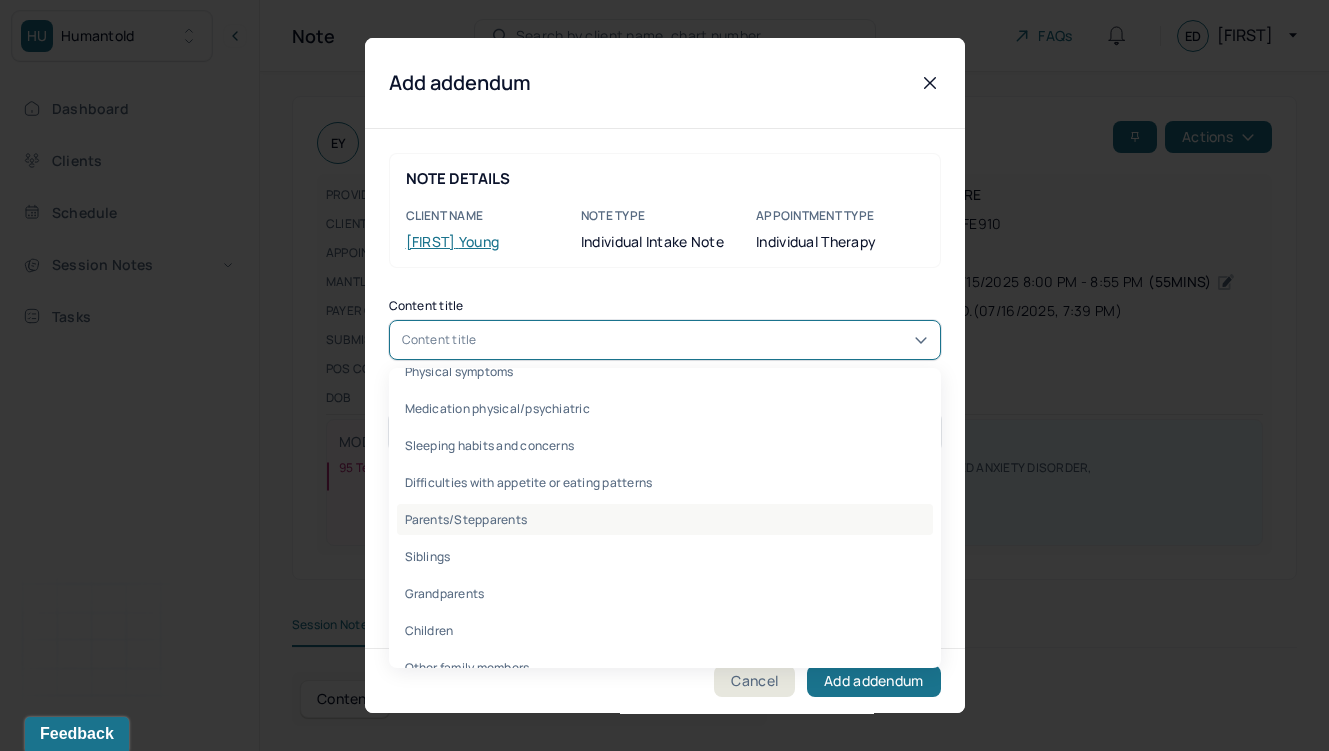 scroll, scrollTop: 1464, scrollLeft: 0, axis: vertical 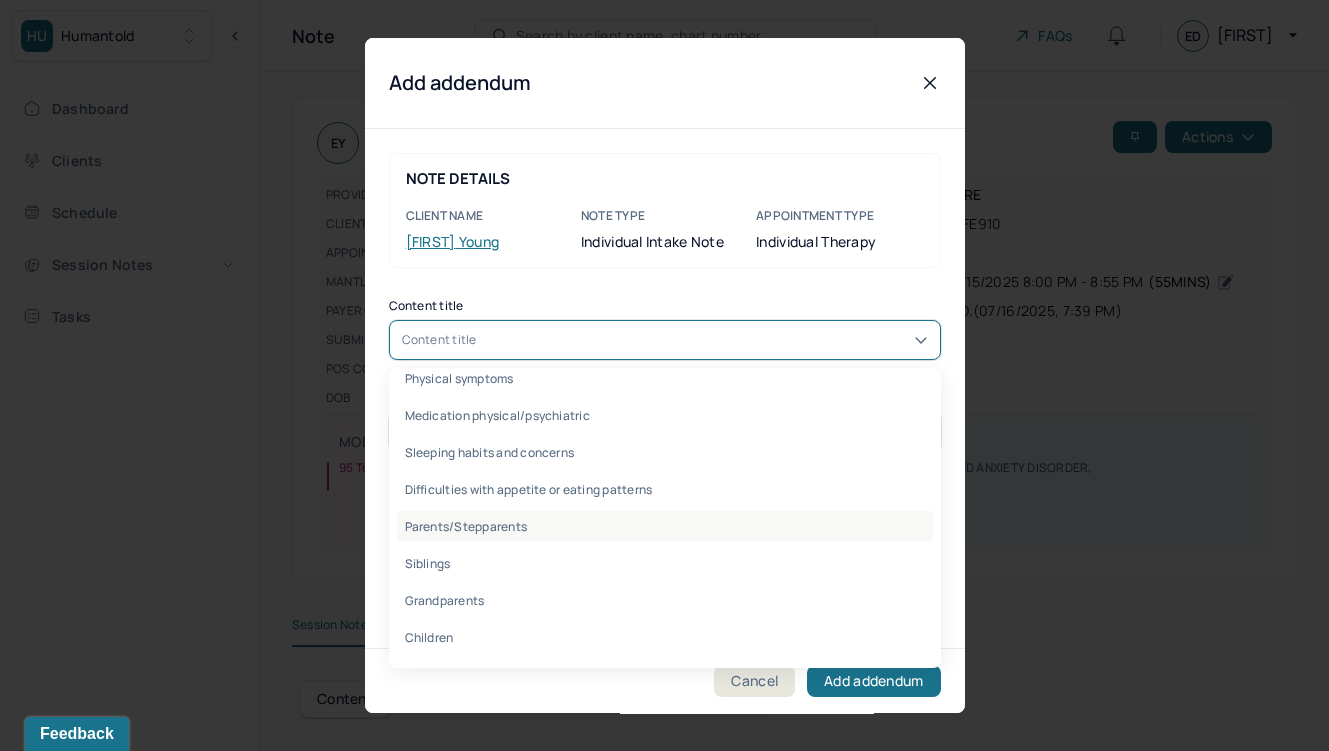 click on "Parents/Stepparents" at bounding box center (665, 526) 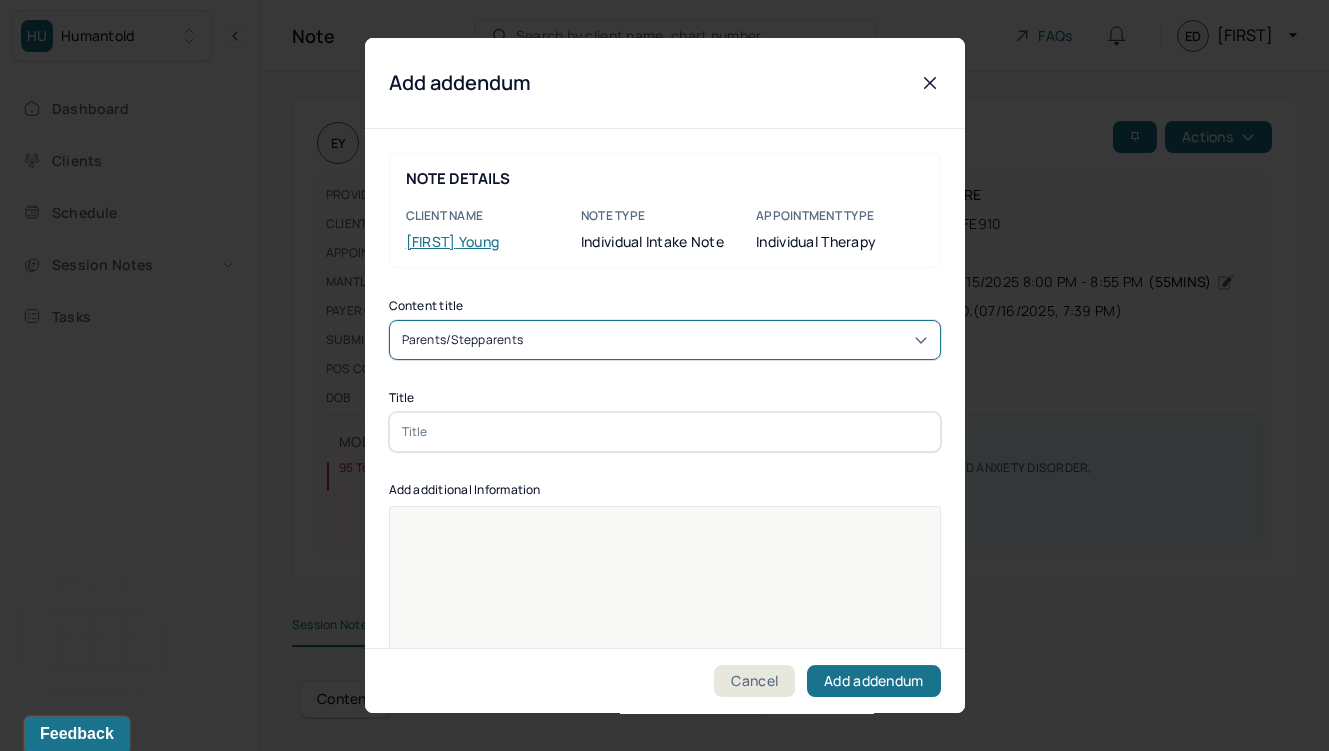 click at bounding box center [665, 432] 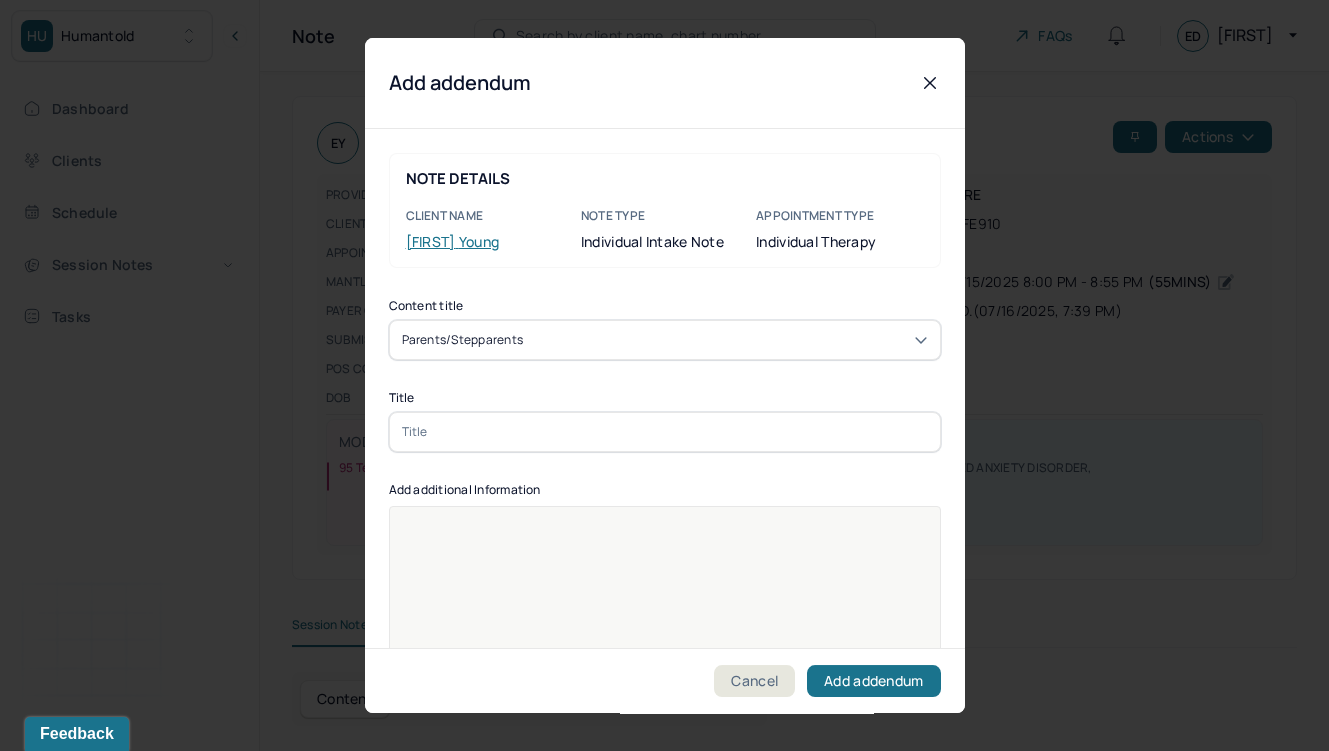 click at bounding box center [665, 432] 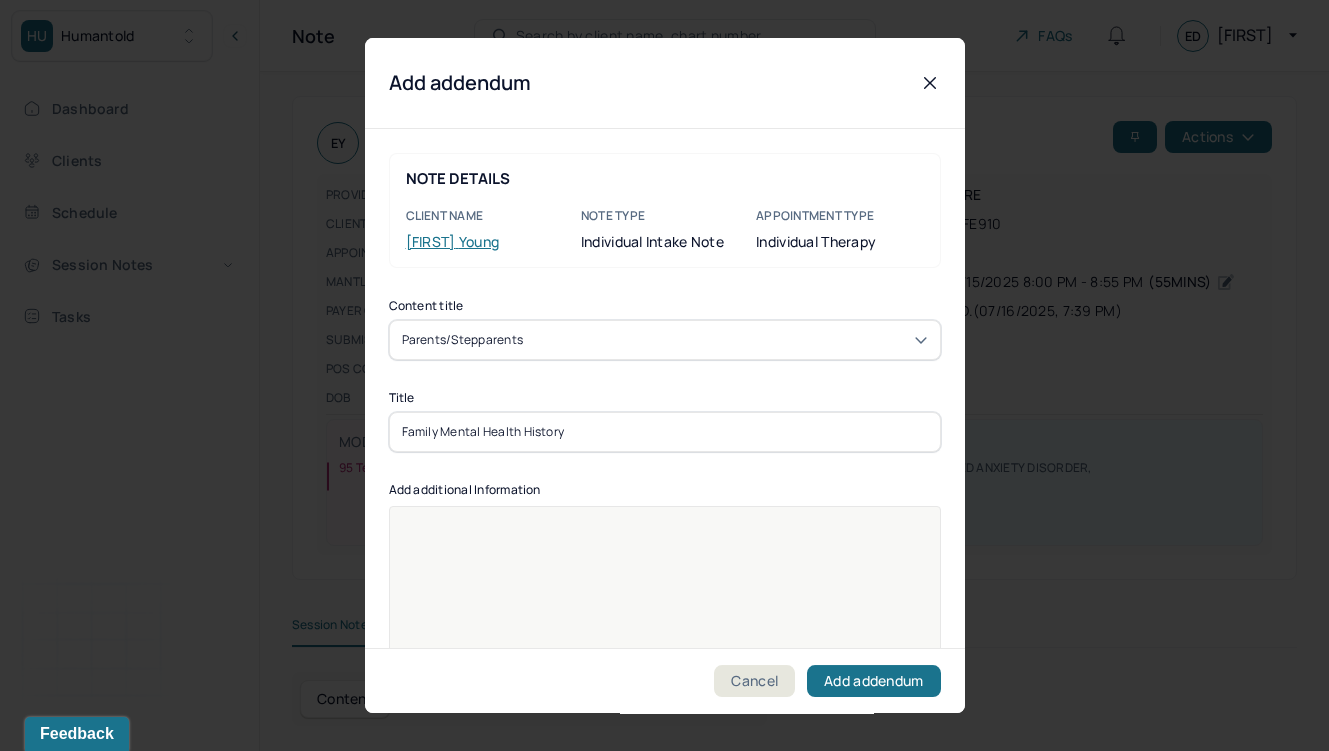 type on "Family Mental Health History" 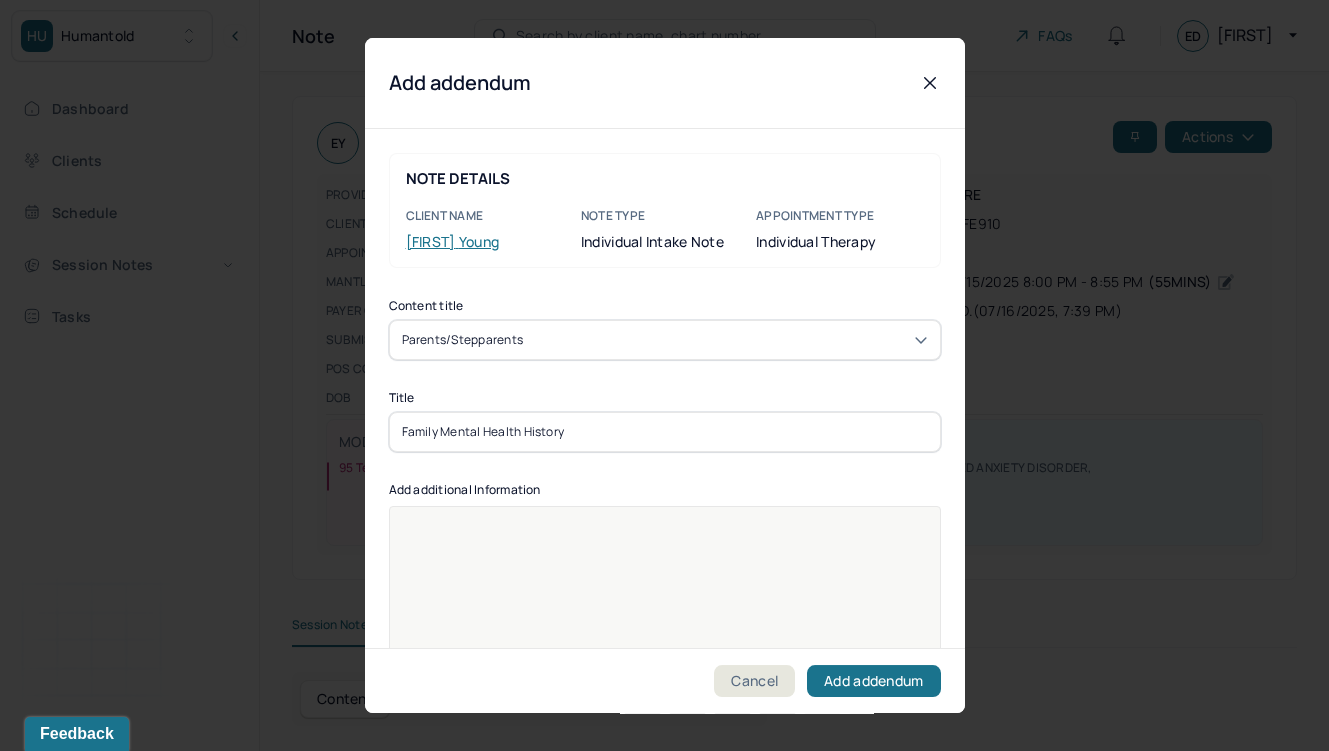 type 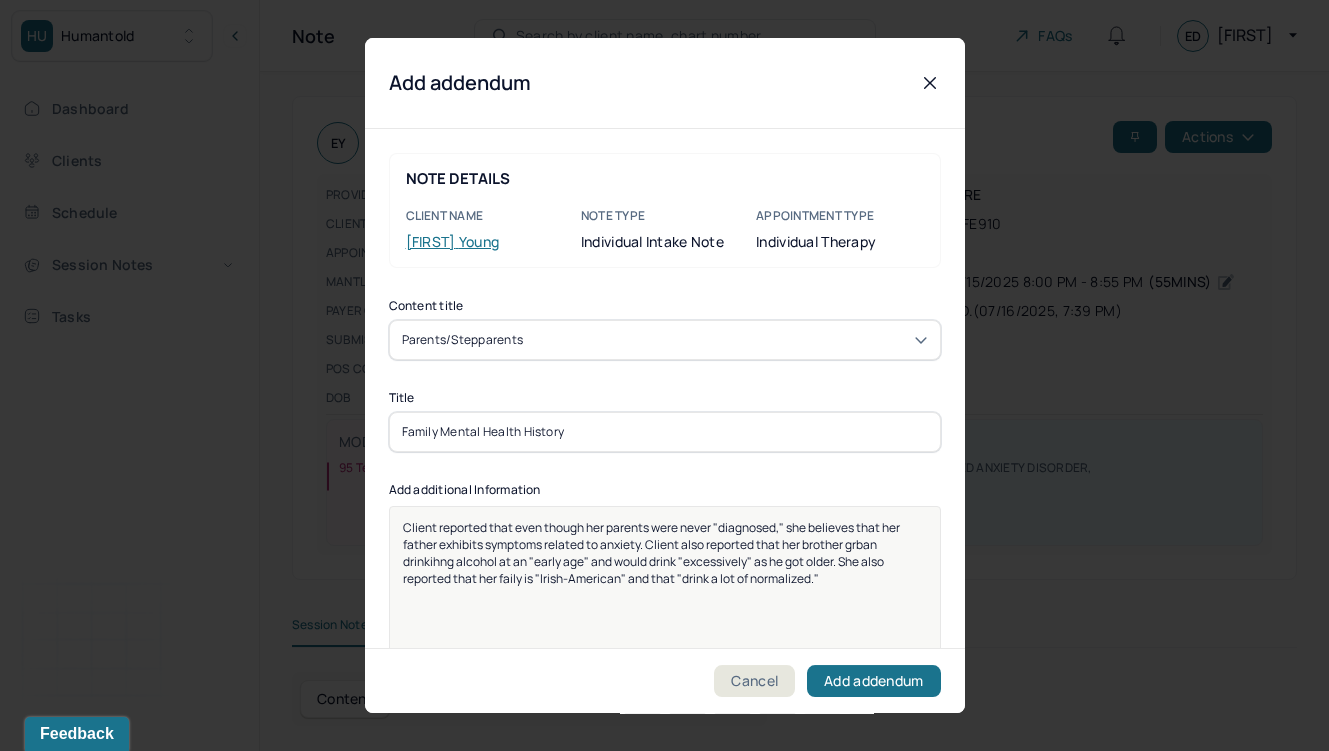 click on "Client reported that even though her parents were never "diagnosed," she believes that her father exhibits symptoms related to anxiety. Client also reported that her brother grban drinkihng alcohol at an "early age" and would drink "excessively" as he got older. She also reported that her faily is "Irish-American" and that "drink a lot of normalized."" at bounding box center (652, 553) 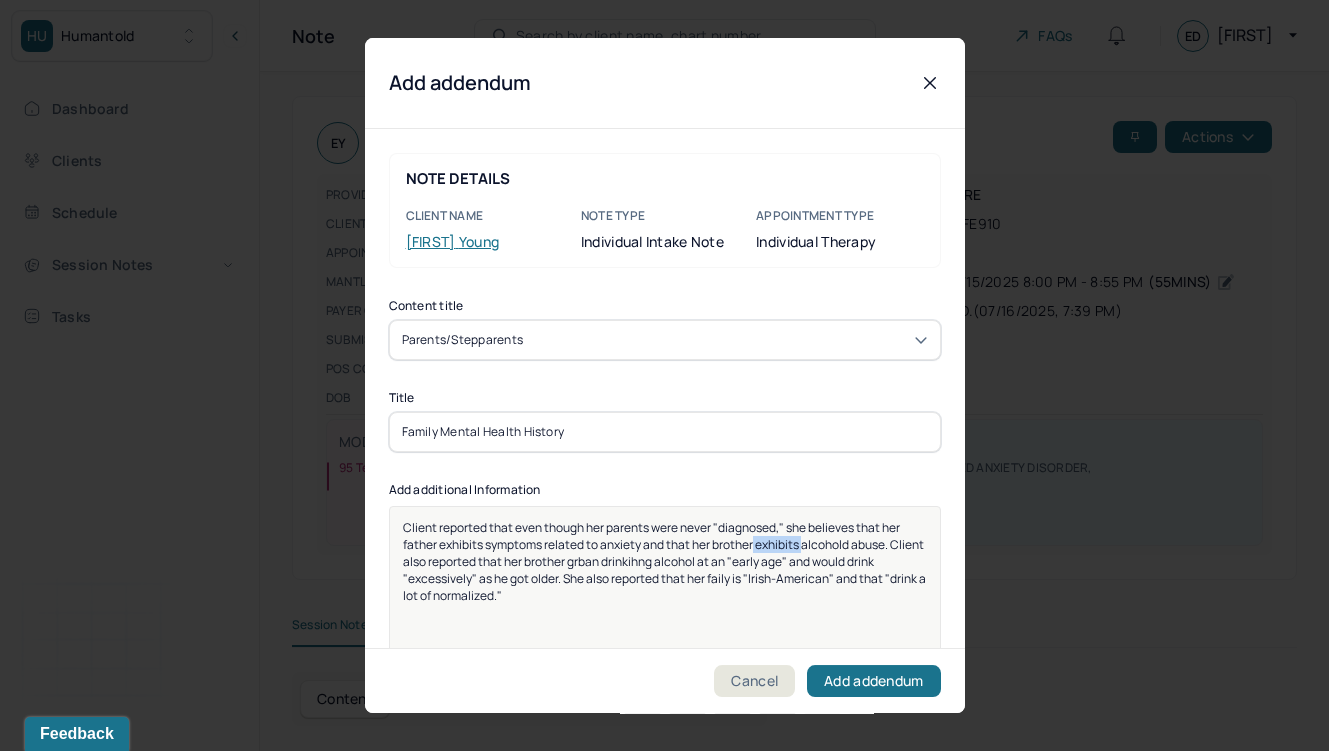 drag, startPoint x: 804, startPoint y: 545, endPoint x: 756, endPoint y: 545, distance: 48 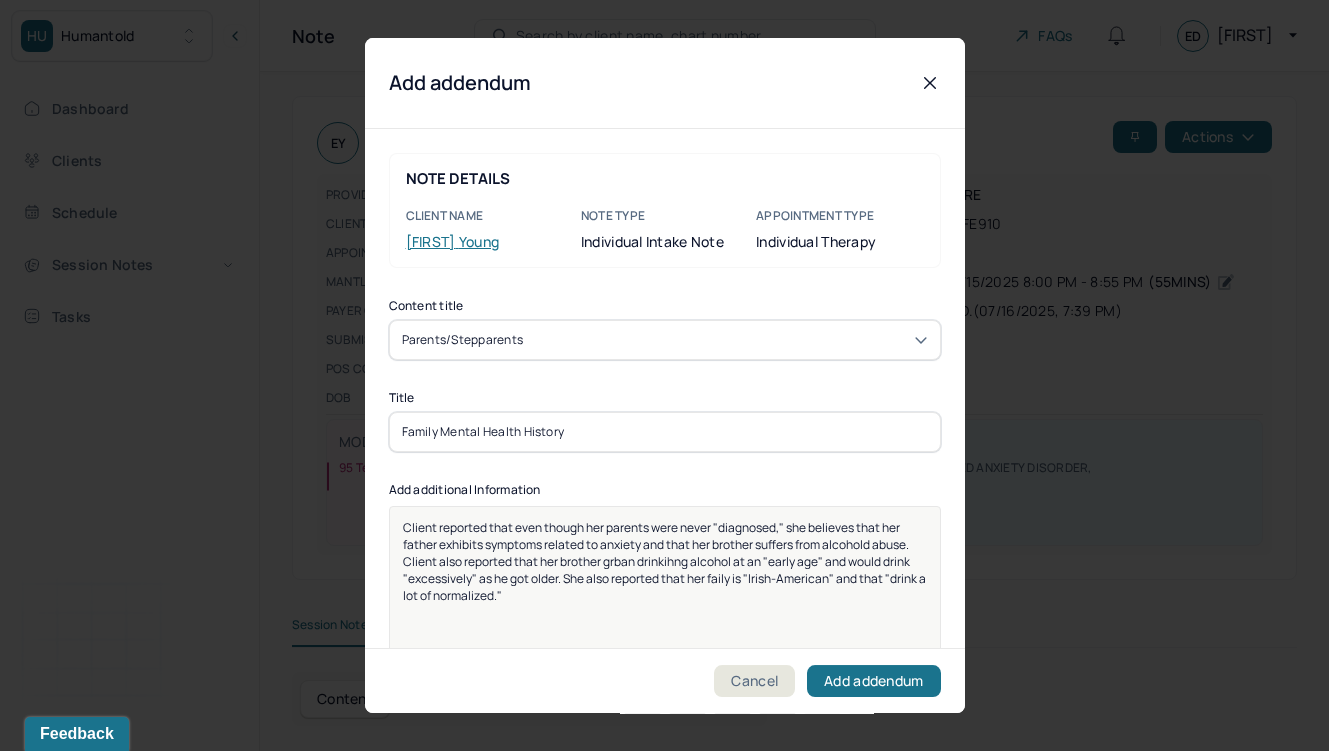 click on "Client reported that even though her parents were never "diagnosed," she believes that her father exhibits symptoms related to anxiety and that her brother suffers from alcohold abuse. Client also reported that her brother grban drinkihng alcohol at an "early age" and would drink "excessively" as he got older. She also reported that her faily is "Irish-American" and that "drink a lot of normalized."" at bounding box center (665, 561) 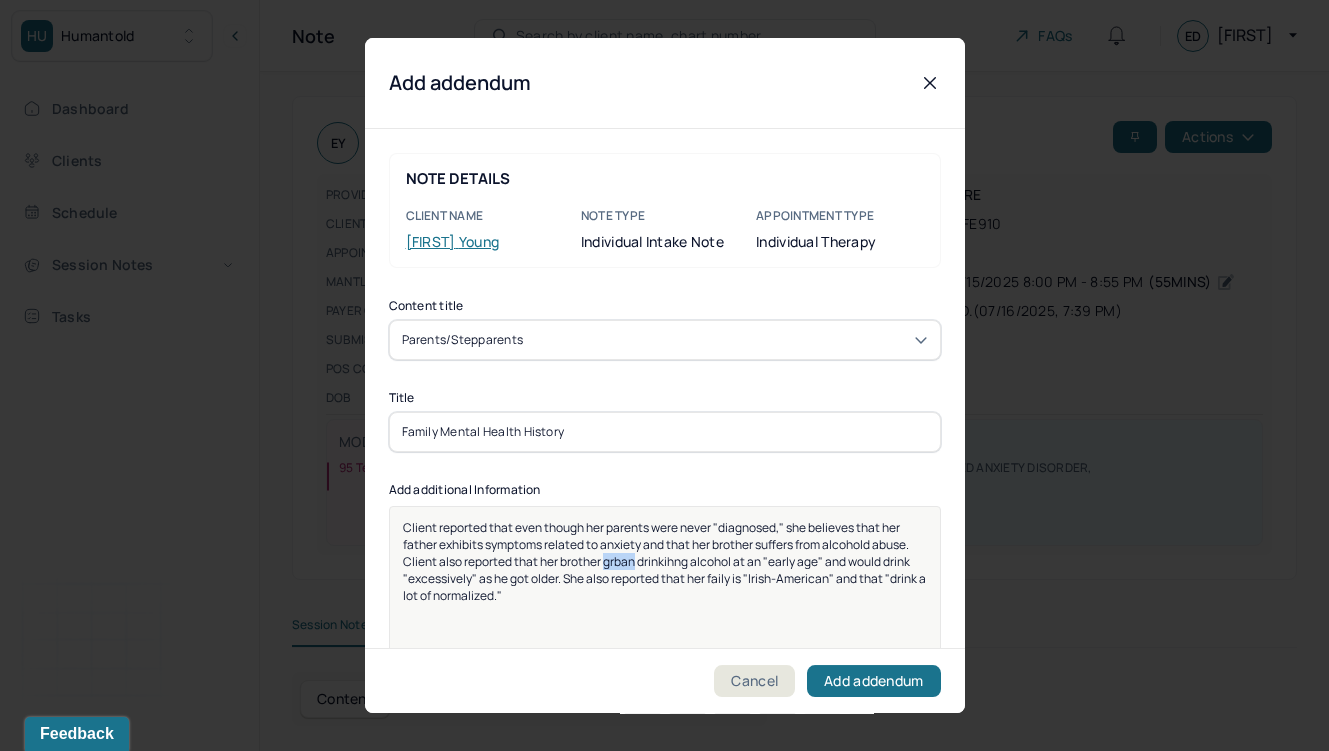 click on "Client reported that even though her parents were never "diagnosed," she believes that her father exhibits symptoms related to anxiety and that her brother suffers from alcohold abuse. Client also reported that her brother grban drinkihng alcohol at an "early age" and would drink "excessively" as he got older. She also reported that her faily is "Irish-American" and that "drink a lot of normalized."" at bounding box center [665, 561] 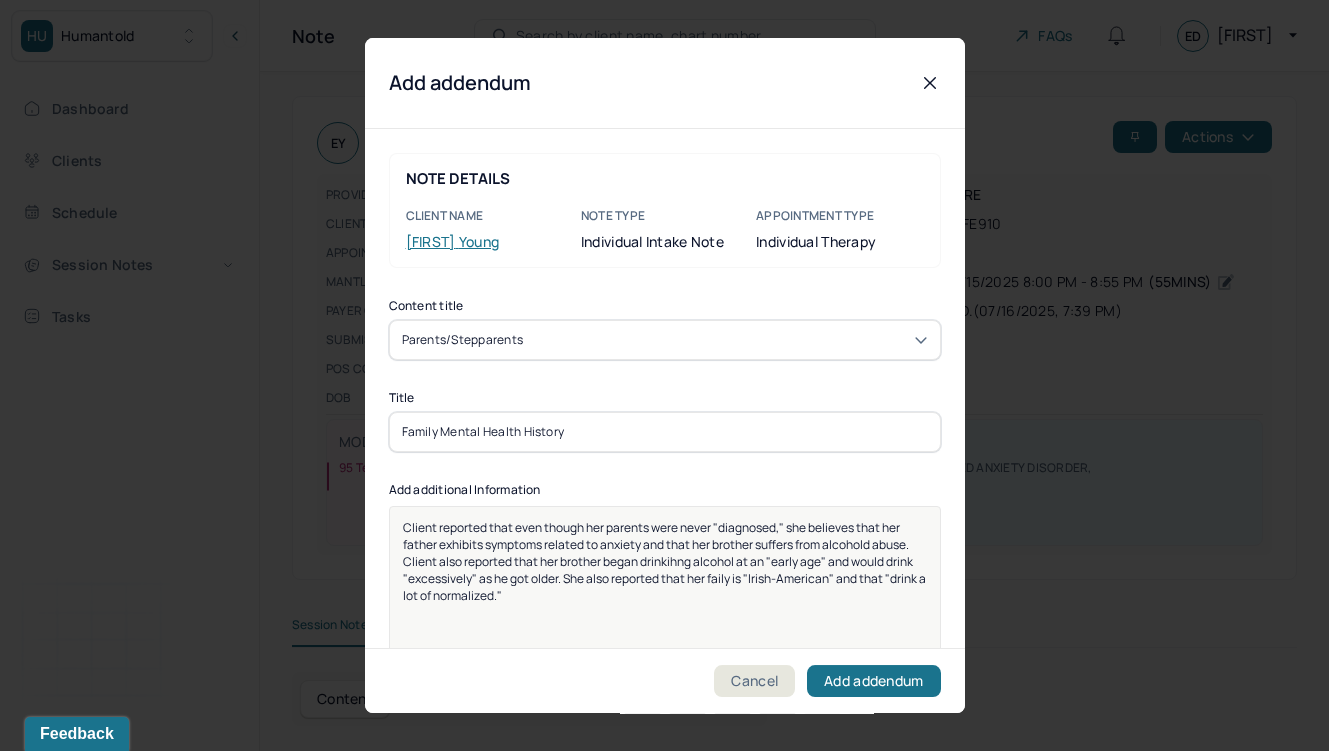 click on "Client reported that even though her parents were never "diagnosed," she believes that her father exhibits symptoms related to anxiety and that her brother suffers from alcohold abuse. Client also reported that her brother began drinkihng alcohol at an "early age" and would drink "excessively" as he got older. She also reported that her faily is "Irish-American" and that "drink a lot of normalized."" at bounding box center (665, 561) 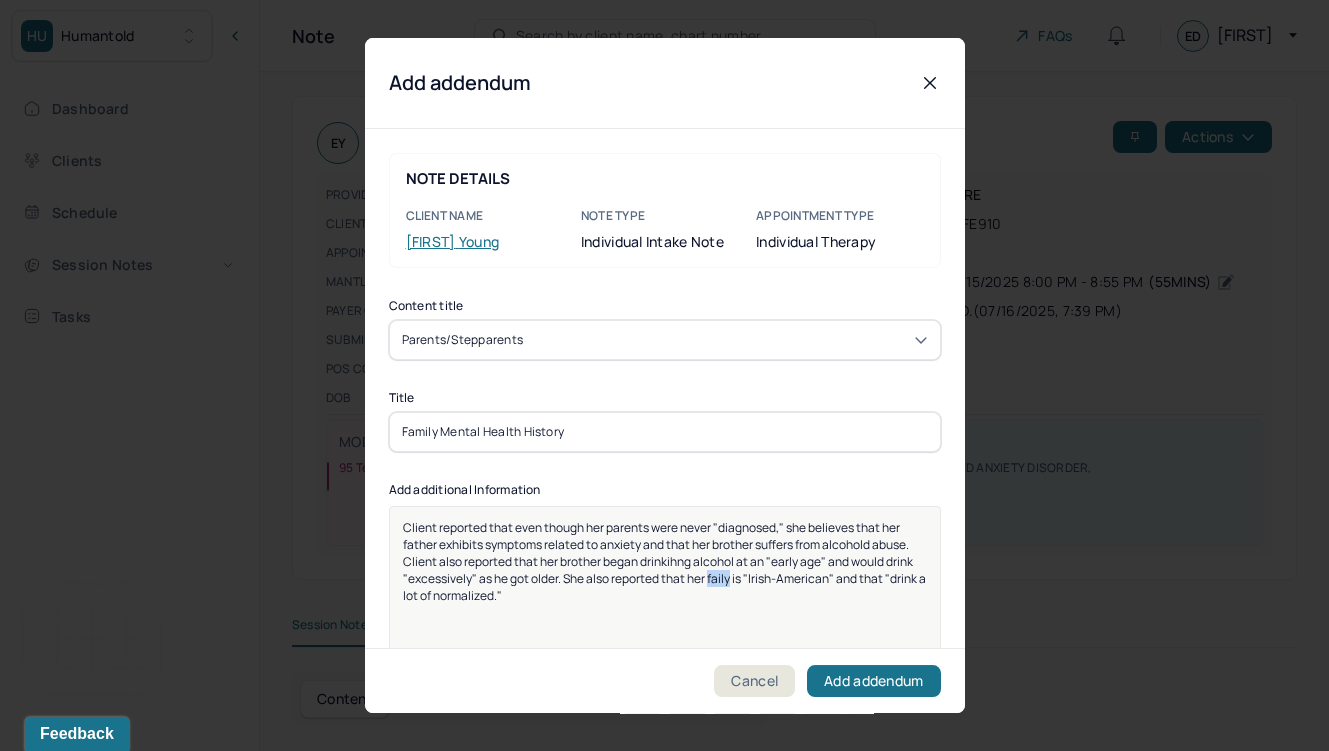 click on "Client reported that even though her parents were never "diagnosed," she believes that her father exhibits symptoms related to anxiety and that her brother suffers from alcohold abuse. Client also reported that her brother began drinkihng alcohol at an "early age" and would drink "excessively" as he got older. She also reported that her faily is "Irish-American" and that "drink a lot of normalized."" at bounding box center (665, 561) 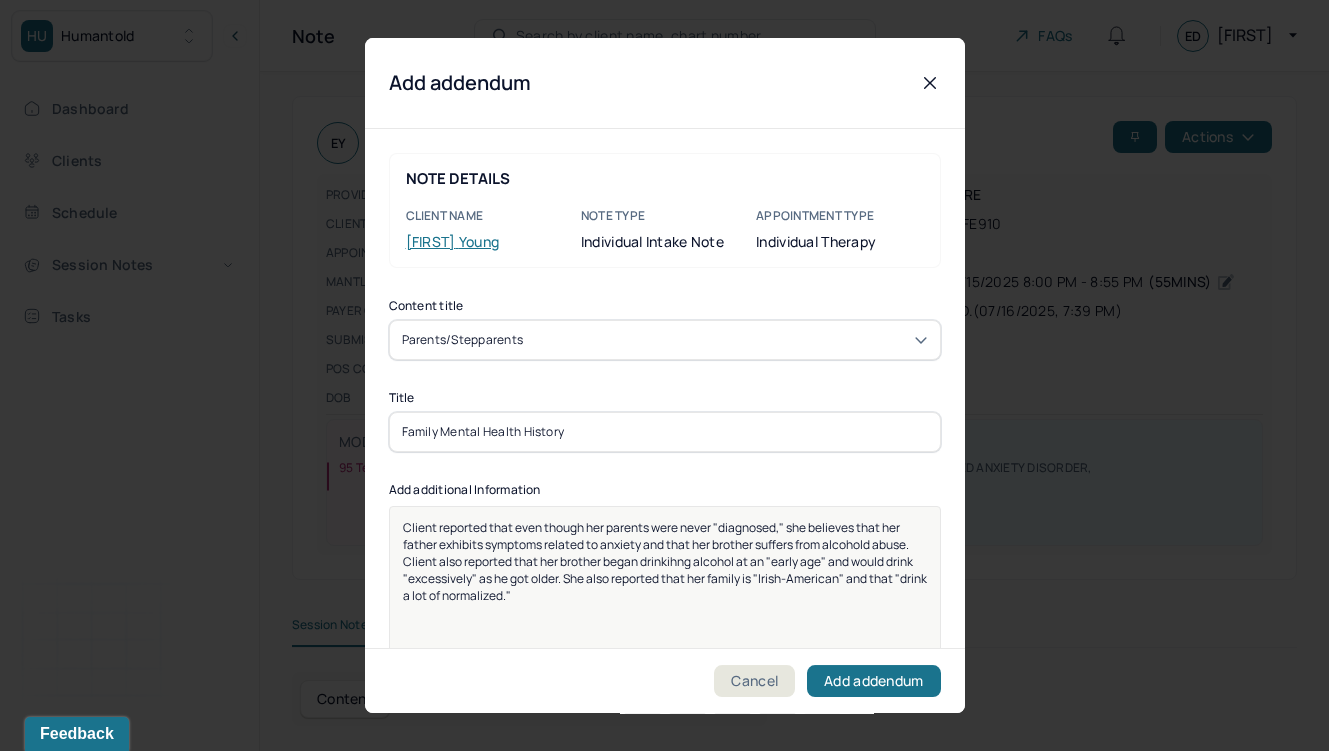 click on "Client reported that even though her parents were never "diagnosed," she believes that her father exhibits symptoms related to anxiety and that her brother suffers from alcohold abuse. Client also reported that her brother began drinkihng alcohol at an "early age" and would drink "excessively" as he got older. She also reported that her family is "Irish-American" and that "drink a lot of normalized."" at bounding box center (666, 561) 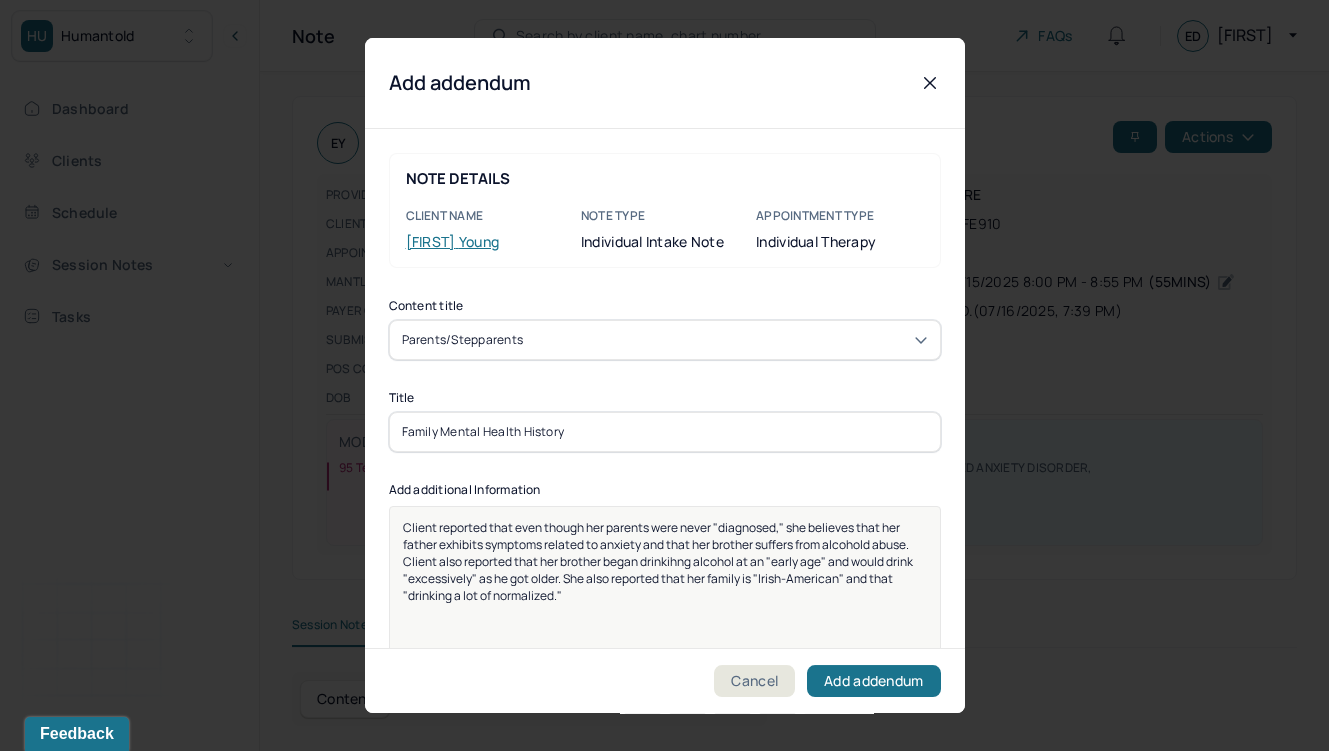 click on "Client reported that even though her parents were never "diagnosed," she believes that her father exhibits symptoms related to anxiety and that her brother suffers from alcohold abuse. Client also reported that her brother began drinkihng alcohol at an "early age" and would drink "excessively" as he got older. She also reported that her family is "Irish-American" and that "drinking a lot of normalized."" at bounding box center [659, 561] 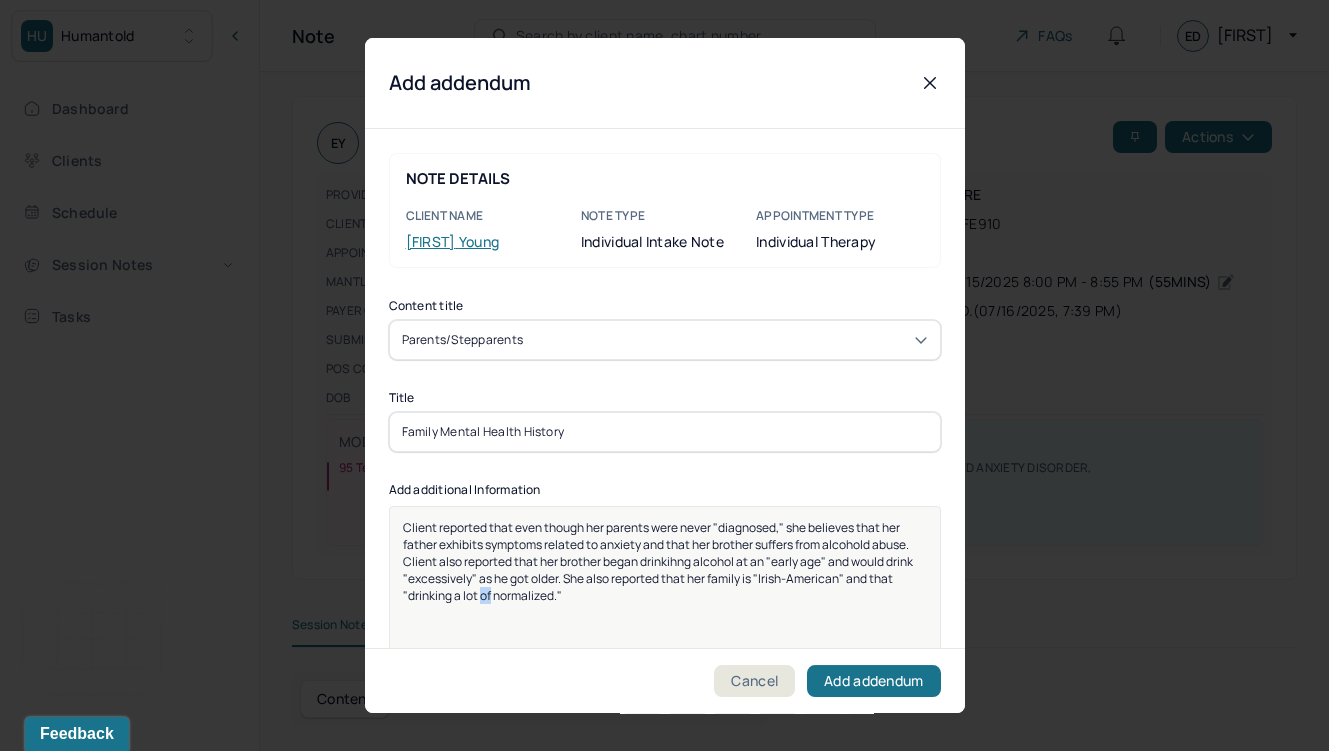 click on "Client reported that even though her parents were never "diagnosed," she believes that her father exhibits symptoms related to anxiety and that her brother suffers from alcohold abuse. Client also reported that her brother began drinkihng alcohol at an "early age" and would drink "excessively" as he got older. She also reported that her family is "Irish-American" and that "drinking a lot of normalized."" at bounding box center (659, 561) 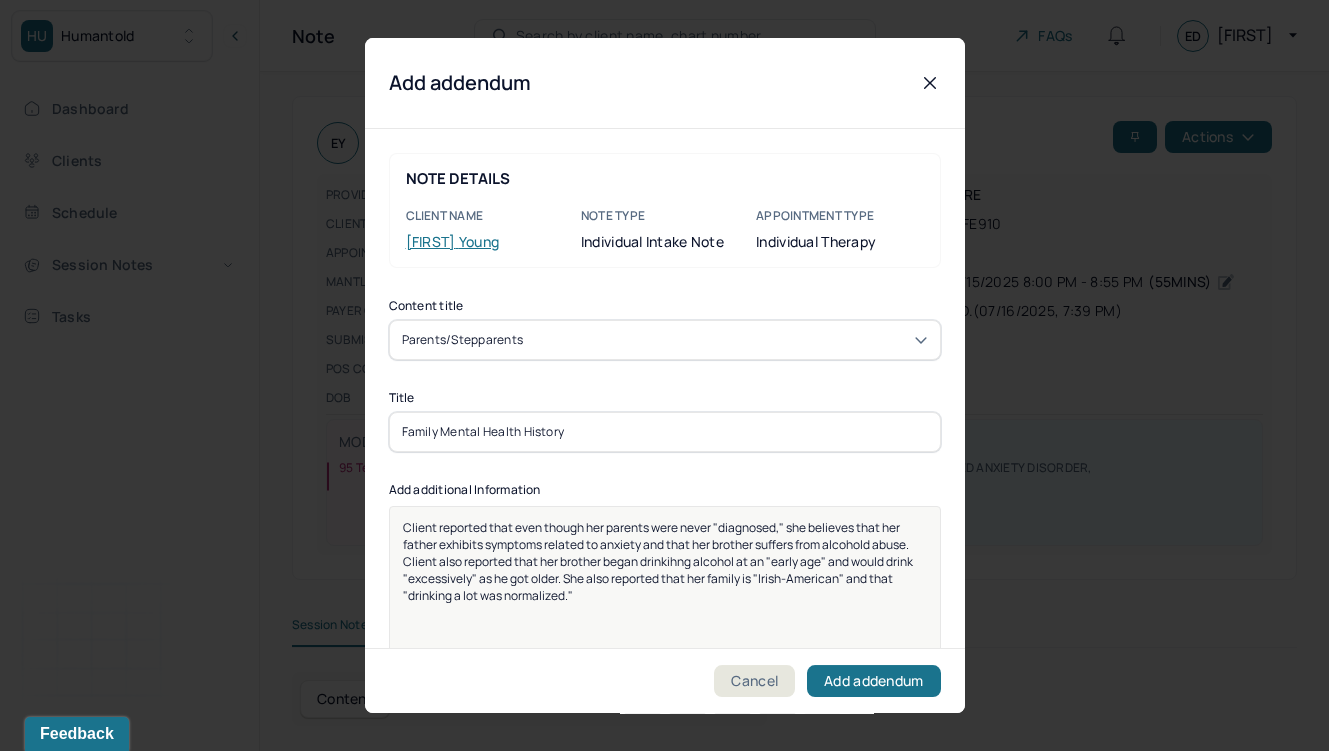 click on "Client reported that even though her parents were never "diagnosed," she believes that her father exhibits symptoms related to anxiety and that her brother suffers from alcohold abuse. Client also reported that her brother began drinkihng alcohol at an "early age" and would drink "excessively" as he got older. She also reported that her family is "Irish-American" and that "drinking a lot was normalized."" at bounding box center [665, 561] 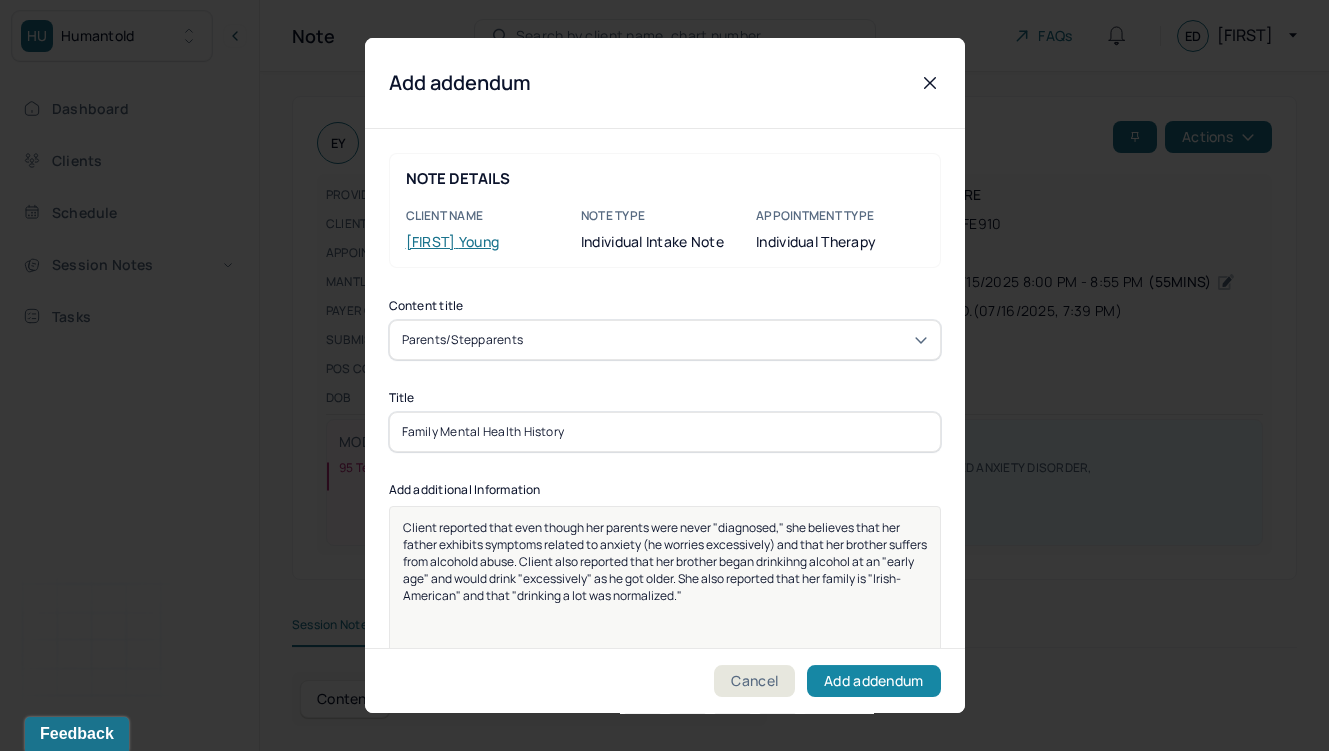 click on "Add addendum" at bounding box center [873, 681] 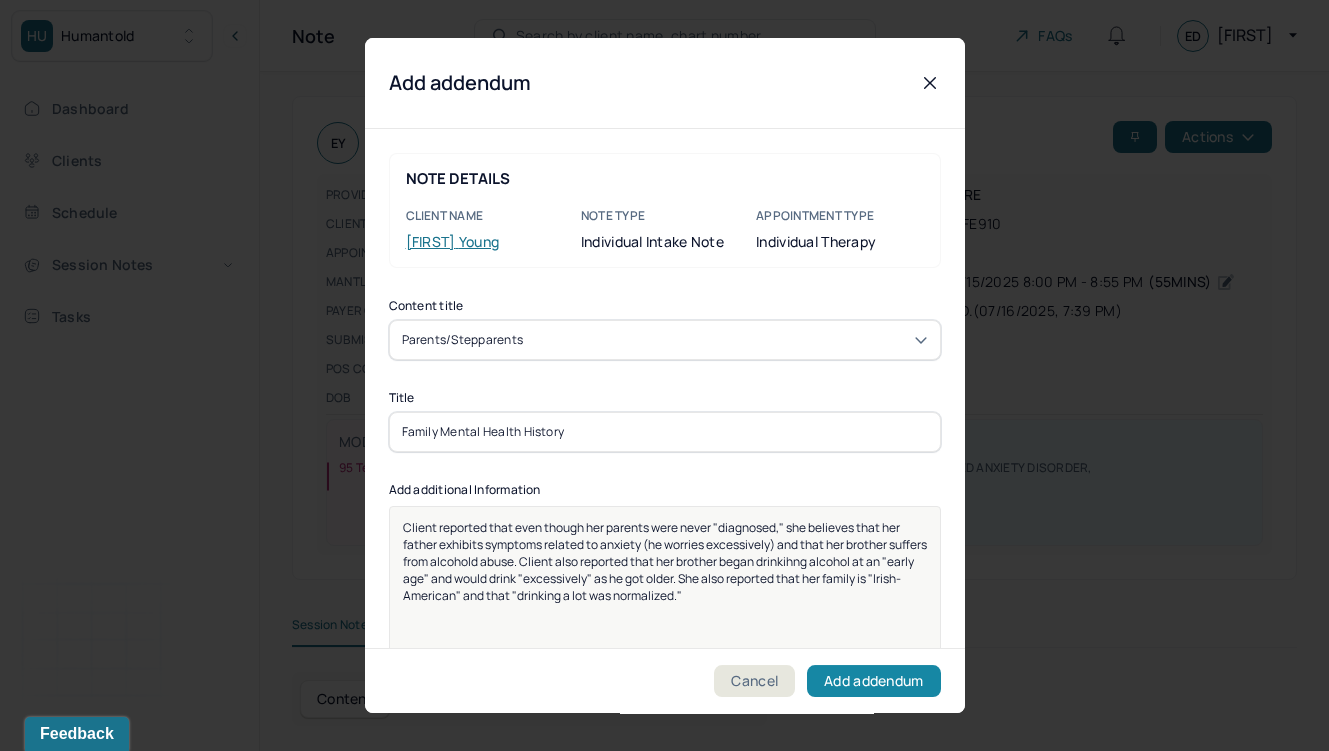 scroll, scrollTop: 261, scrollLeft: 0, axis: vertical 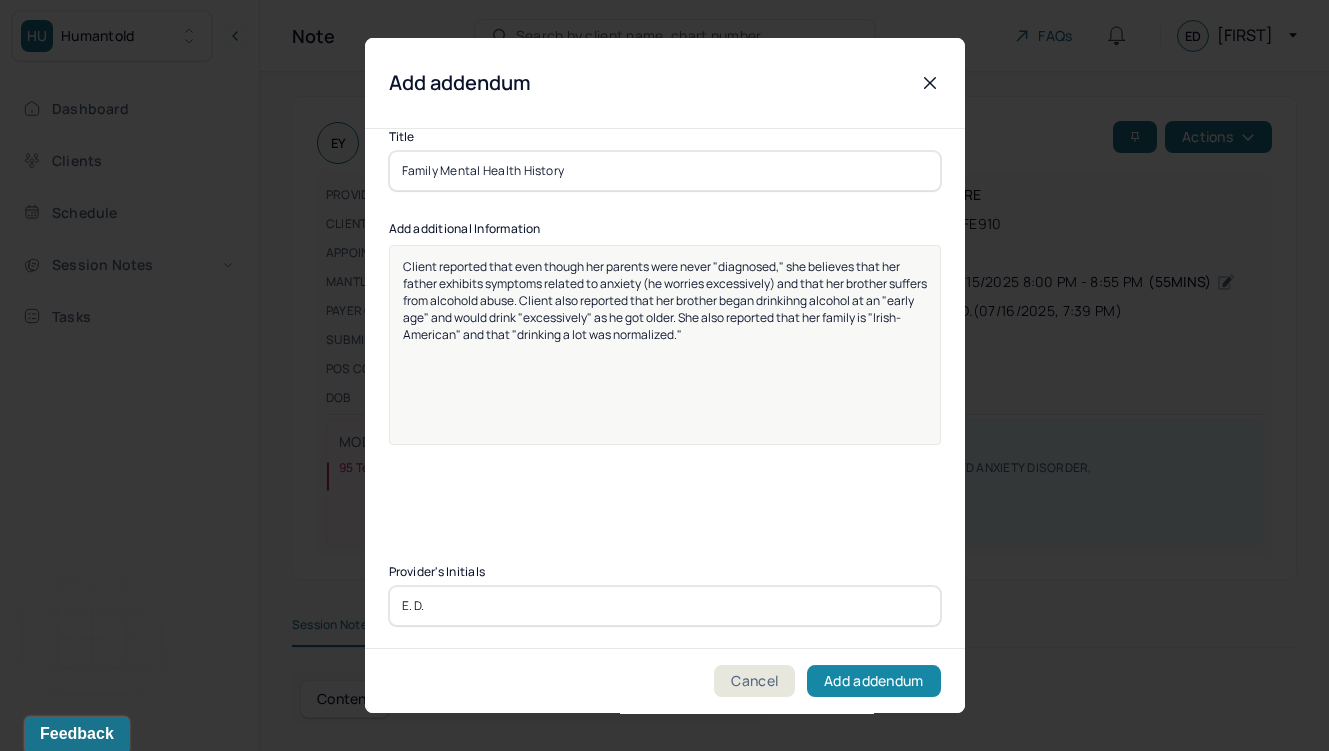 type on "E. D." 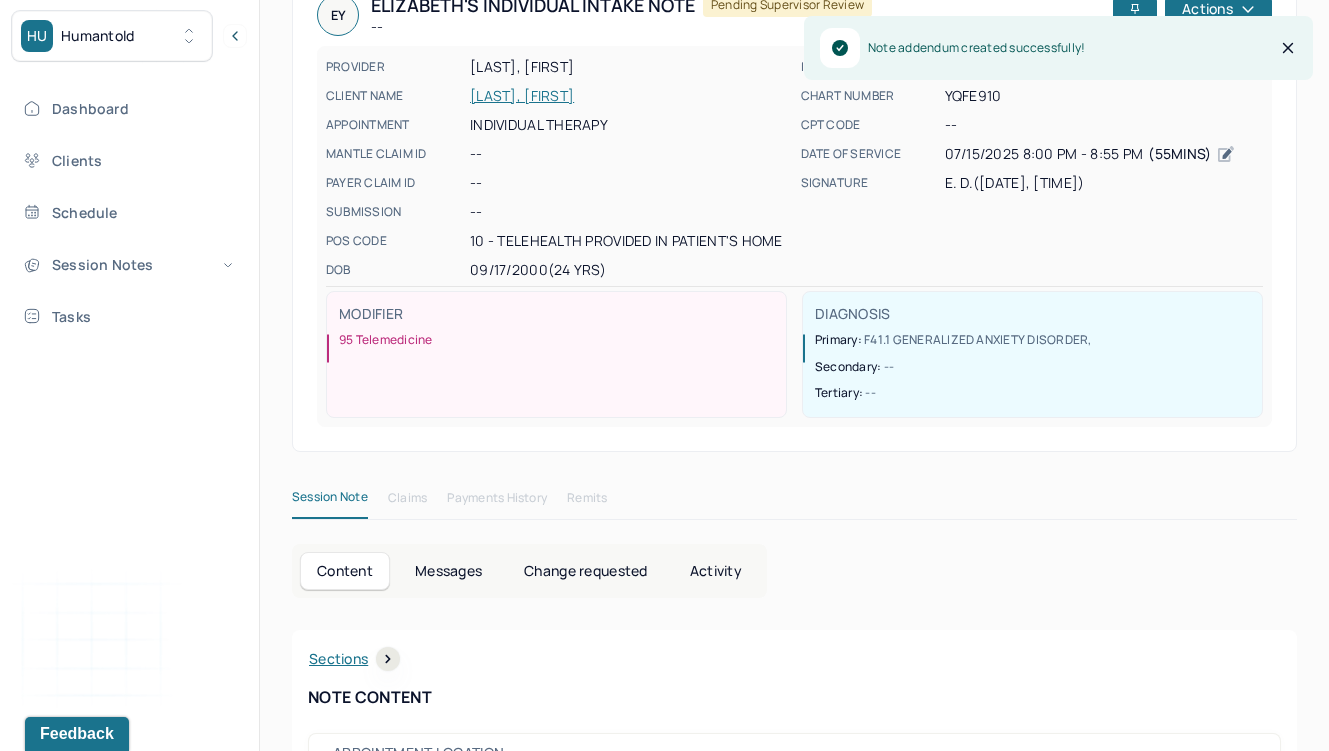 scroll, scrollTop: 0, scrollLeft: 0, axis: both 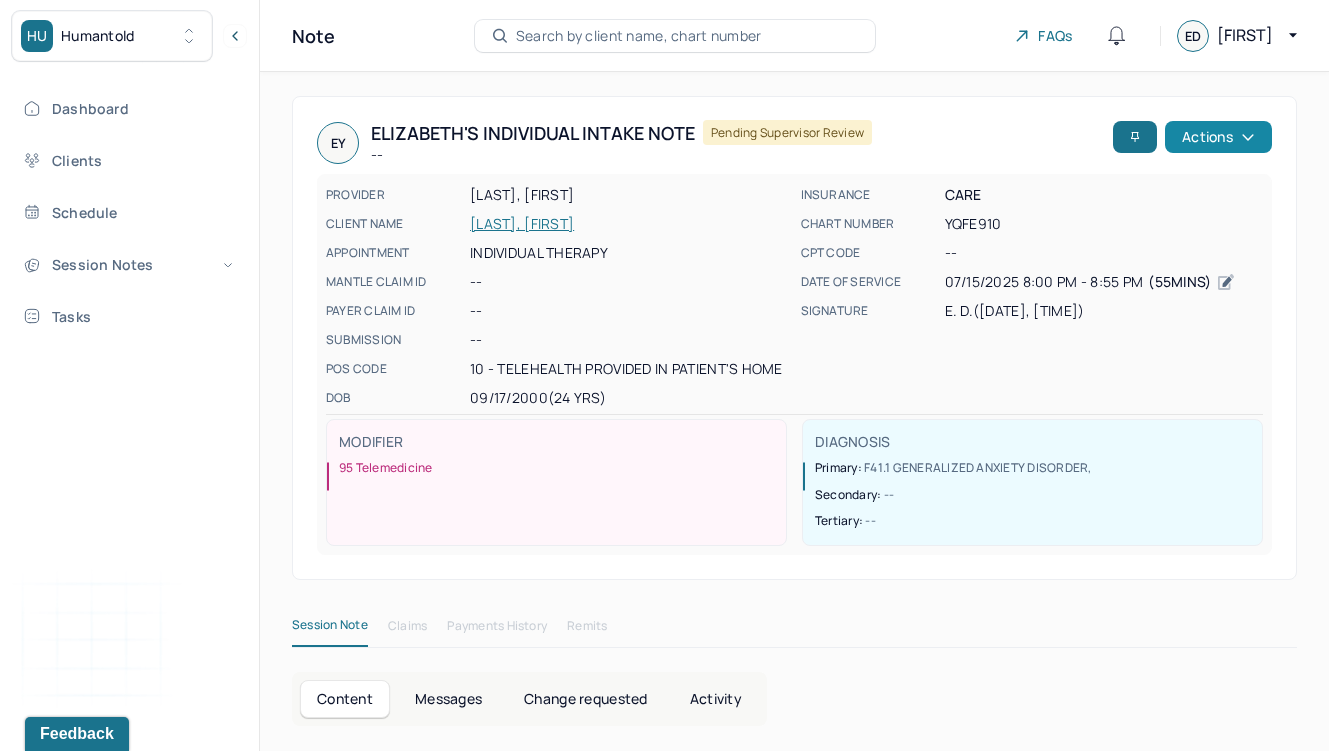 click on "Actions" at bounding box center (1218, 137) 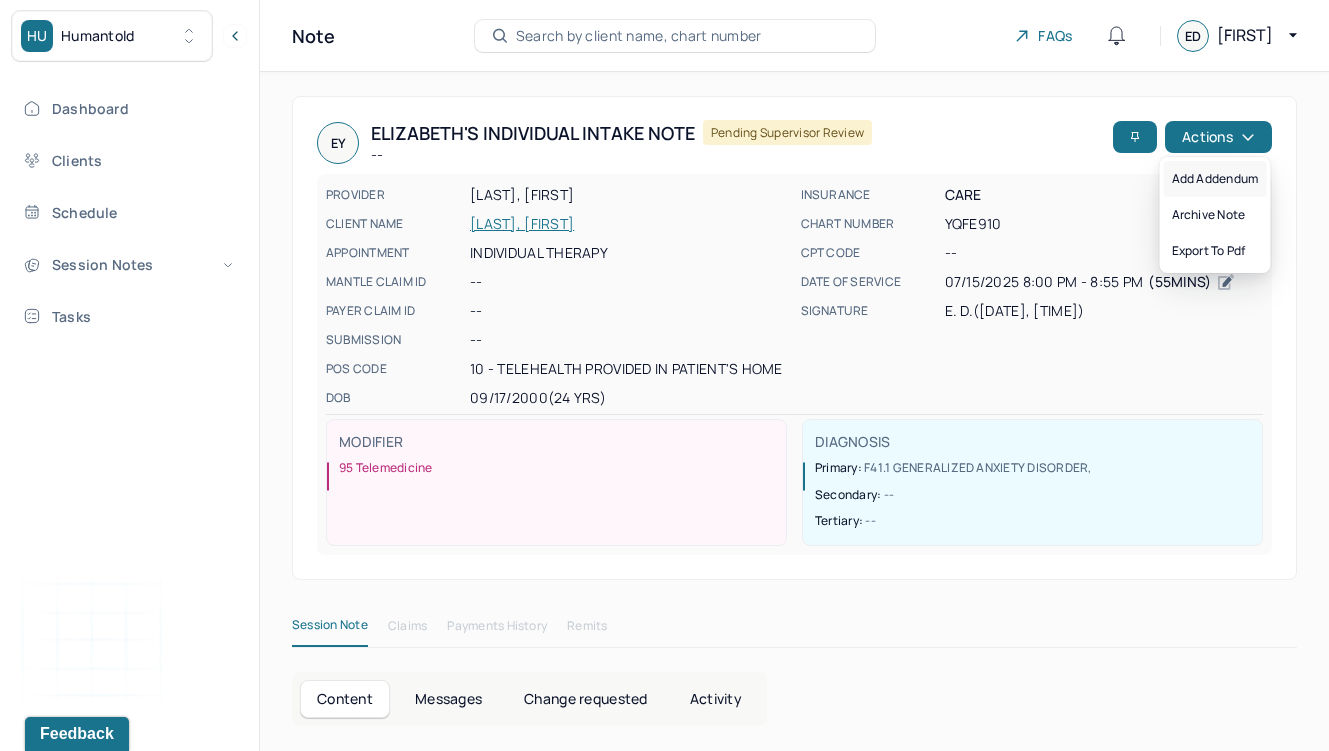 click on "Add addendum" at bounding box center (1215, 179) 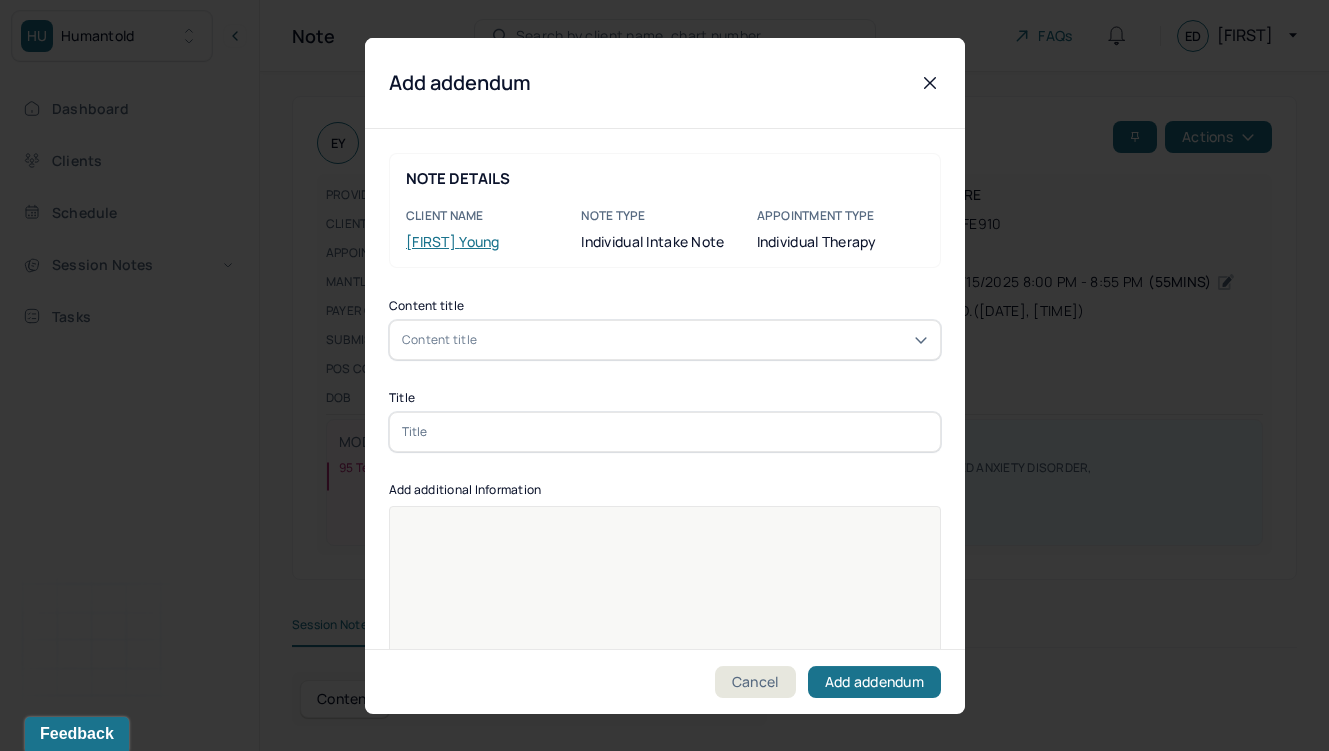 click on "Content title" at bounding box center [665, 340] 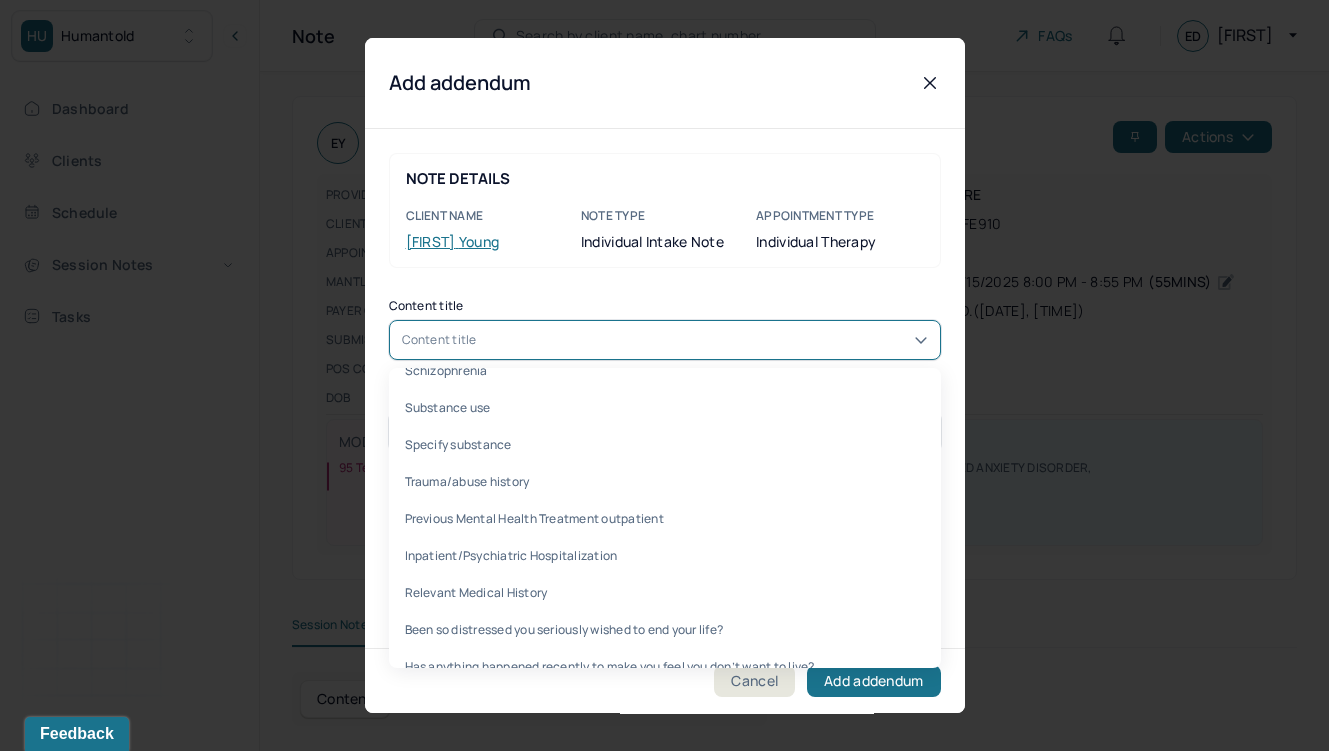 scroll, scrollTop: 2009, scrollLeft: 0, axis: vertical 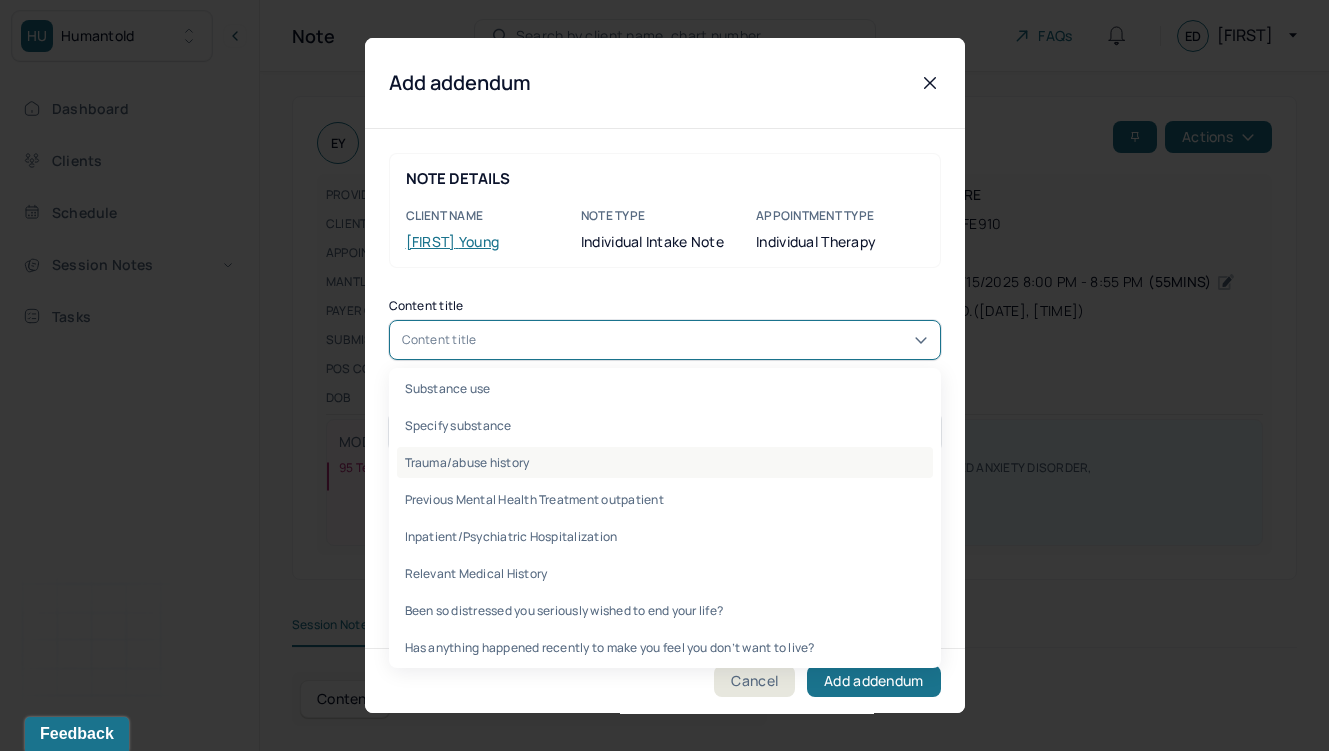 click on "Trauma/abuse history" at bounding box center [665, 462] 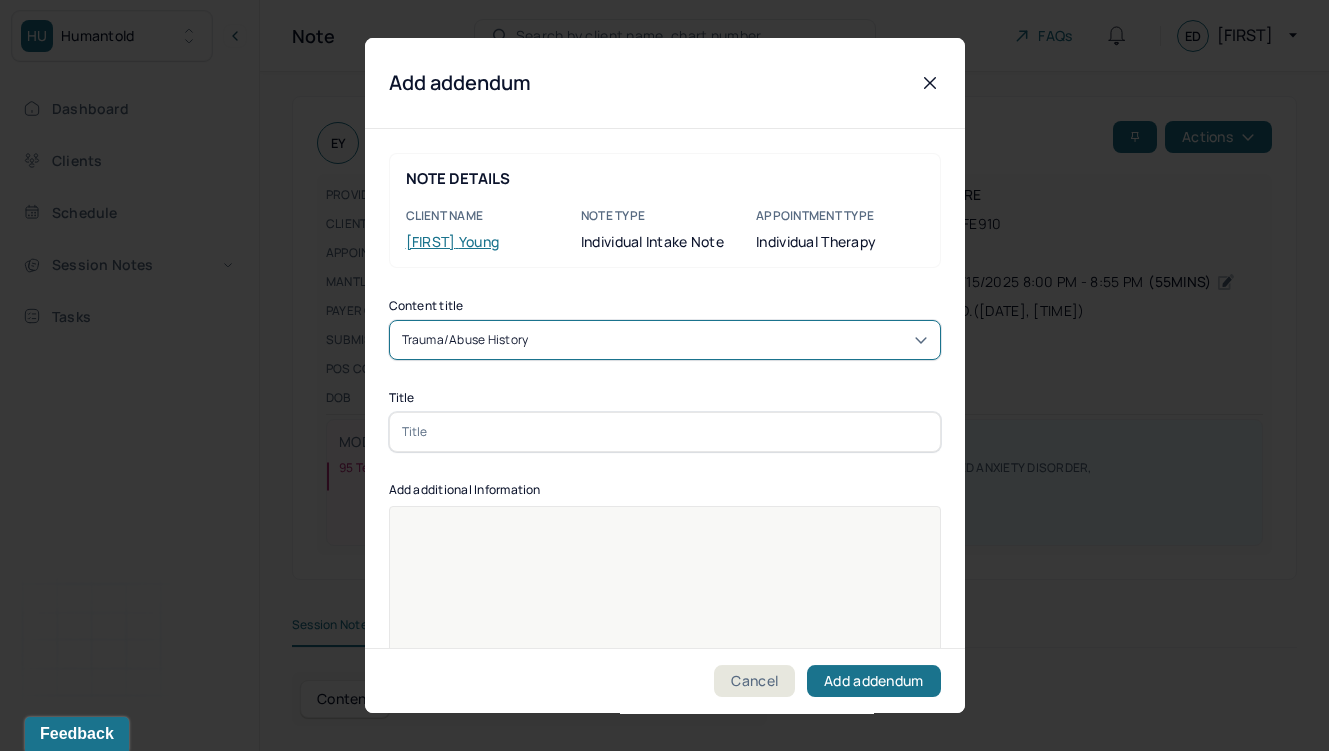 click at bounding box center [665, 432] 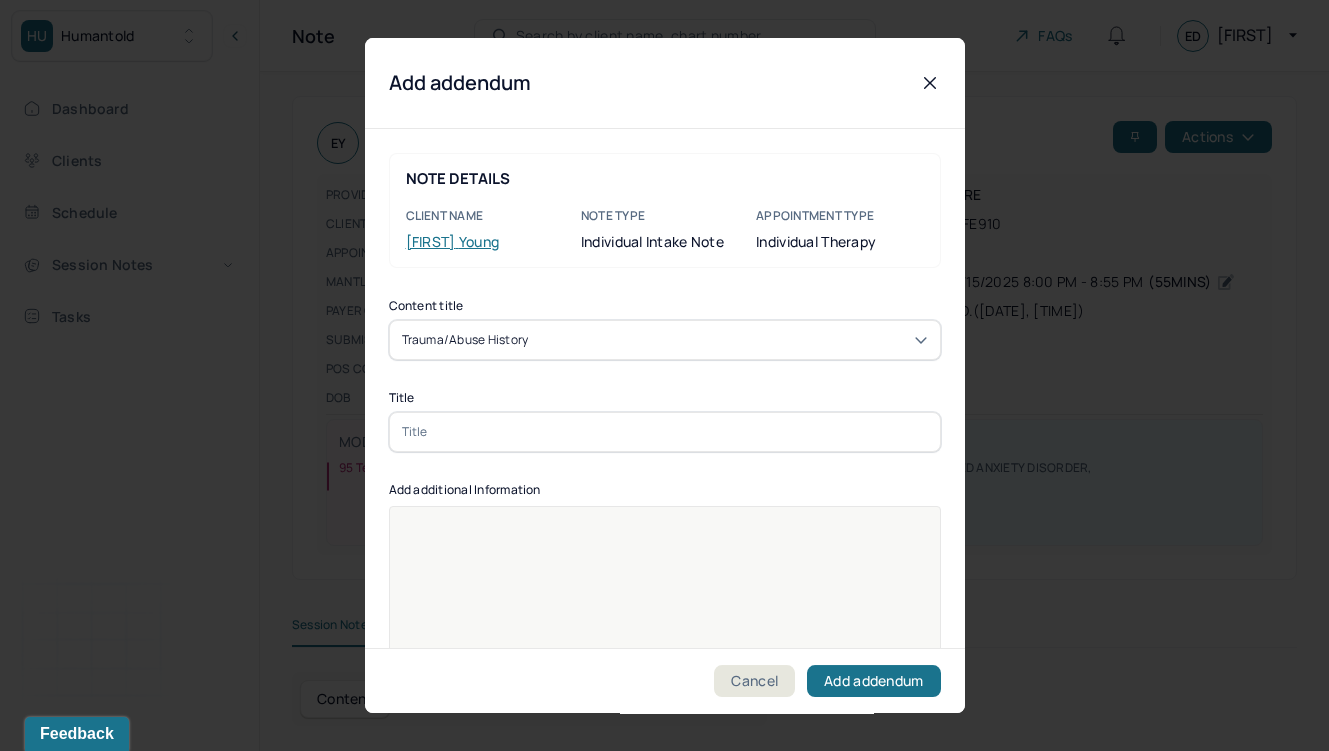 click at bounding box center [665, 432] 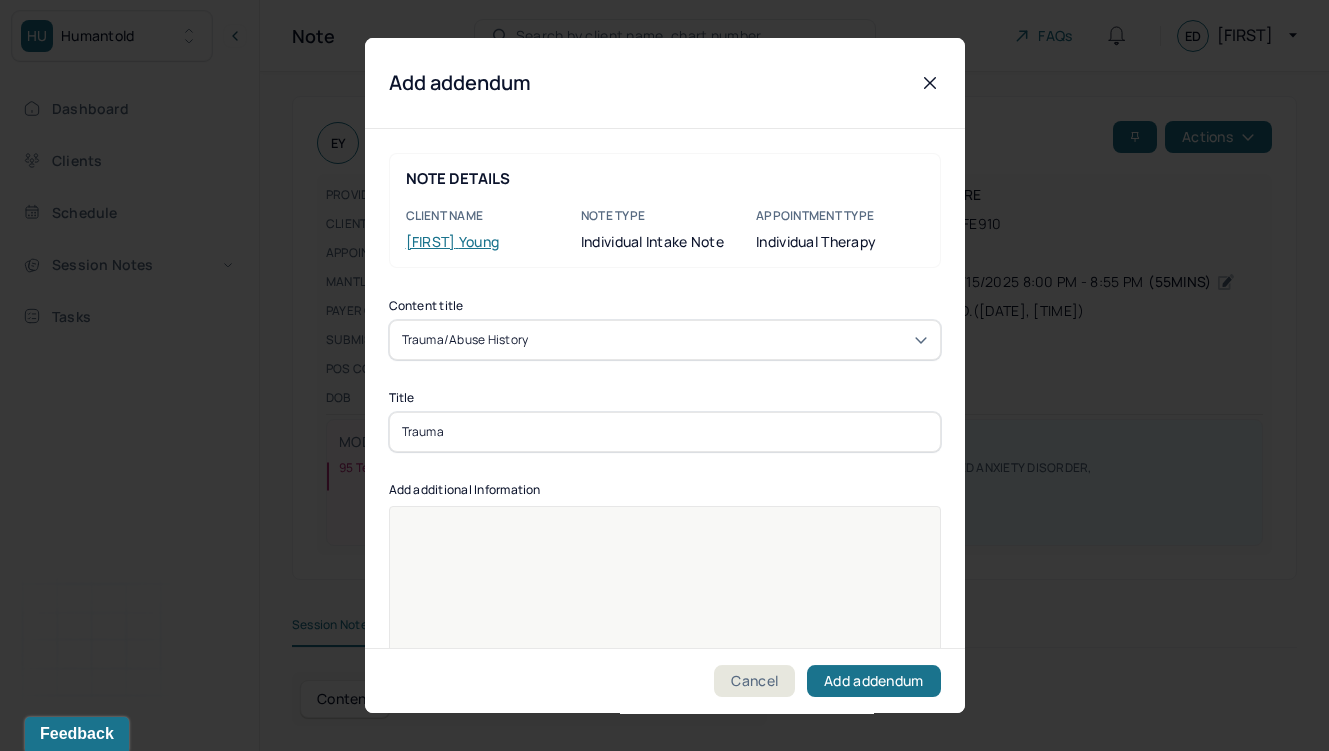 type on "Trauma" 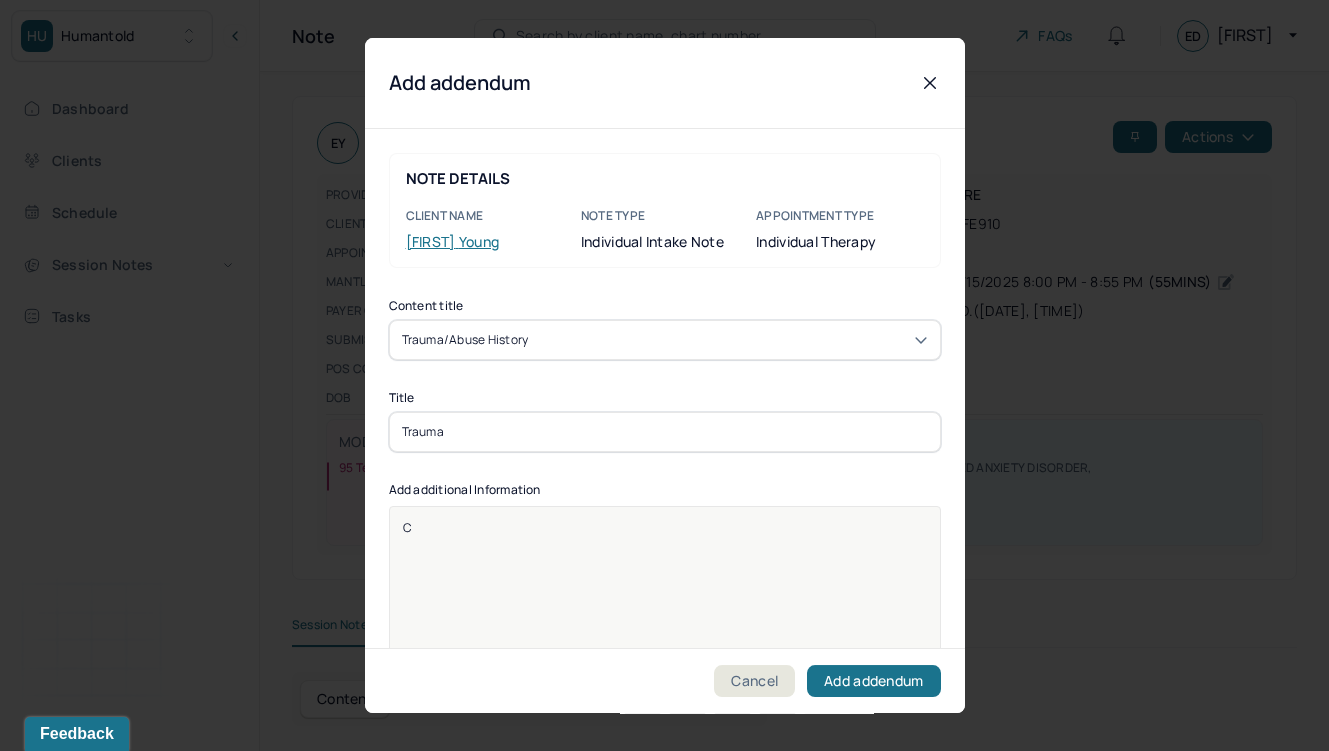 type 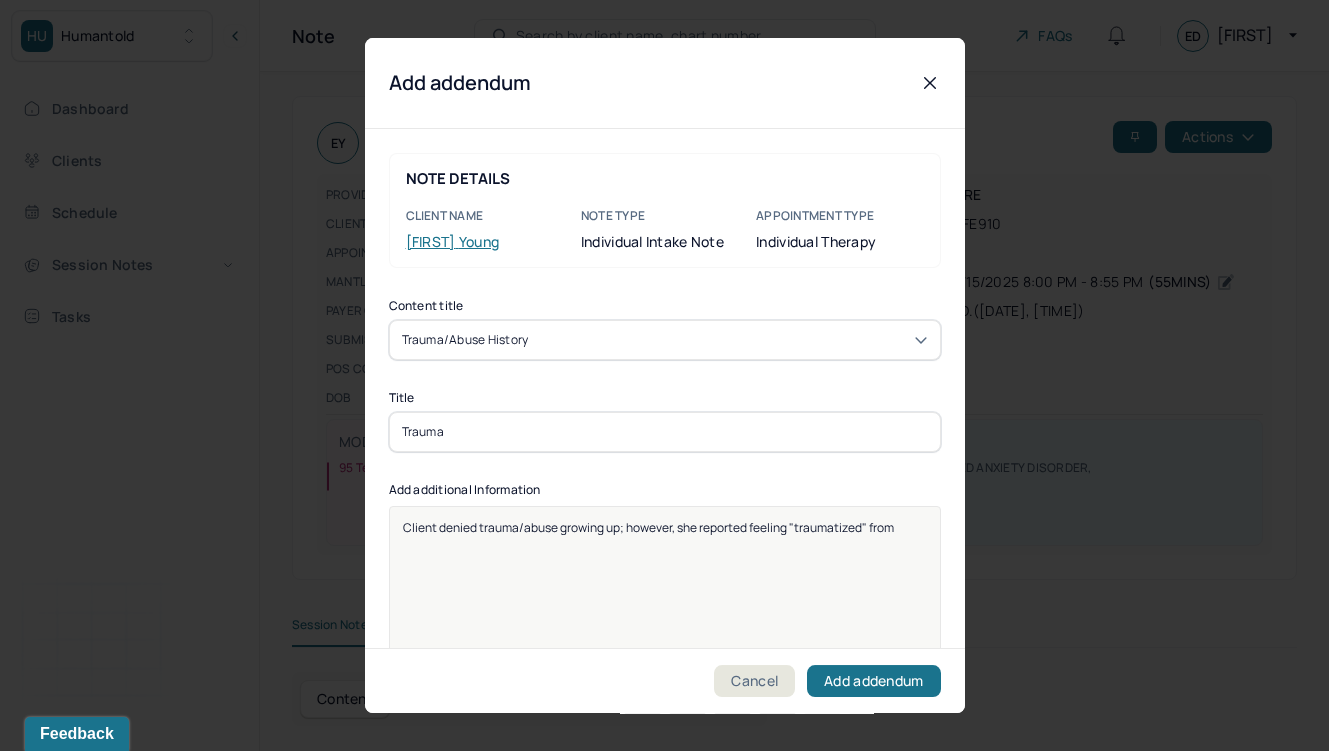 click on "Client denied trauma/abuse growing up; however, she reported feeling "traumatized" from" at bounding box center (648, 527) 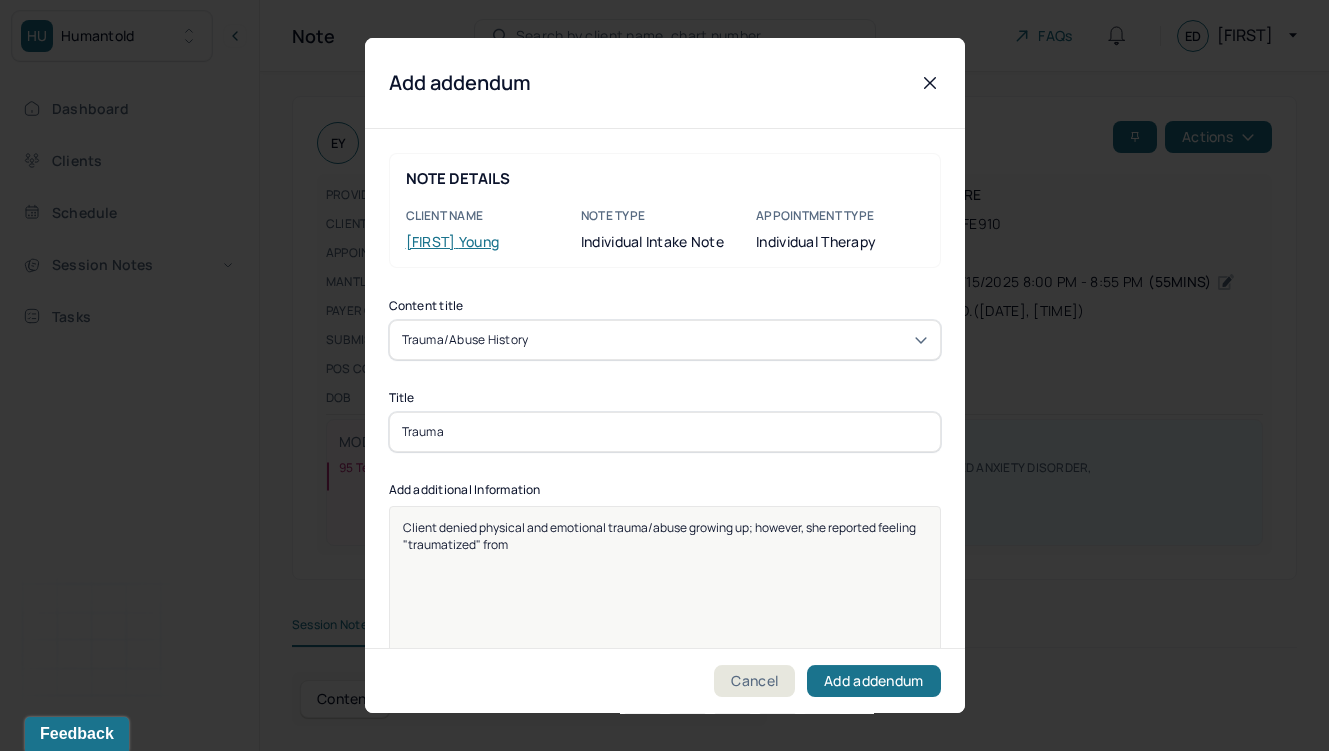 click on "Client denied physical and emotional trauma/abuse growing up; however, she reported feeling "traumatized" from" at bounding box center [660, 536] 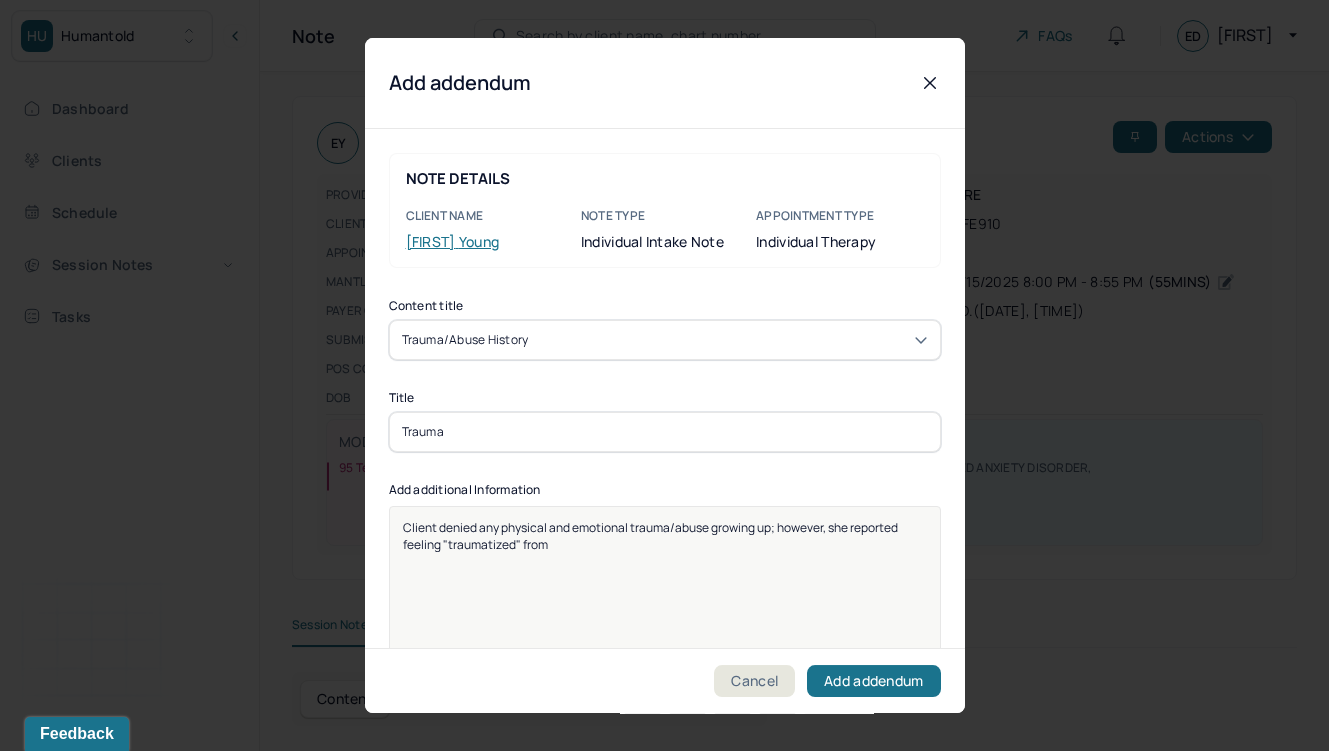 click on "Client denied any physical and emotional trauma/abuse growing up; however, she reported feeling "traumatized" from" at bounding box center [665, 536] 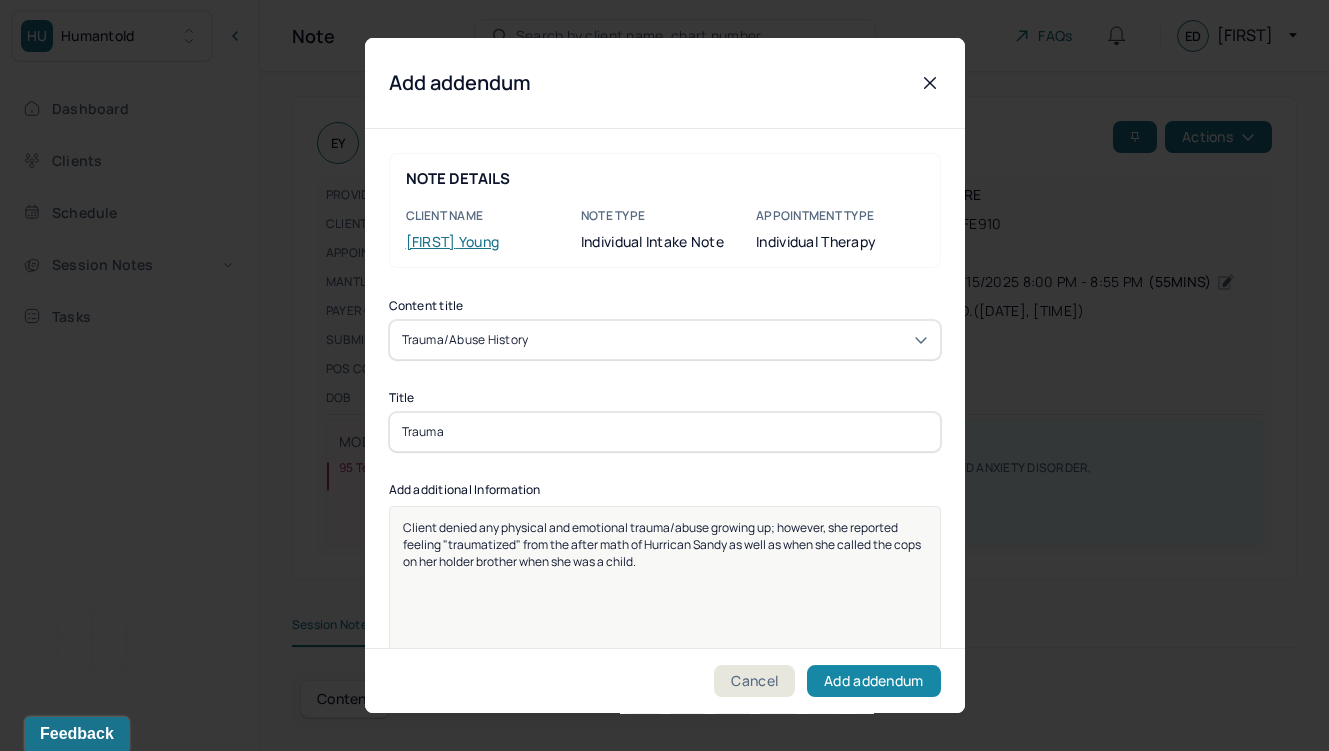 click on "Add addendum" at bounding box center (873, 681) 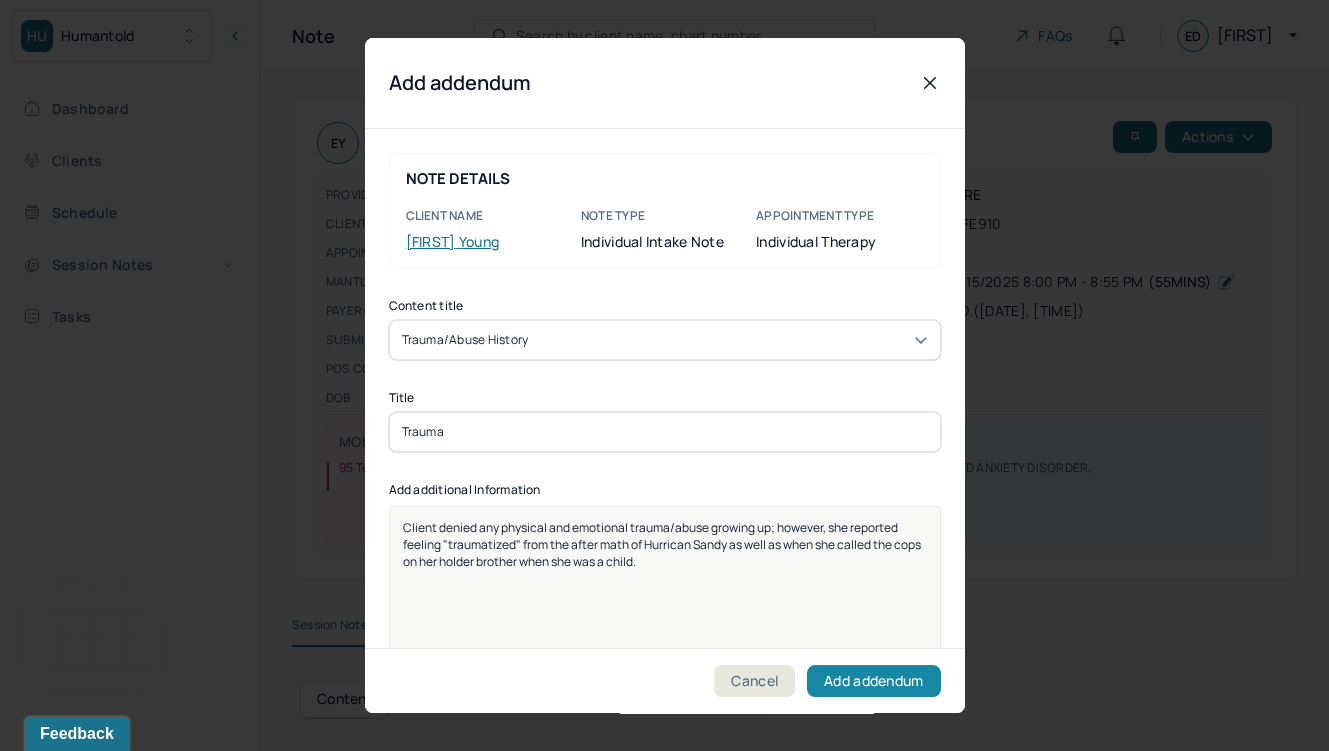 scroll, scrollTop: 261, scrollLeft: 0, axis: vertical 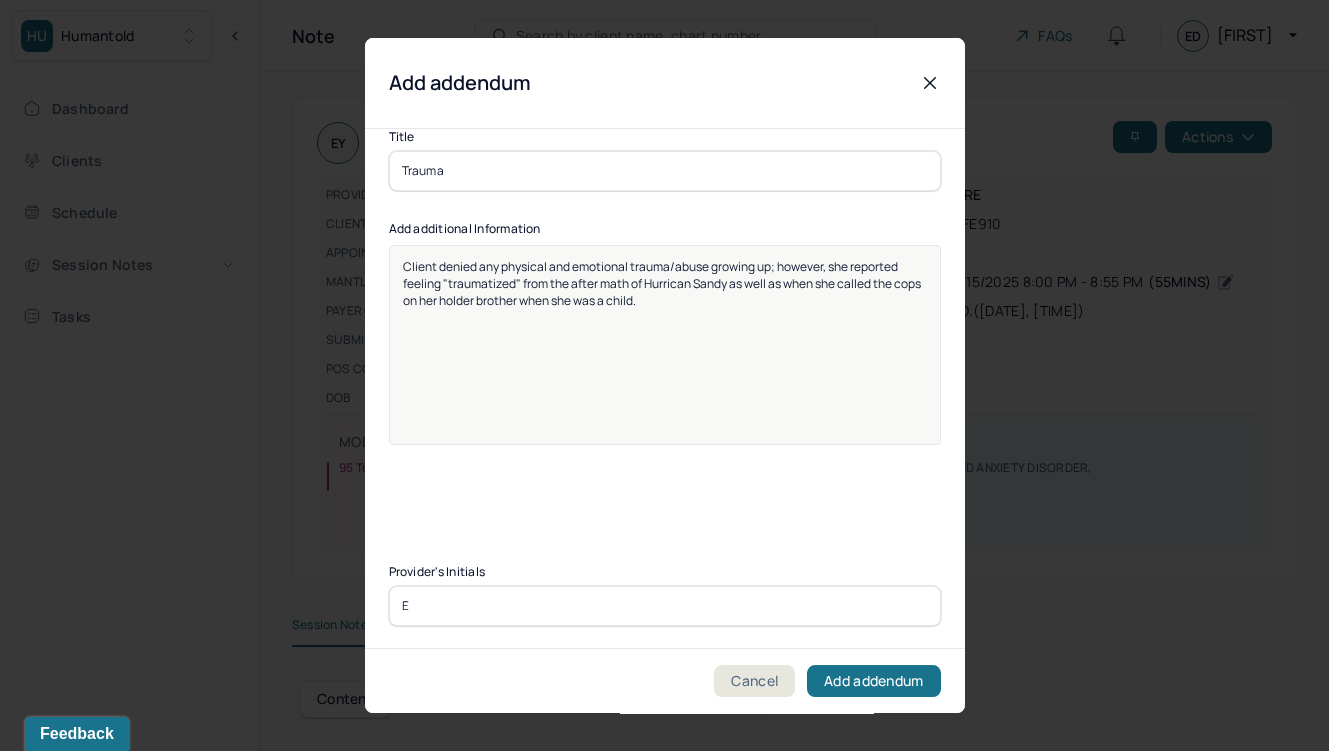 type on "E" 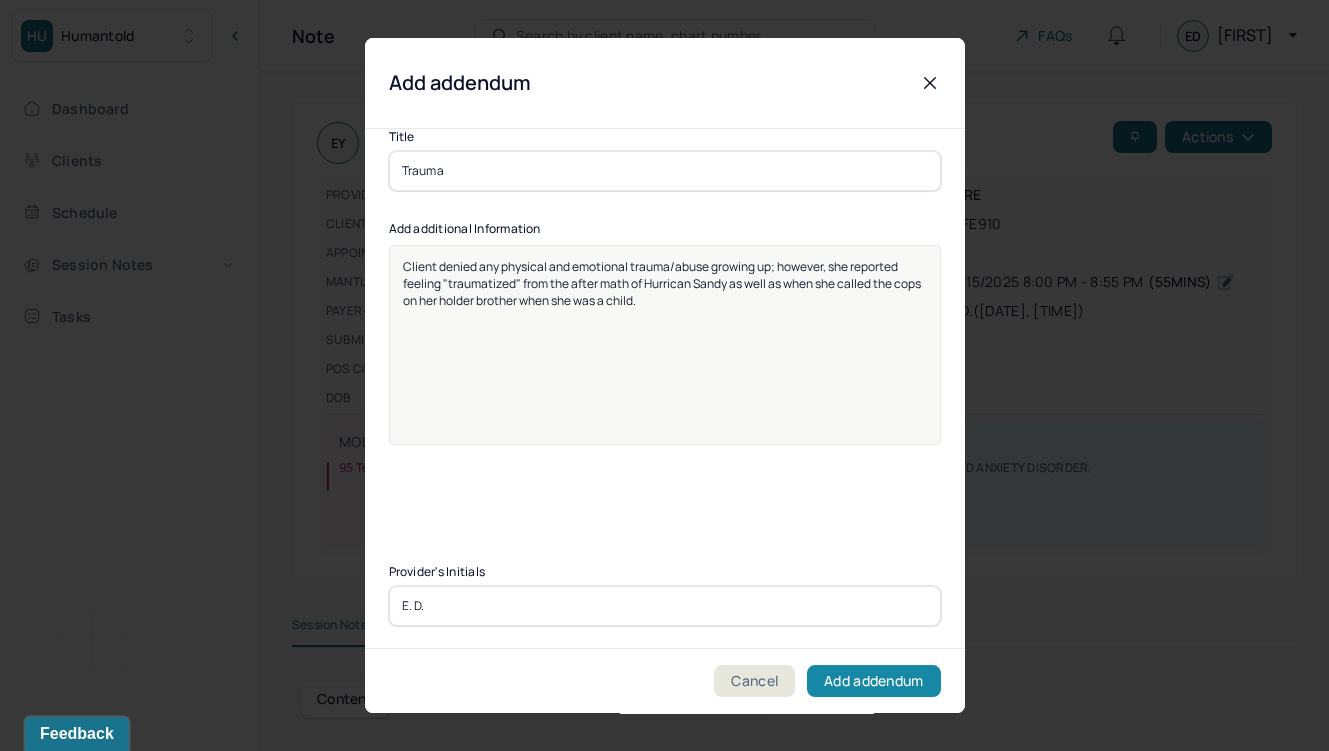 type on "E. D." 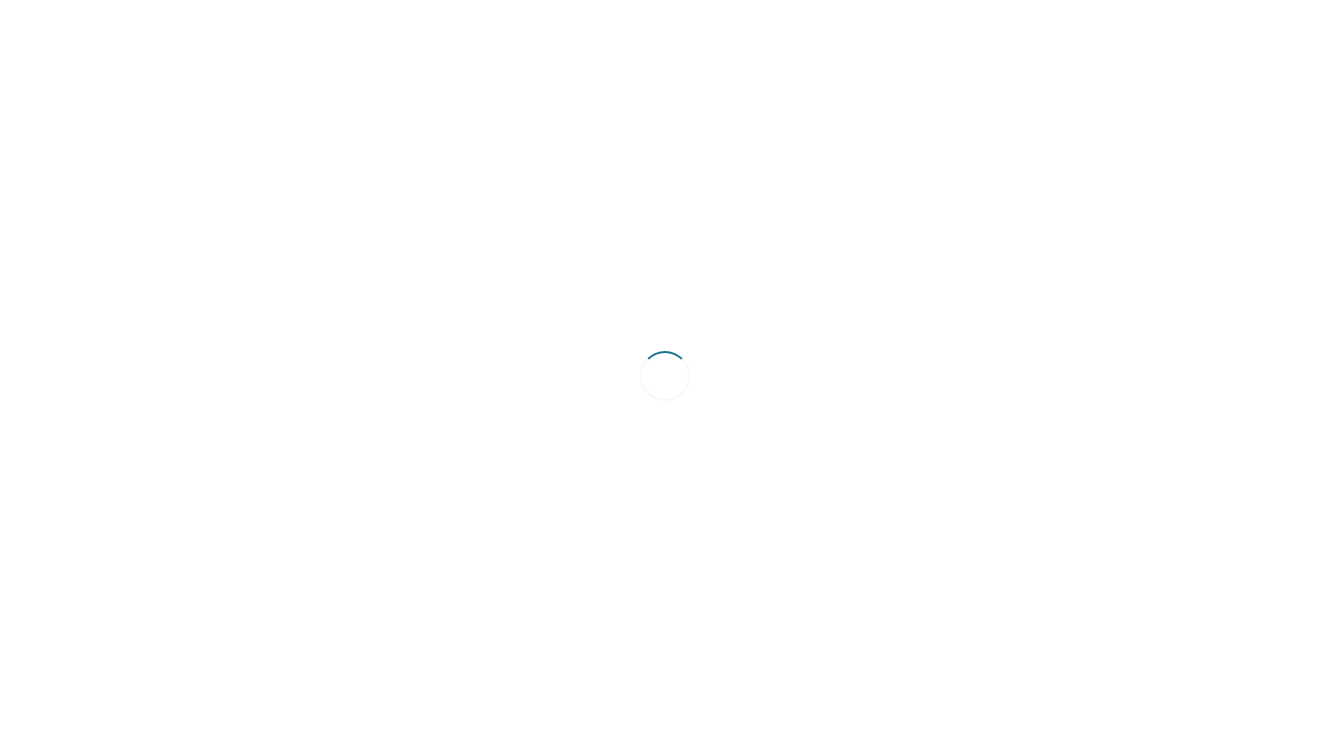scroll, scrollTop: 0, scrollLeft: 0, axis: both 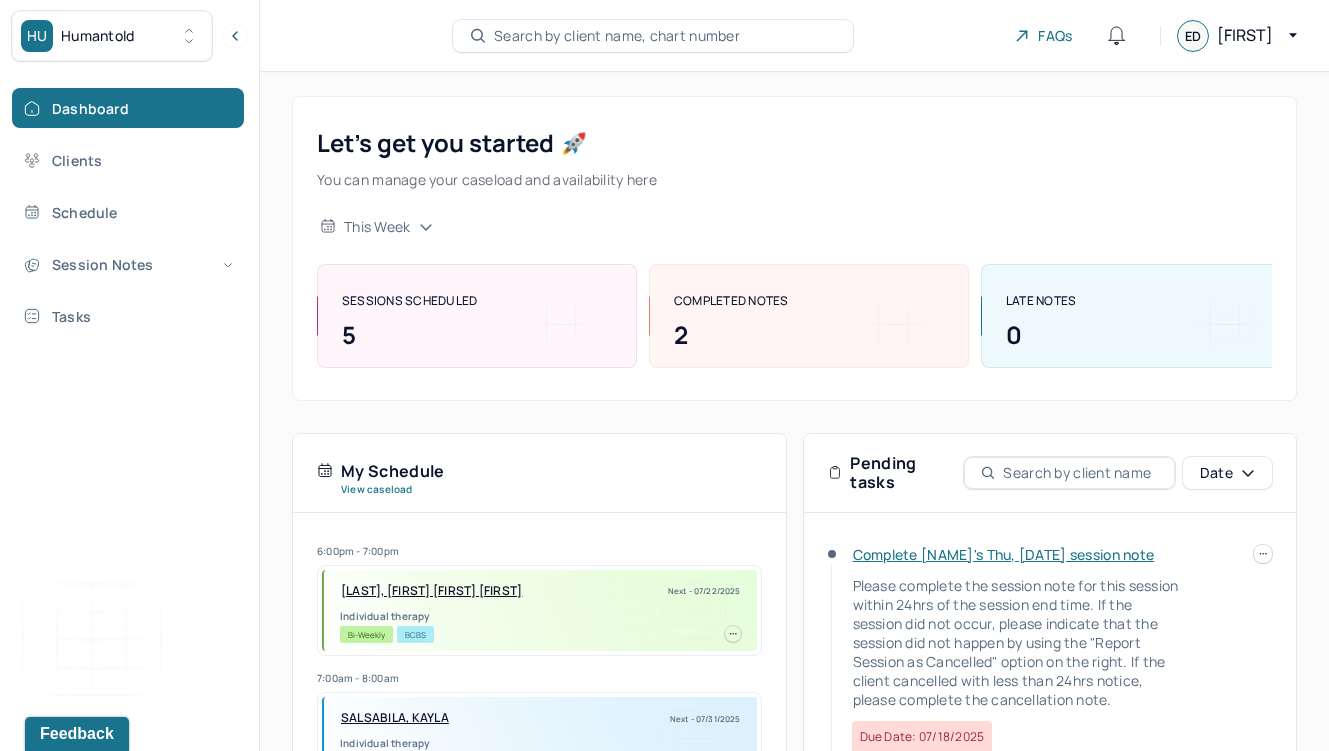 click on "HU Humantold" at bounding box center [112, 36] 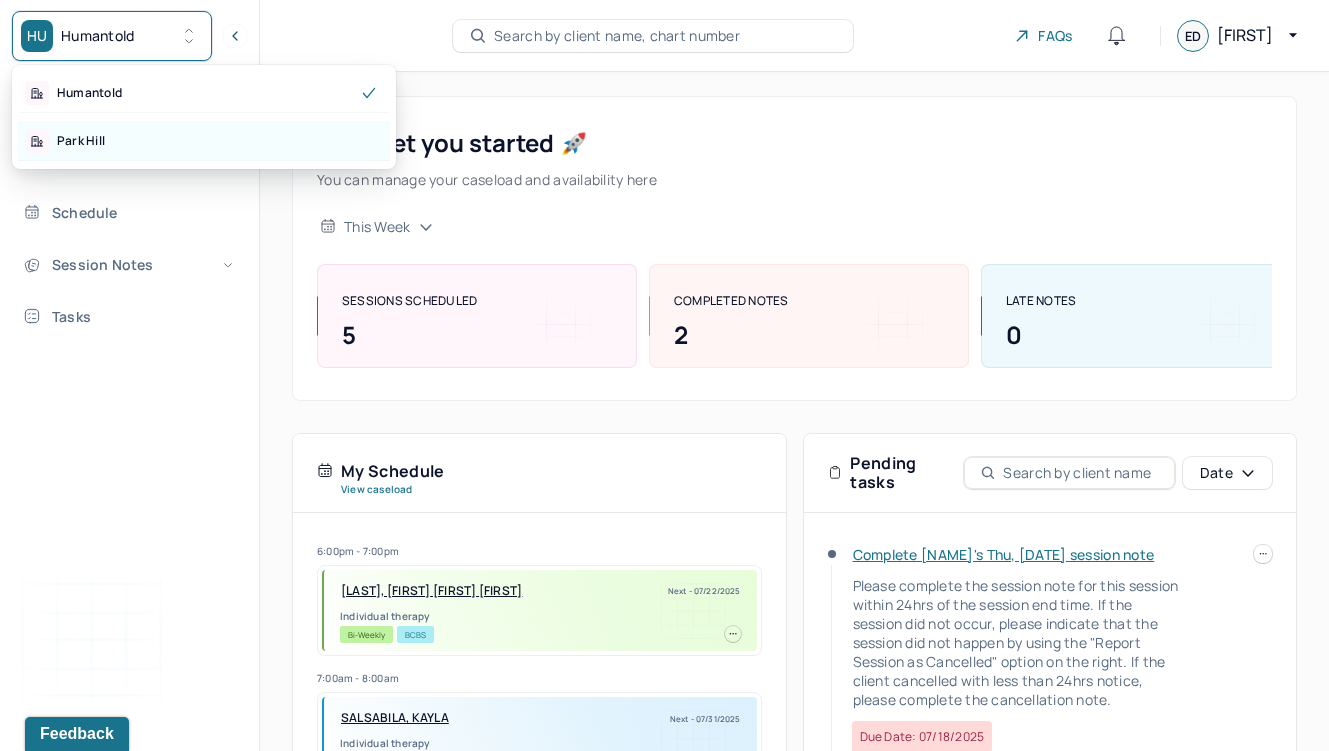 click on "Park Hill" at bounding box center (204, 141) 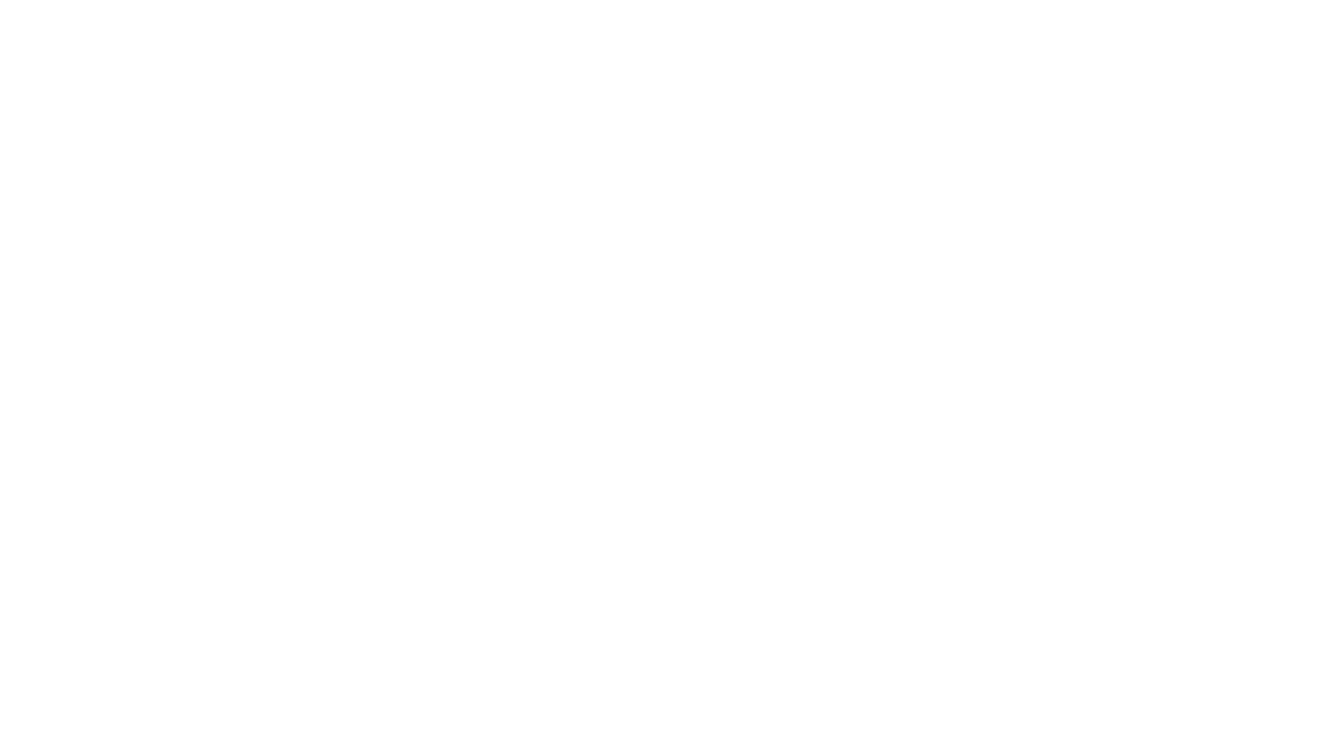 scroll, scrollTop: 0, scrollLeft: 0, axis: both 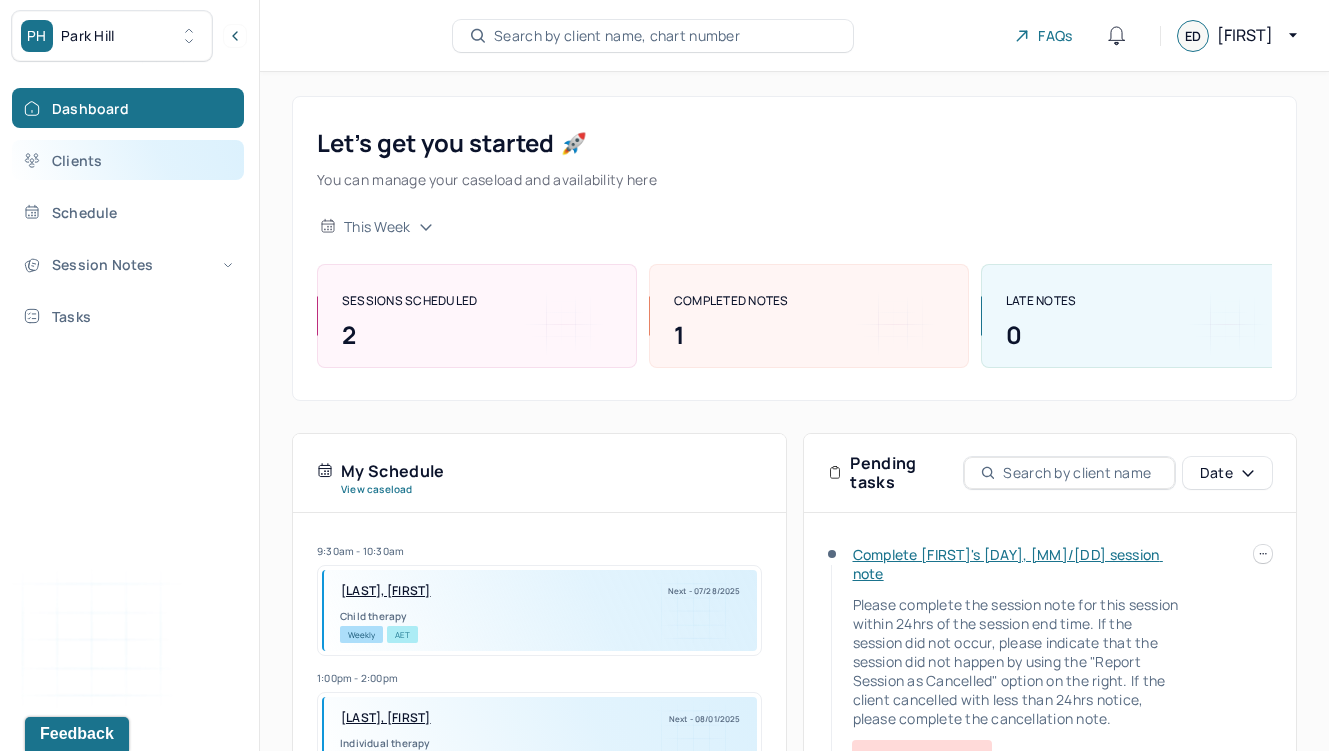 click on "Clients" at bounding box center (128, 160) 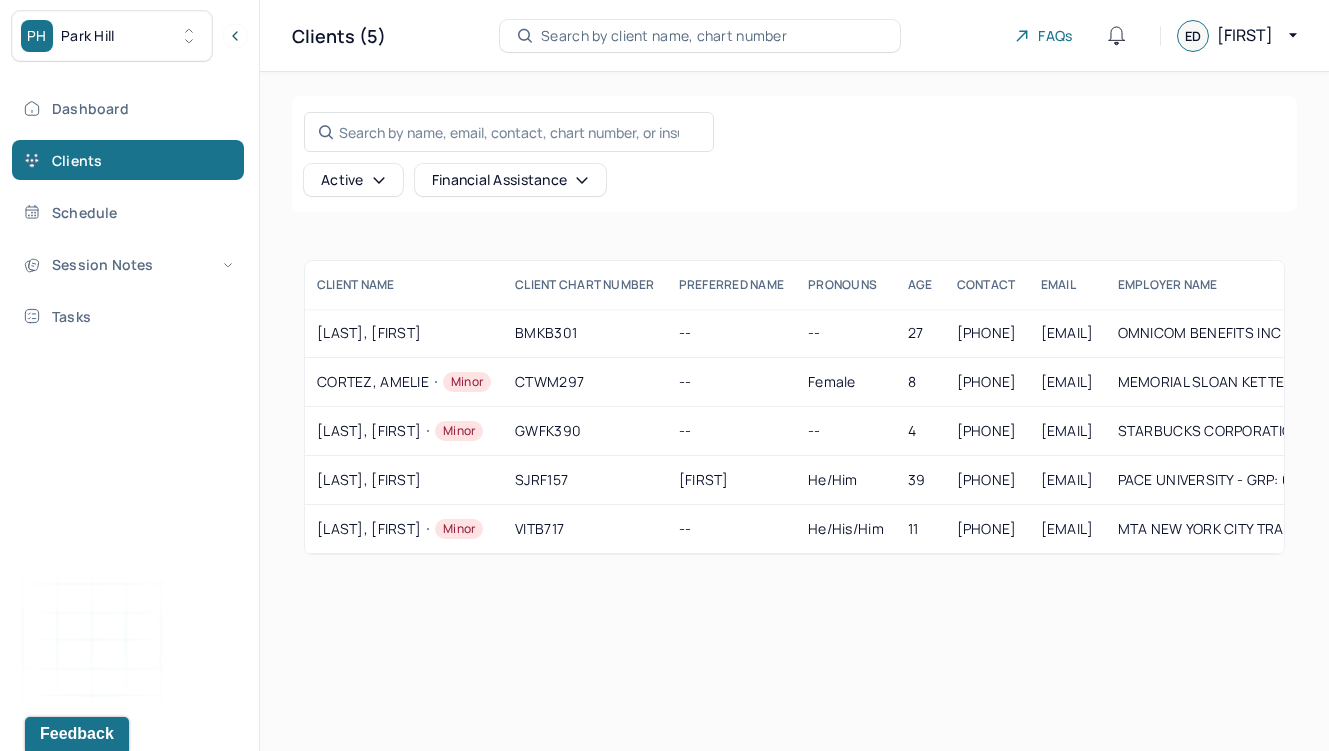 click on "PH Park Hill" at bounding box center (112, 36) 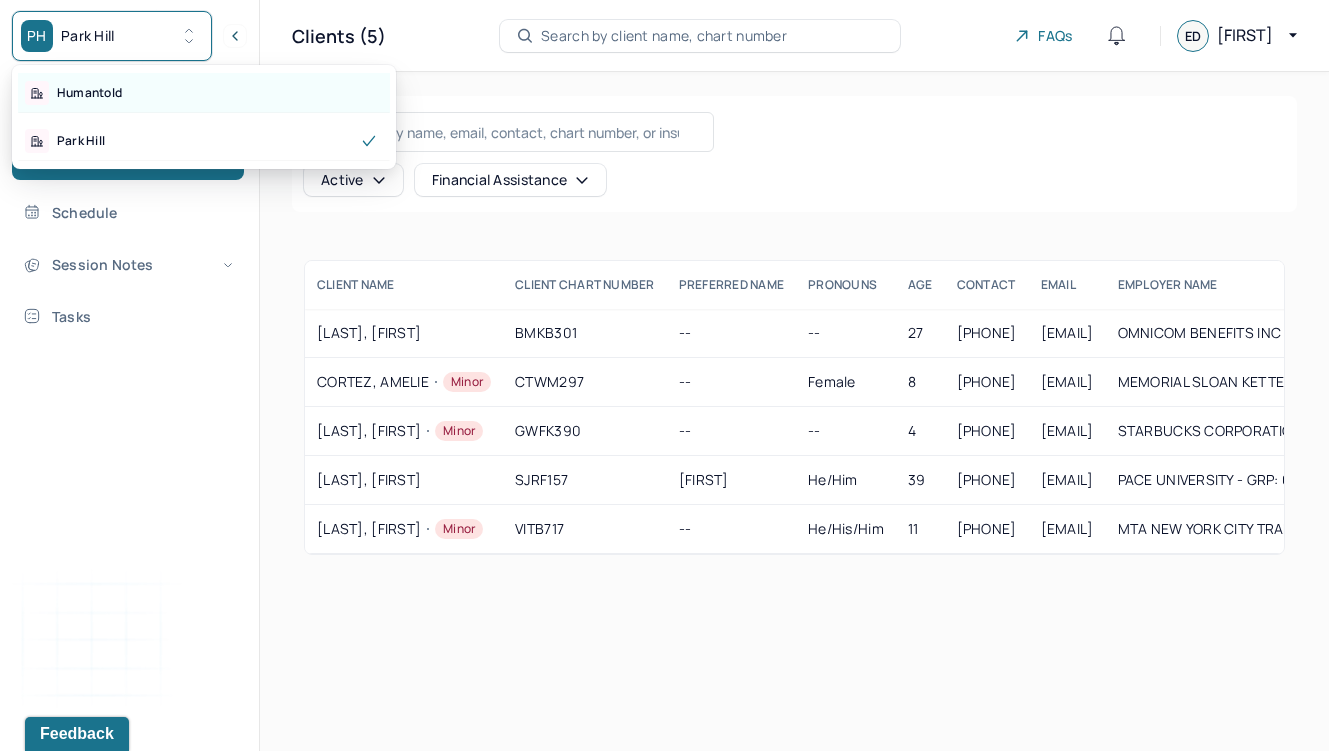 click on "Humantold" at bounding box center (204, 93) 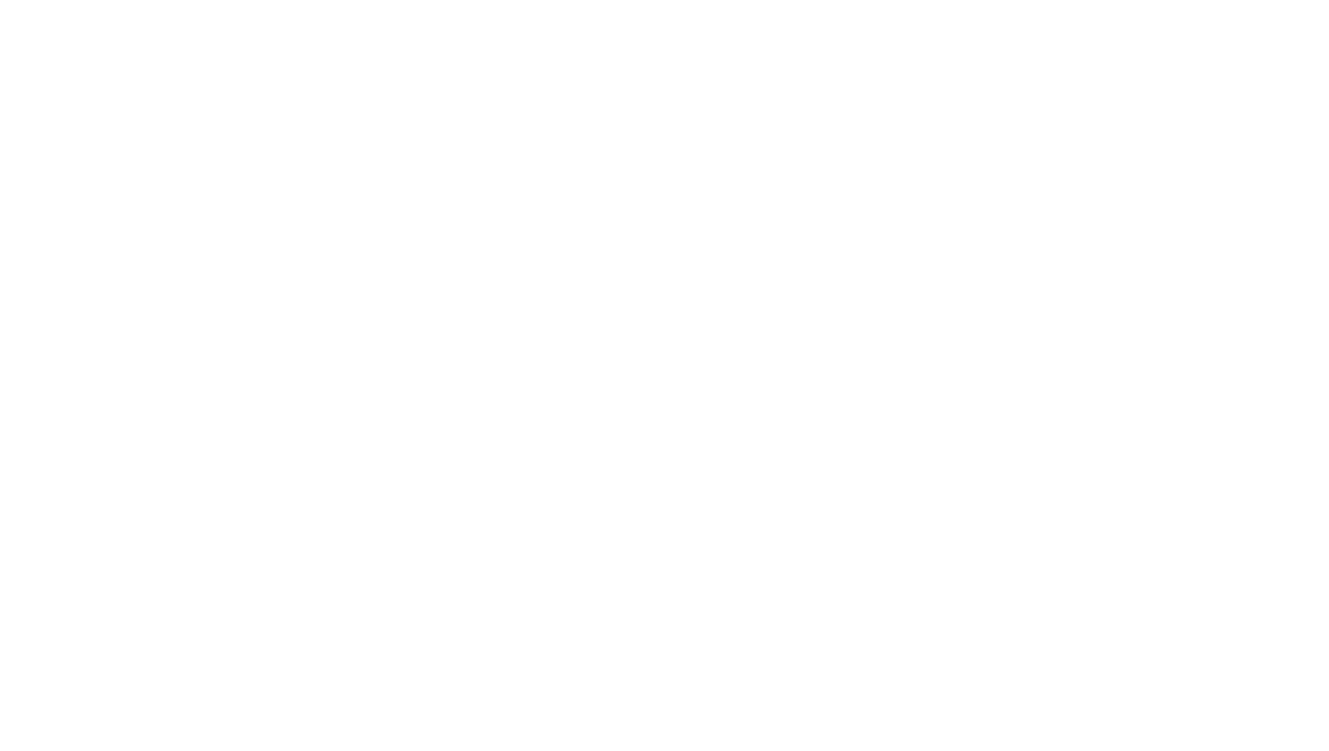 scroll, scrollTop: 0, scrollLeft: 0, axis: both 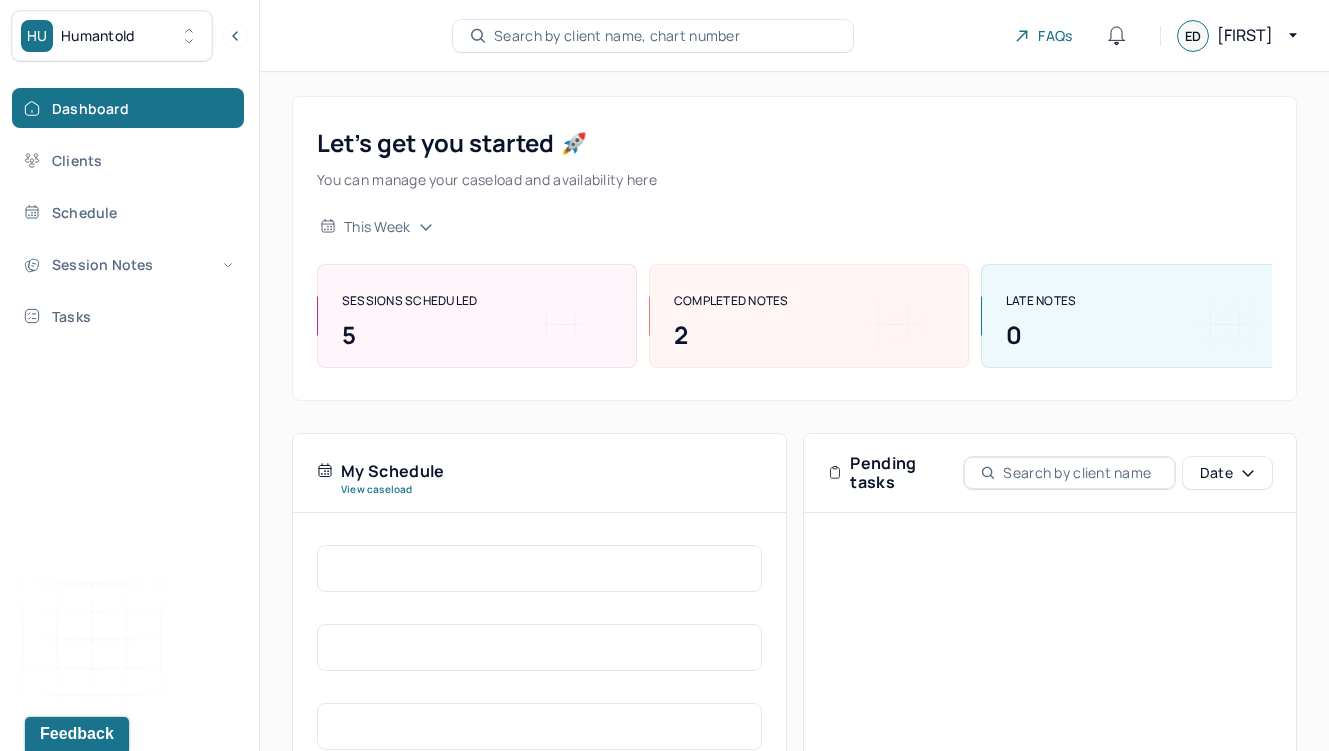 click on "Clients" at bounding box center (128, 160) 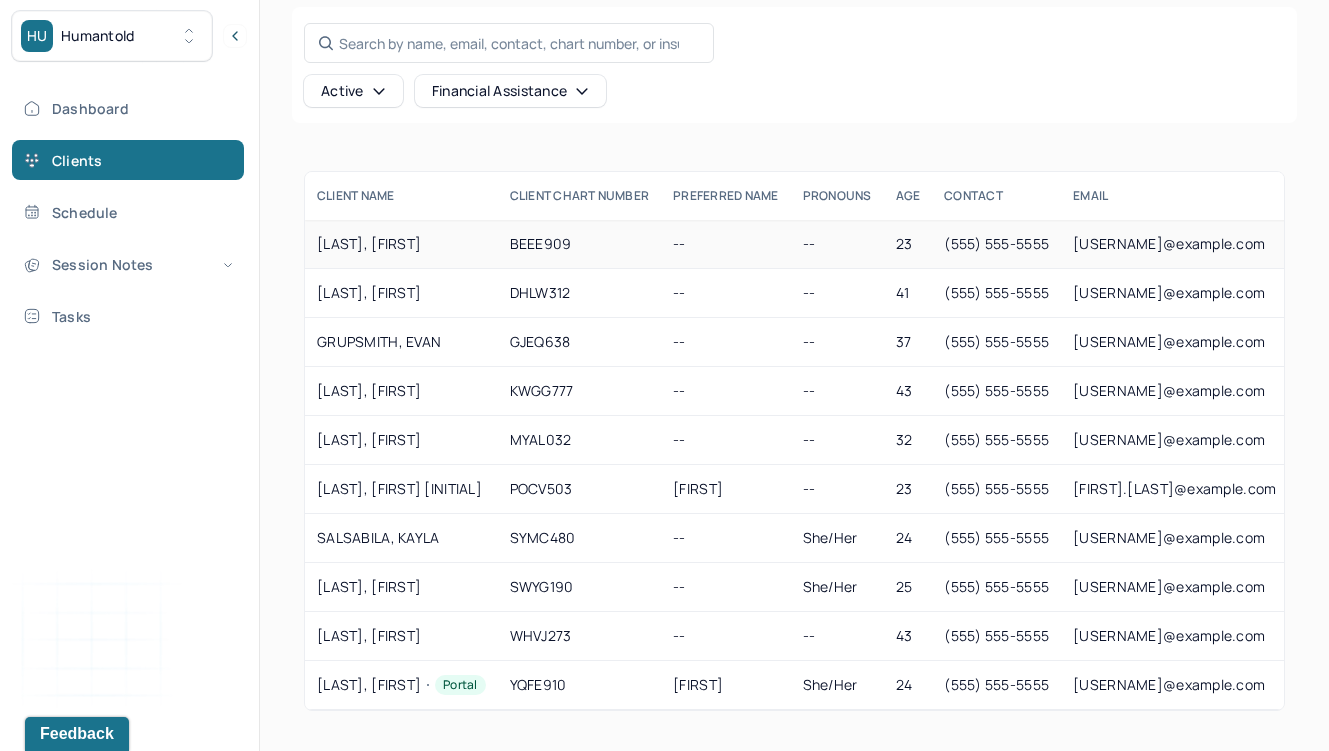 scroll, scrollTop: 0, scrollLeft: 0, axis: both 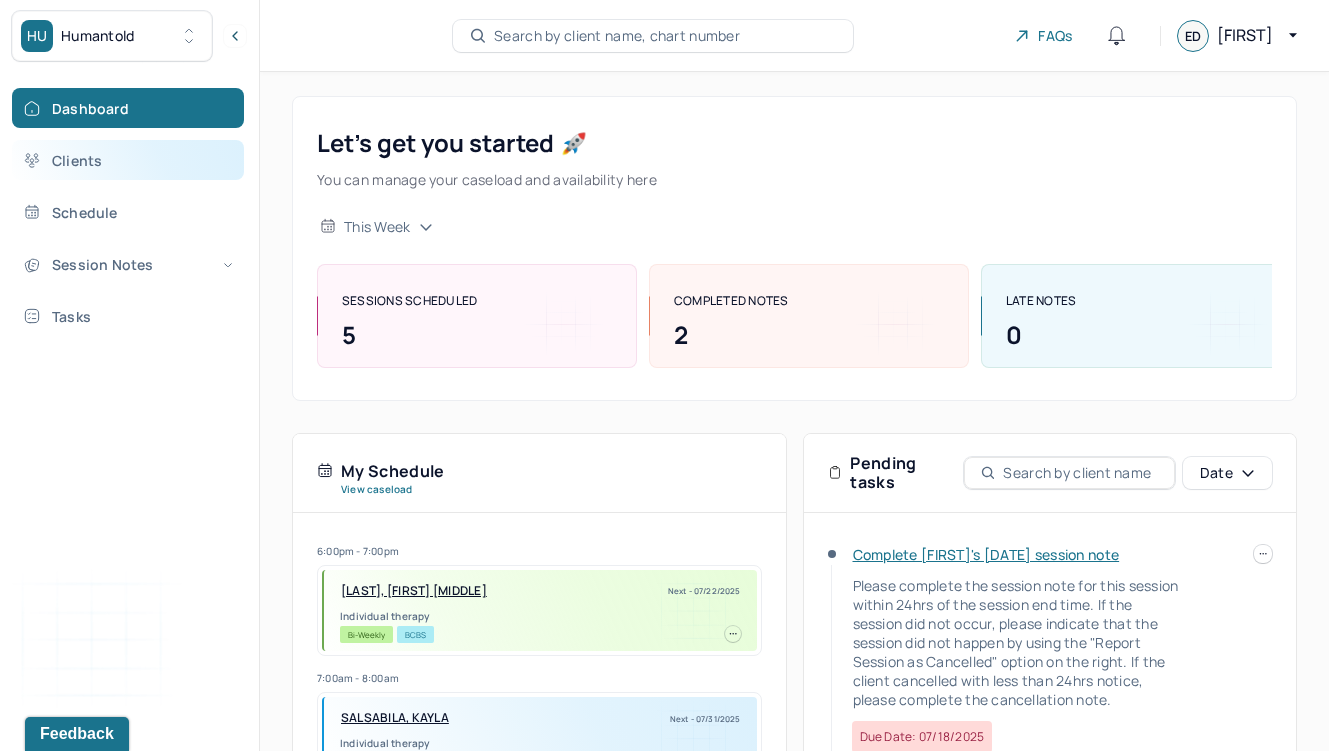 click on "Clients" at bounding box center [128, 160] 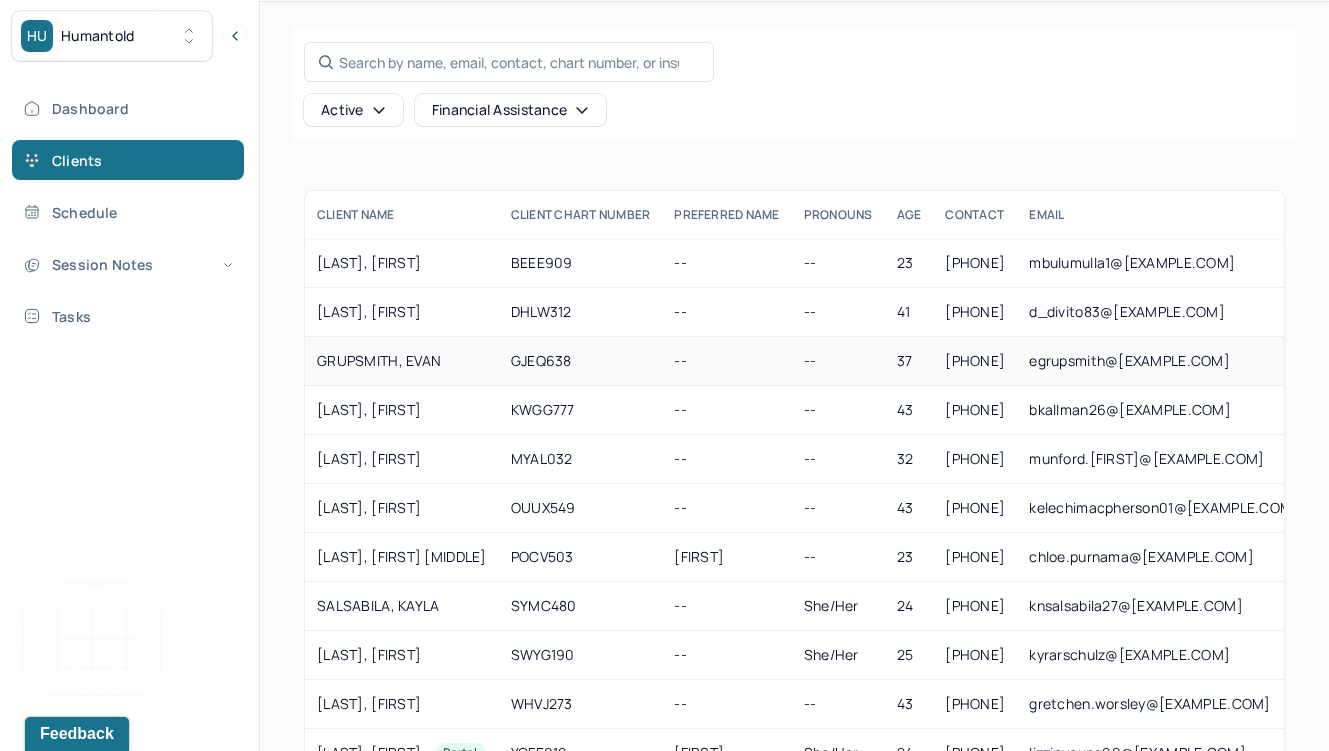 scroll, scrollTop: 138, scrollLeft: 0, axis: vertical 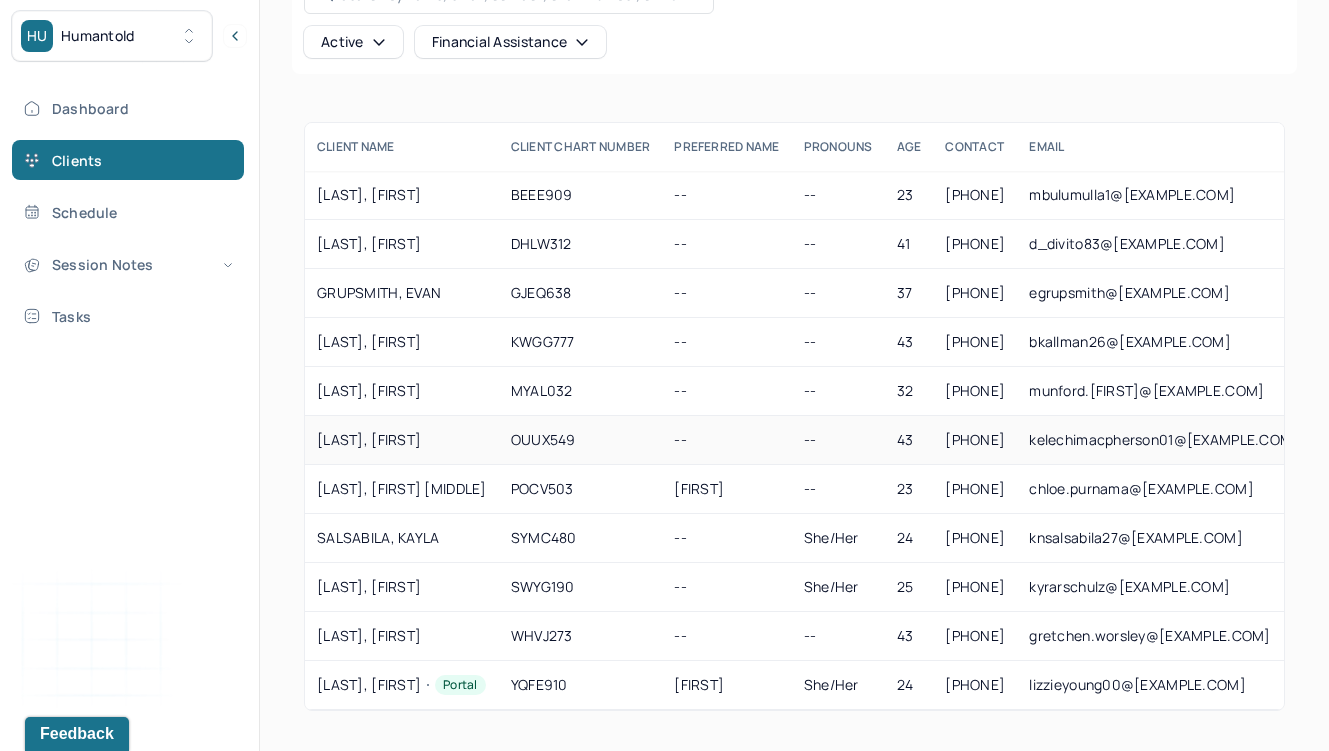 click on "OUUX549" at bounding box center (581, 440) 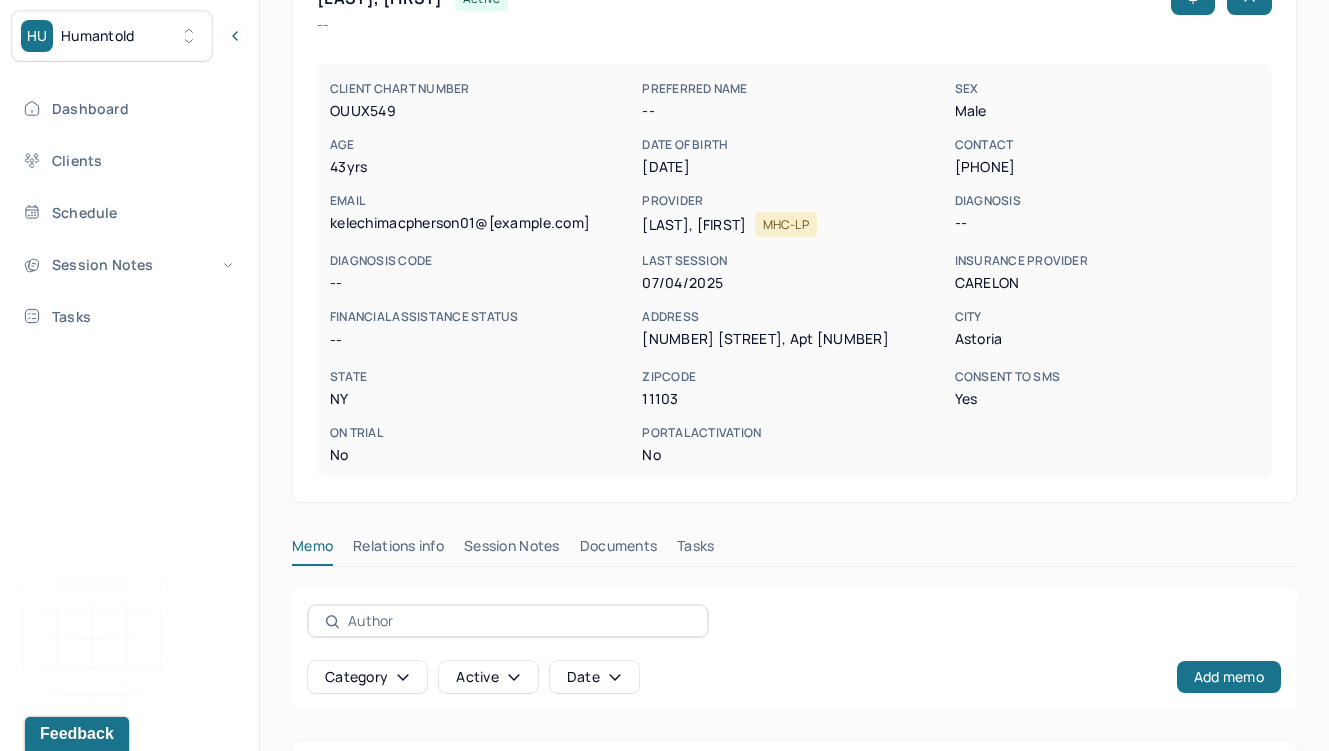 click on "OPURUM, BYRON active         -- CLIENT CHART NUMBER OUUX549 PREFERRED NAME -- SEX male AGE [AGE]  yrs DATE OF BIRTH [DATE]  CONTACT [PHONE] EMAIL [EMAIL] PROVIDER DISTLER, EMMA MHC-LP DIAGNOSIS -- DIAGNOSIS CODE -- LAST SESSION [DATE] insurance provider CARELON FINANCIAL ASSISTANCE STATUS -- Address [NUMBER] [STREET], Apt [NUMBER] City [CITY]  State [STATE] Zipcode [ZIPCODE] Consent to Sms Yes On Trial No Portal Activation No   Memo     Relations info     Session Notes     Documents     Tasks     Category     active     Date     Add memo   No memo yet Client memos will appear here when added   Add memo" at bounding box center [794, 482] 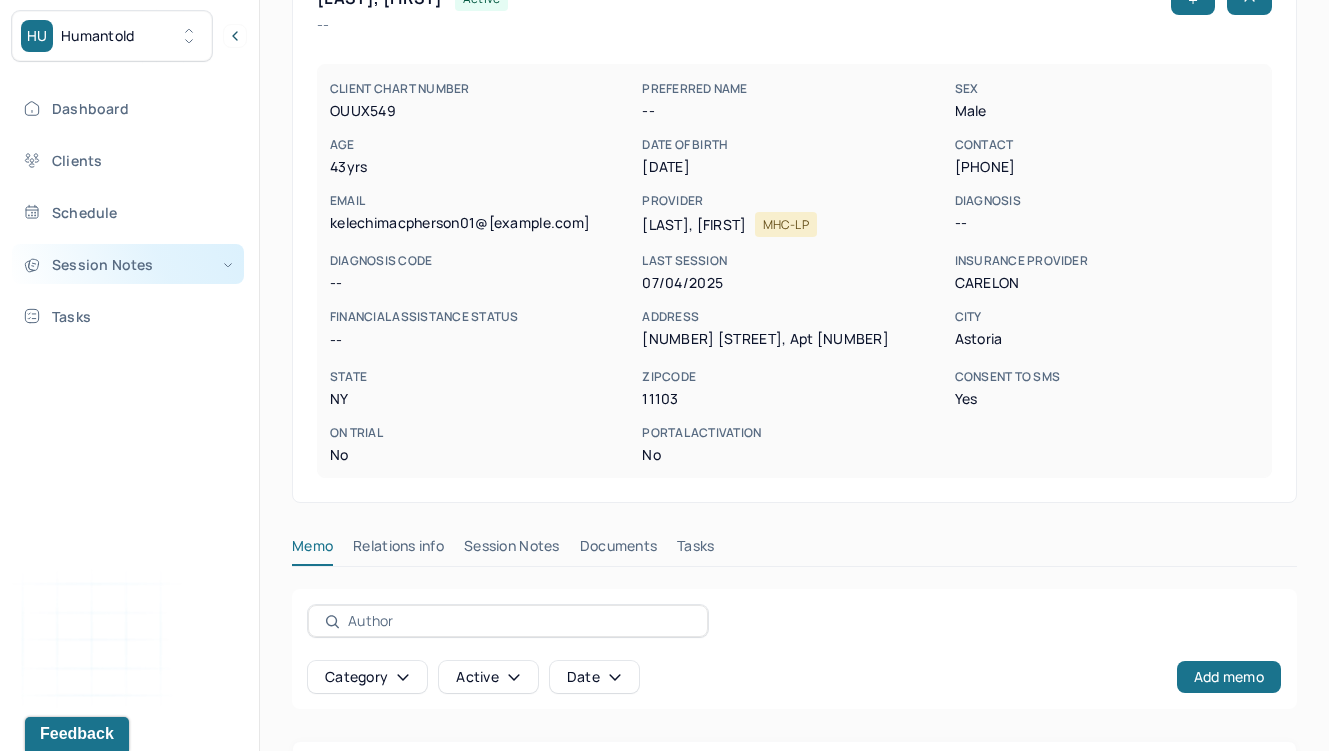 click on "Session Notes" at bounding box center [128, 264] 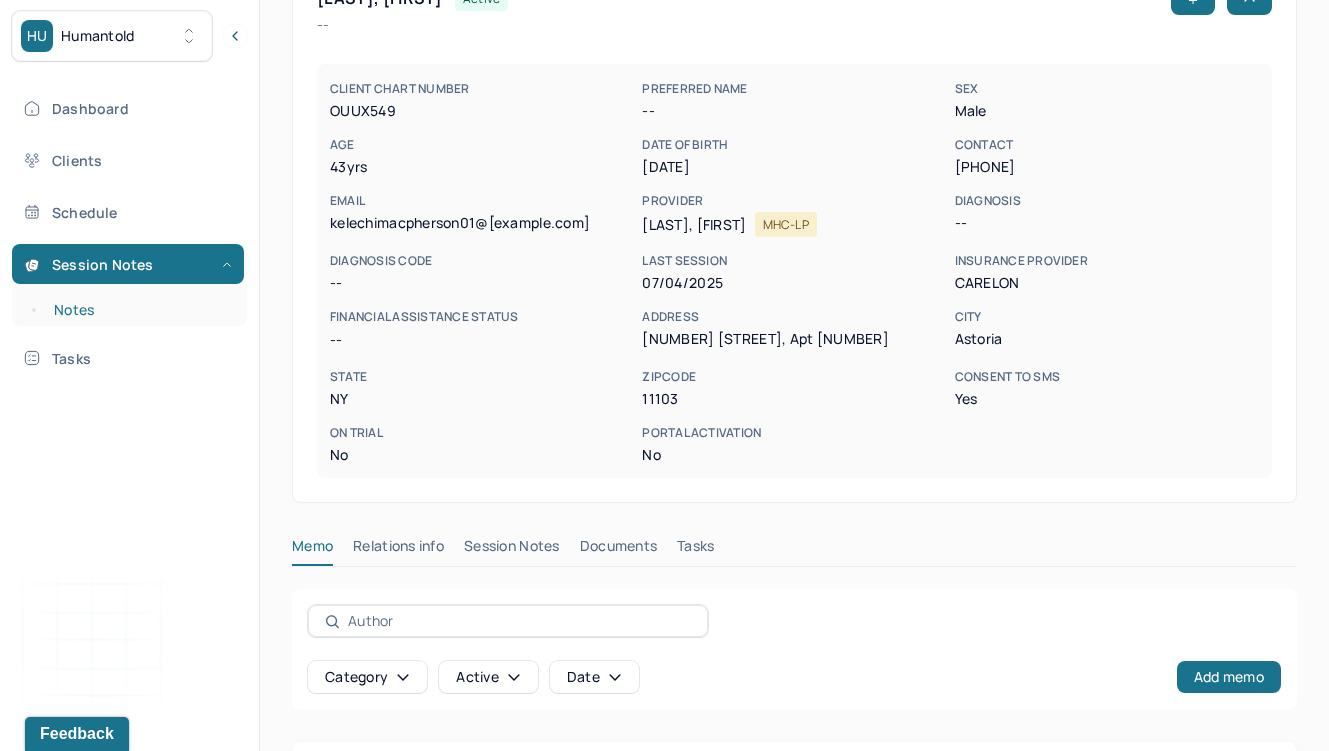 click on "Notes" at bounding box center [139, 310] 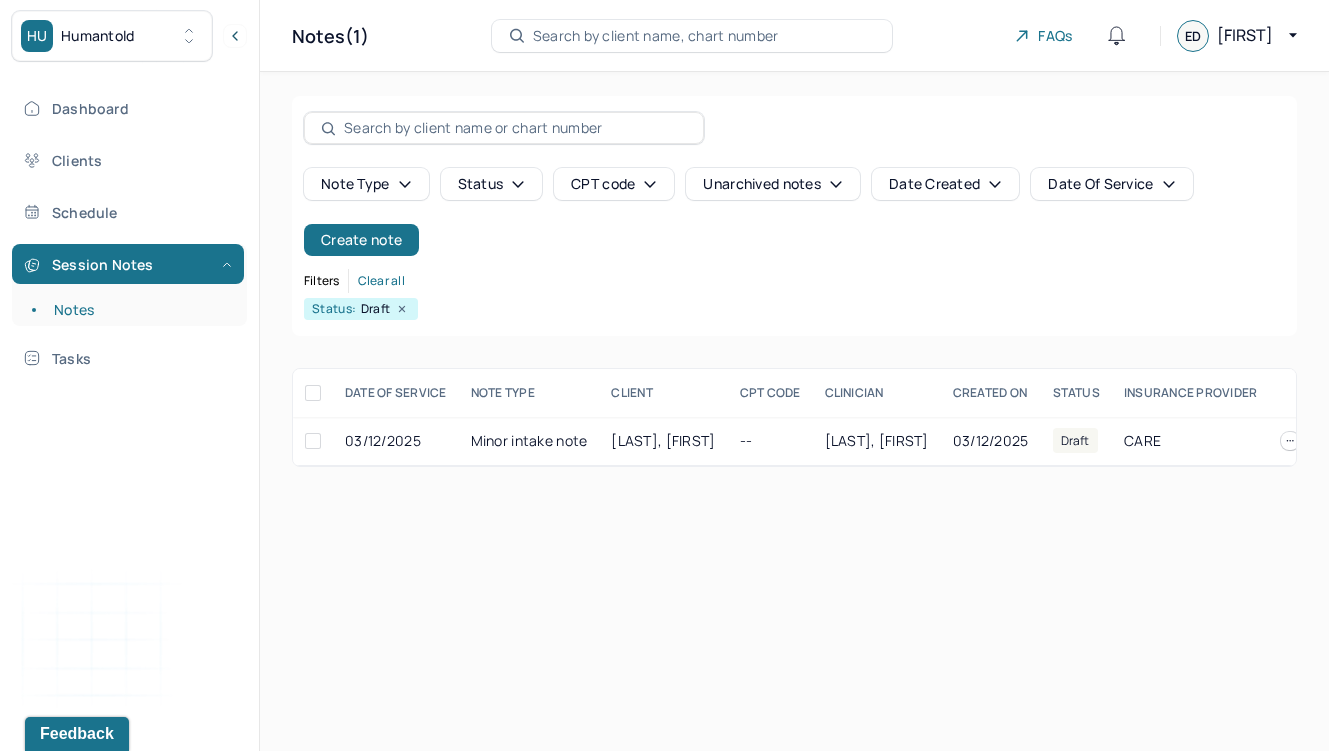 scroll, scrollTop: 0, scrollLeft: 0, axis: both 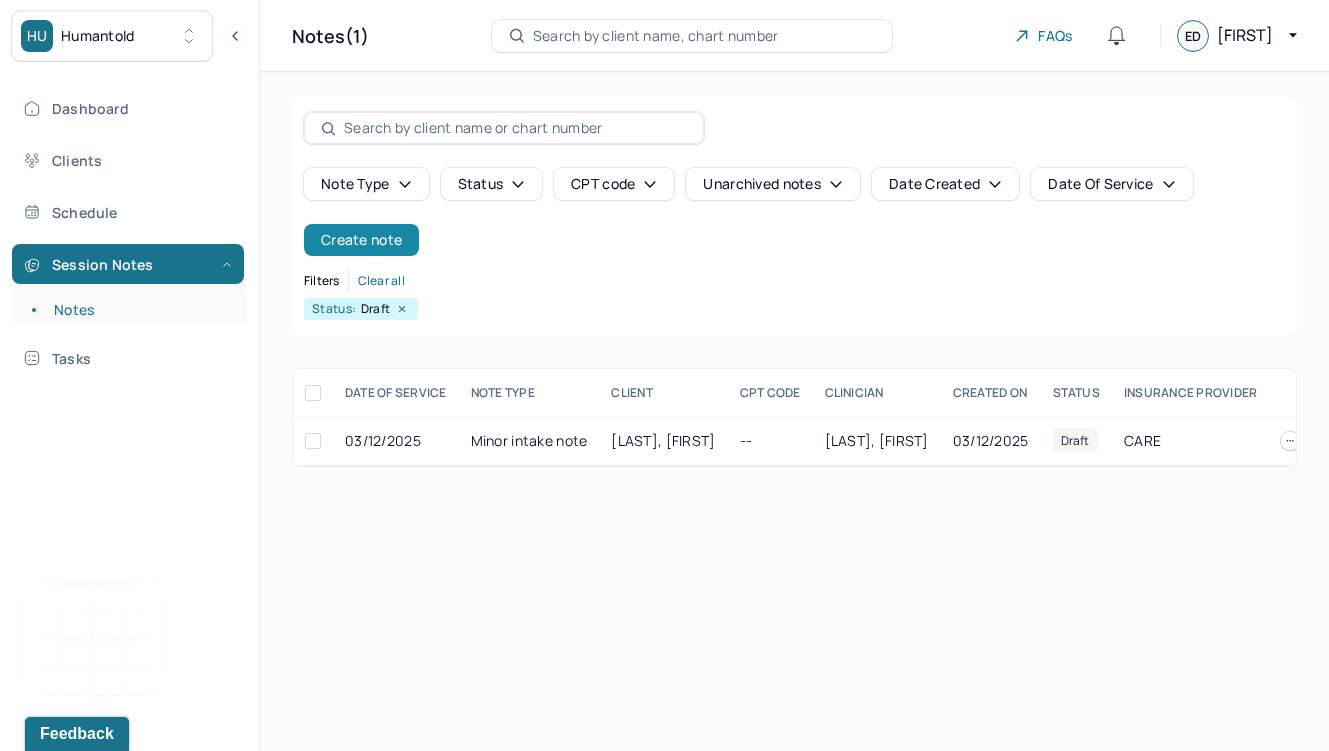 click on "Create note" at bounding box center [361, 240] 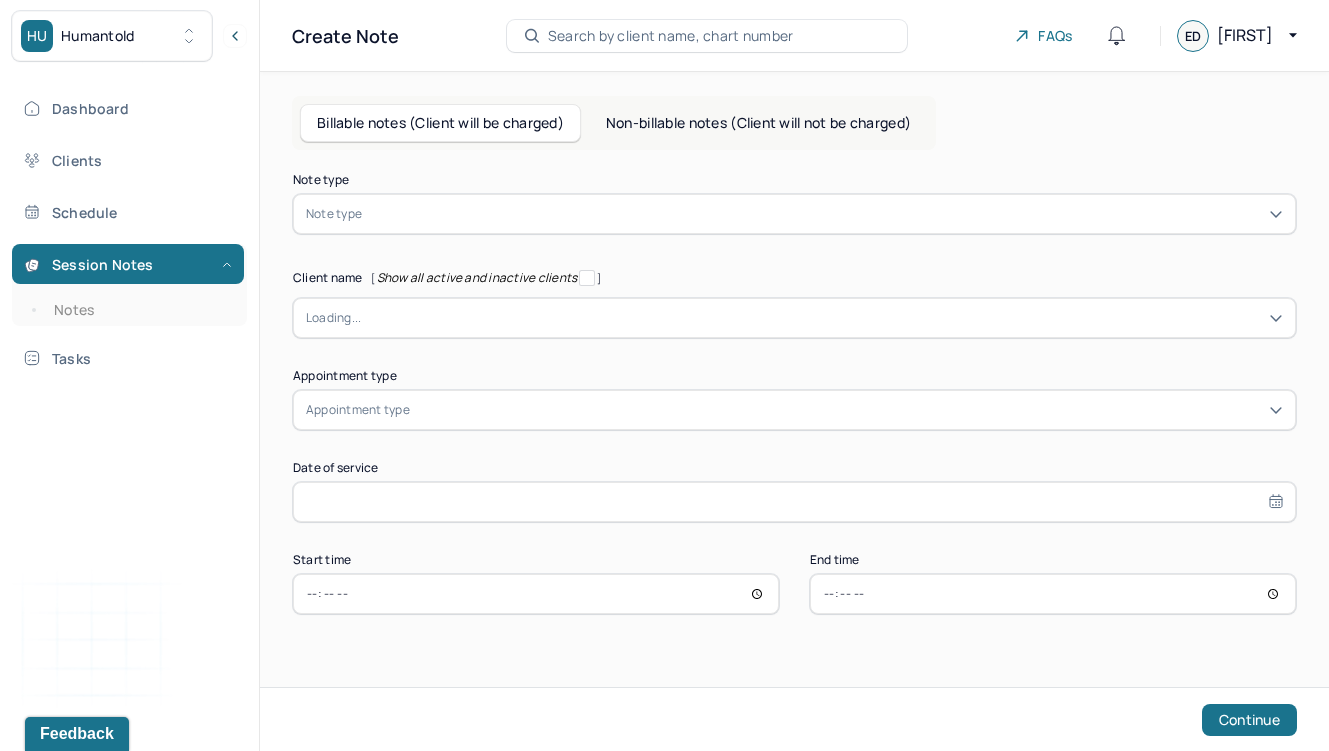 click at bounding box center (824, 214) 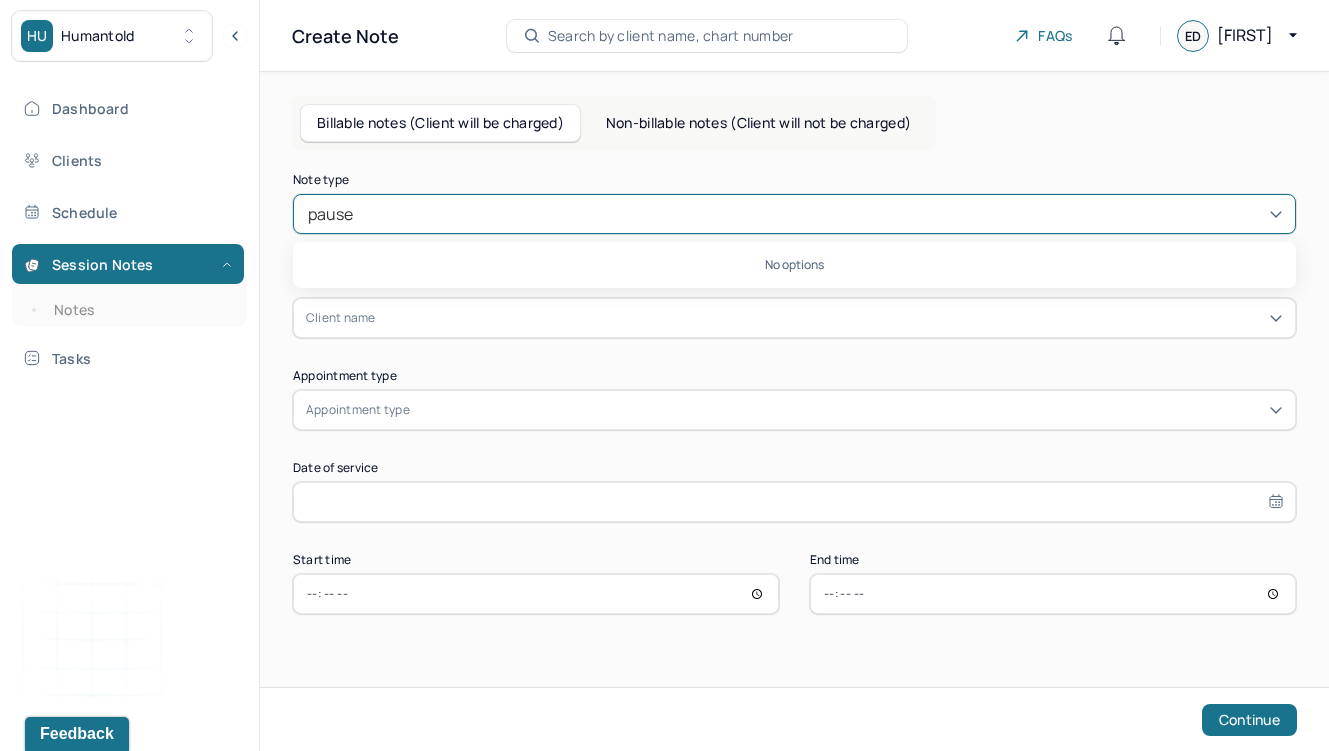 type on "pause" 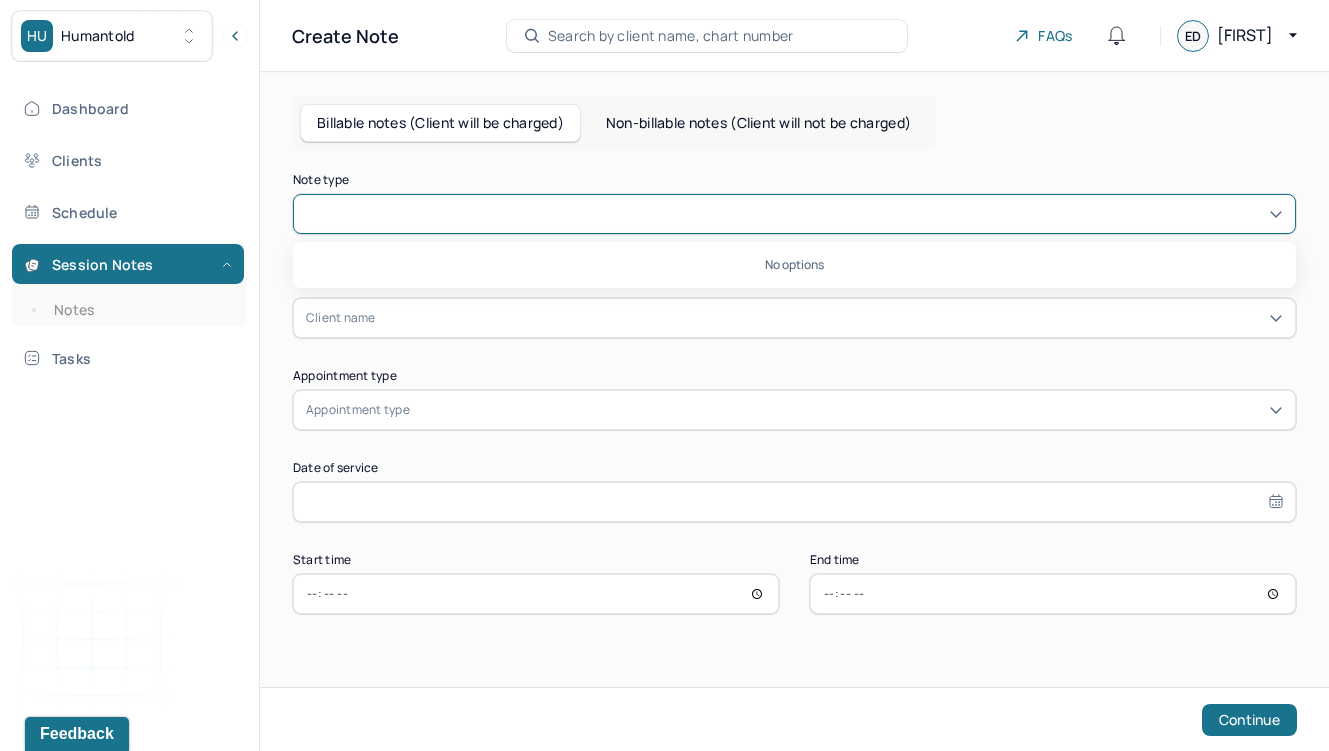 click on "Non-billable notes (Client will not be charged)" at bounding box center (758, 123) 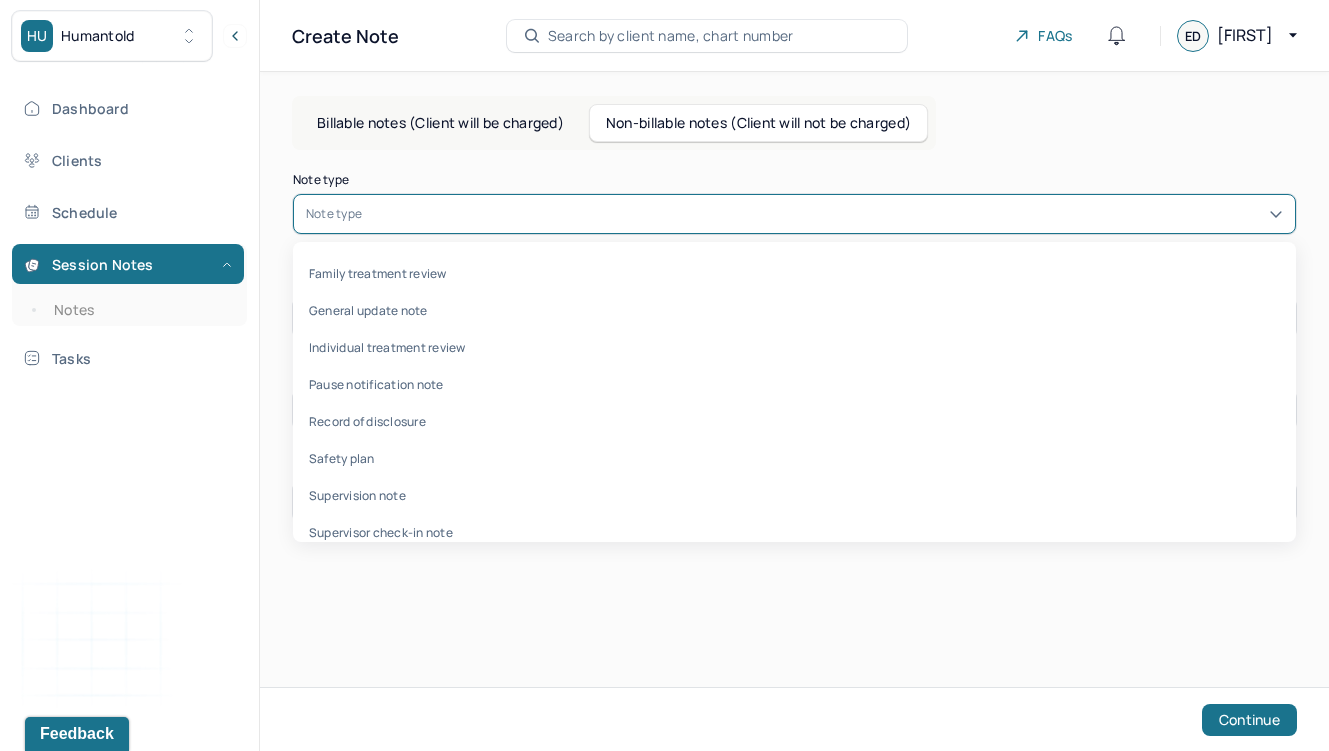 click at bounding box center (824, 214) 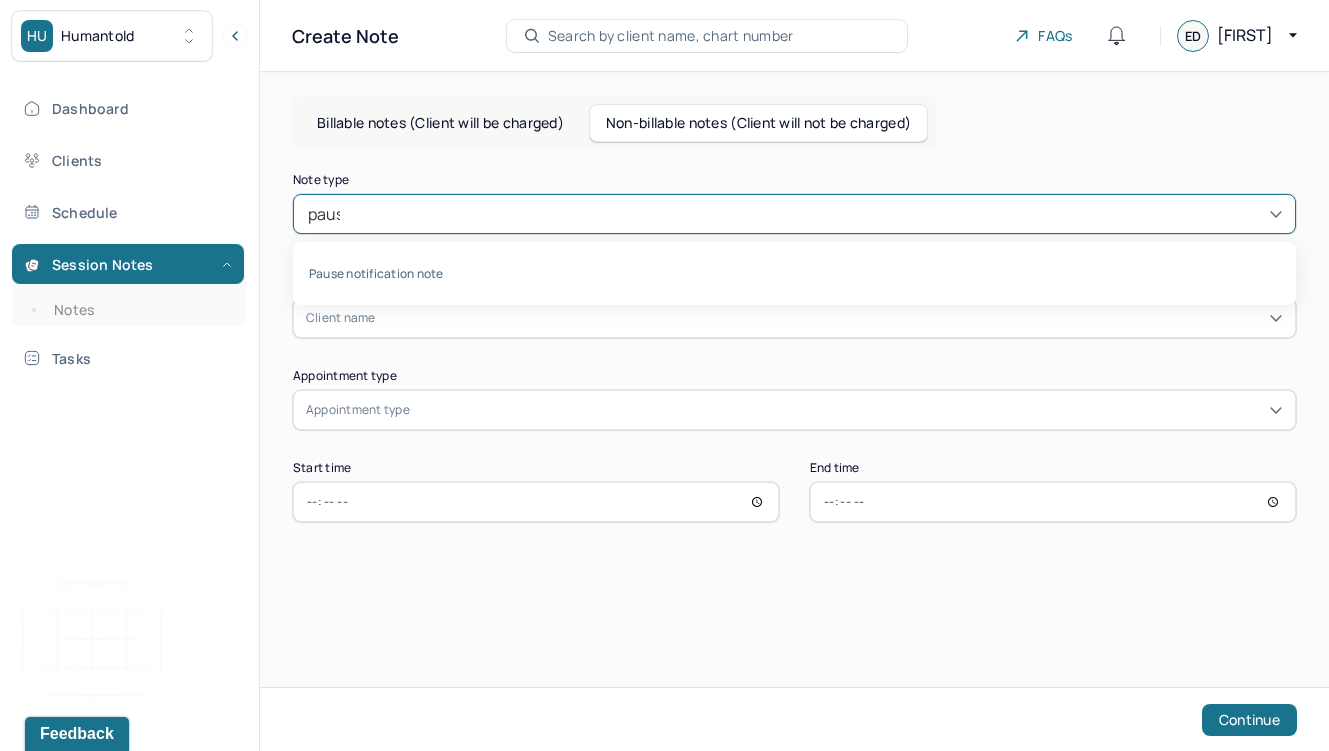 type on "pause" 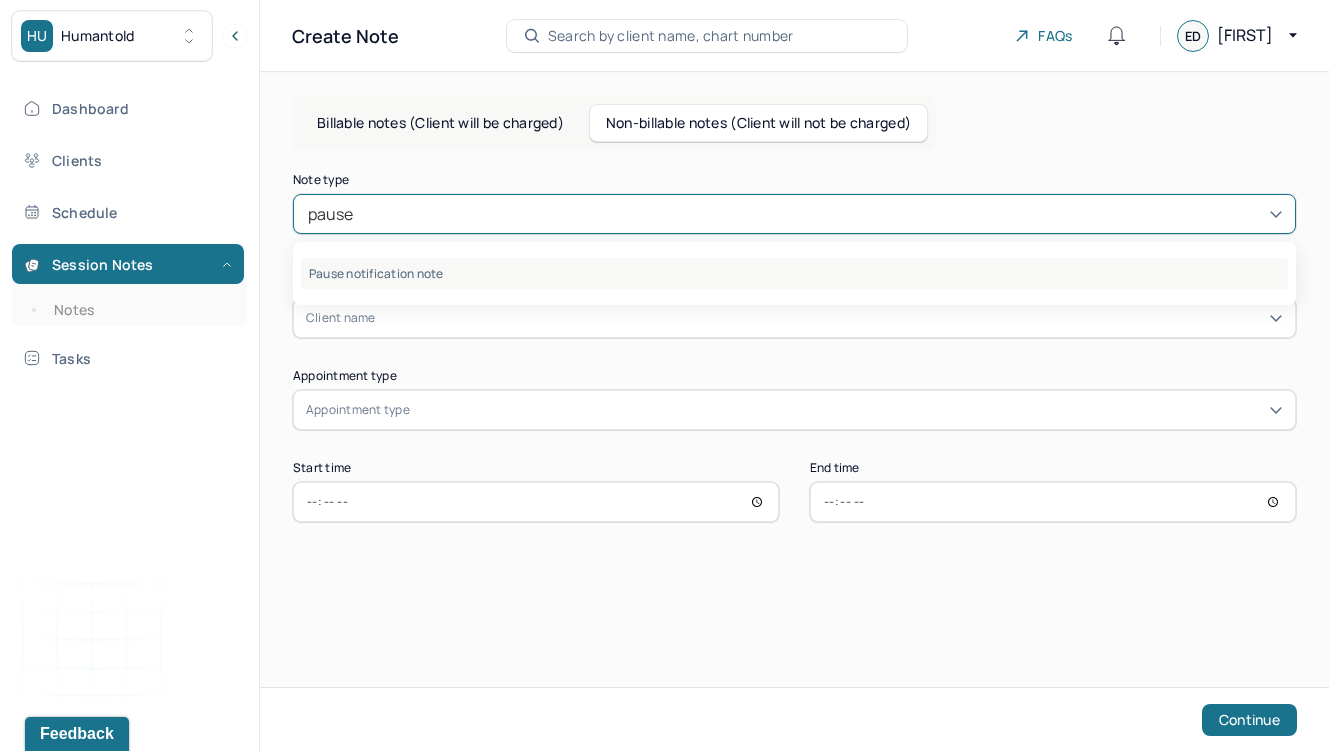 click on "Pause notification note" at bounding box center (794, 273) 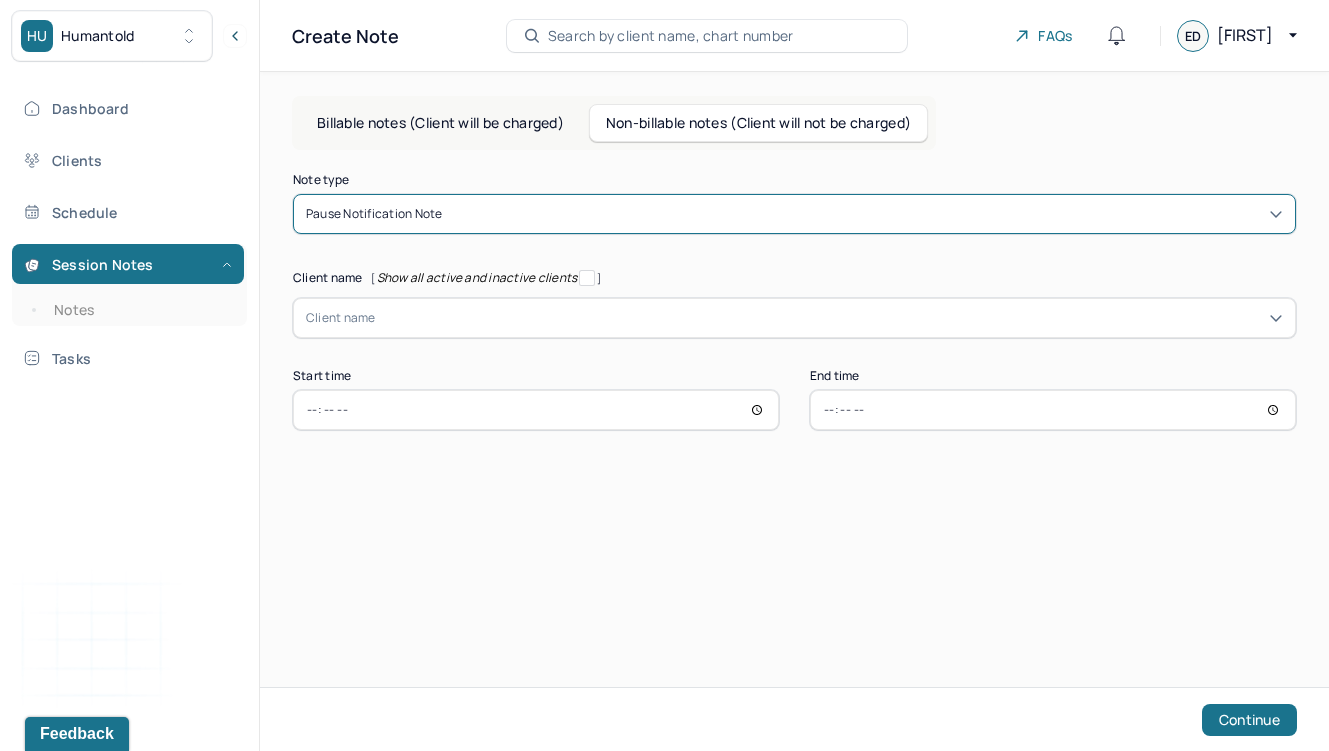 click on "Client name" at bounding box center [341, 318] 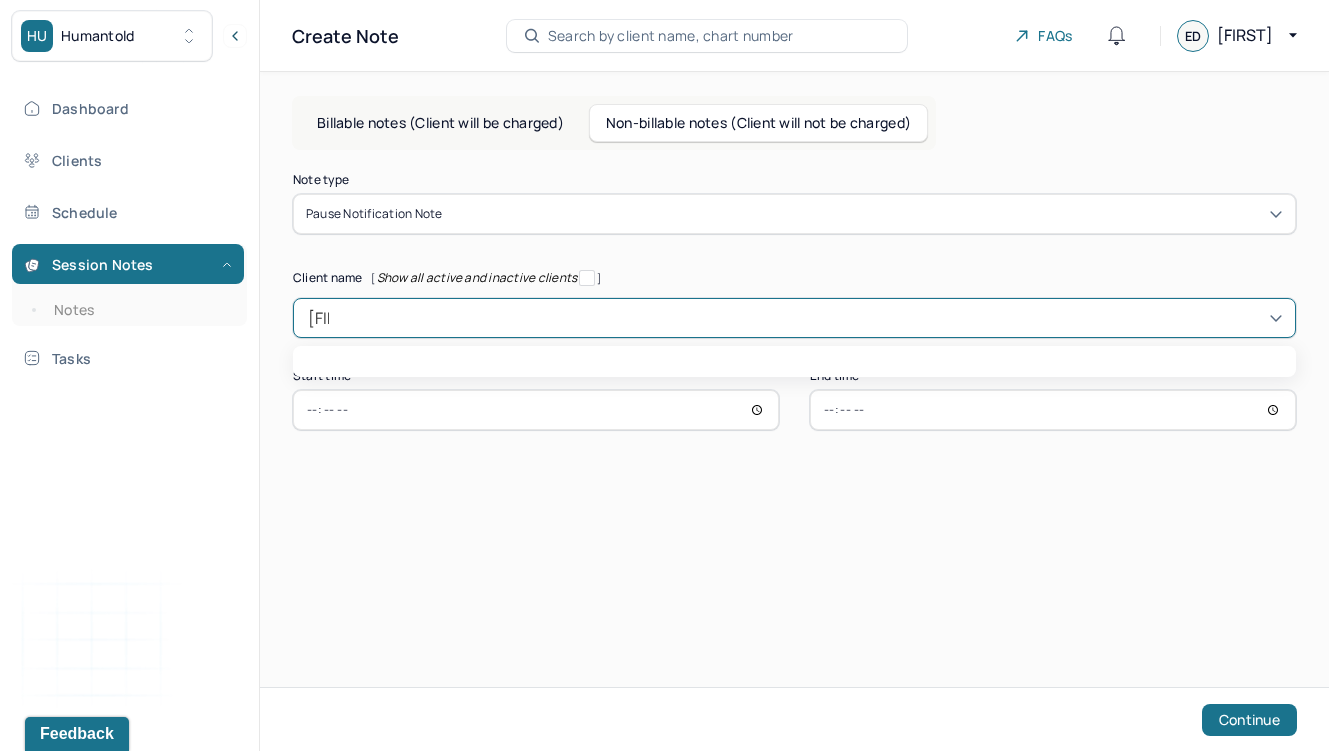 type on "[FIRST]" 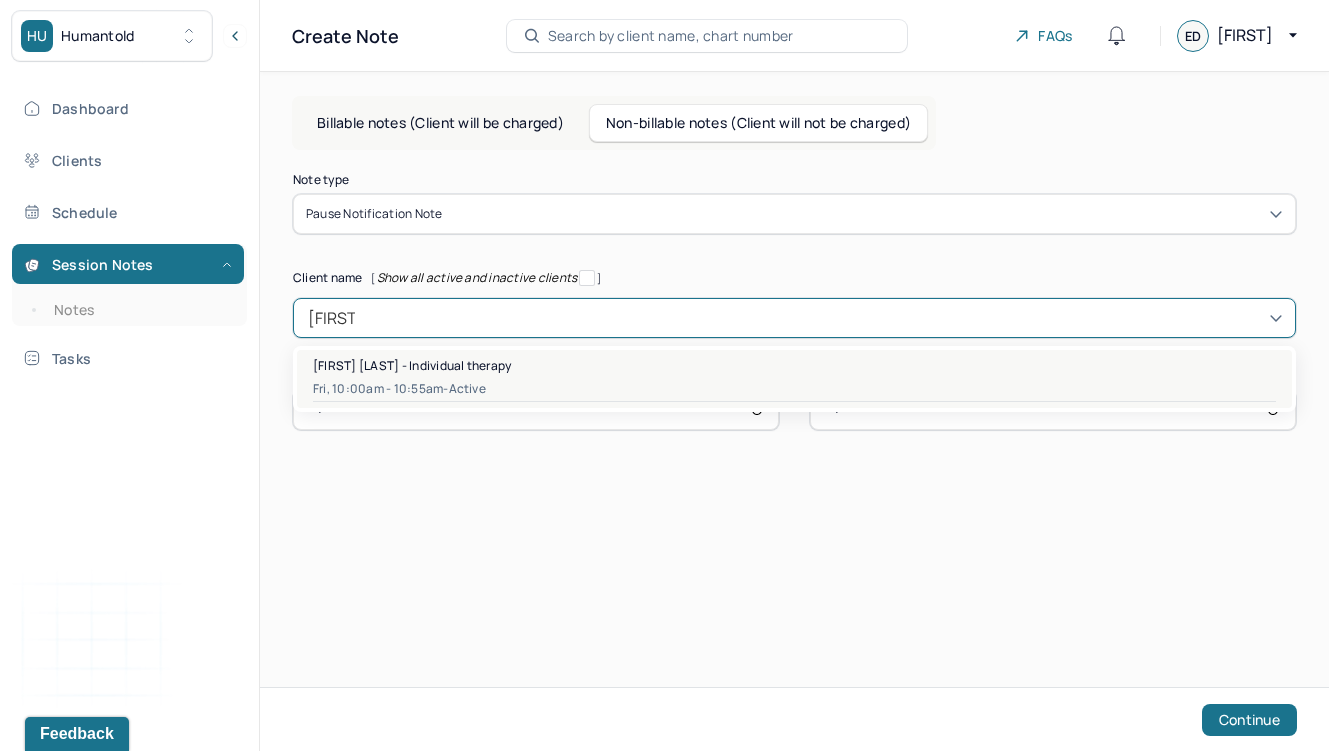 click on "[FIRST] [LAST] - Individual therapy" at bounding box center (412, 365) 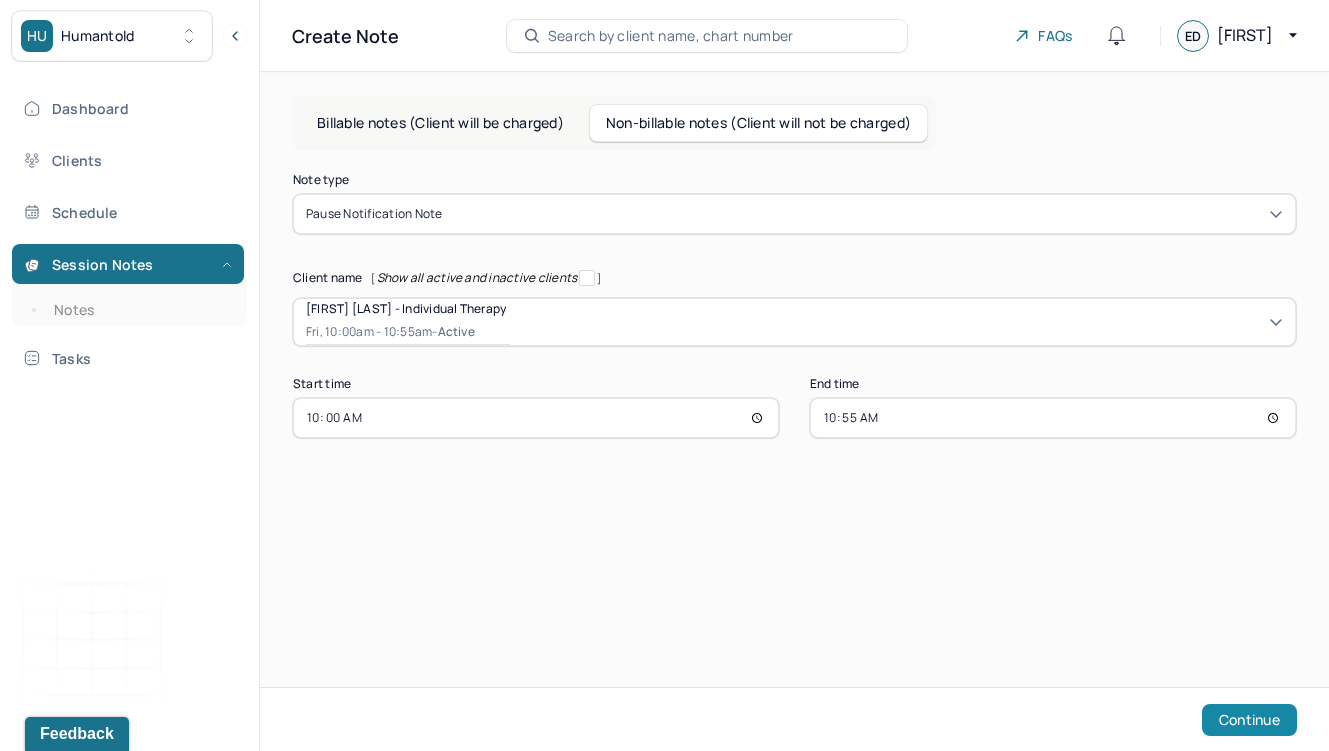 click on "Continue" at bounding box center [1249, 720] 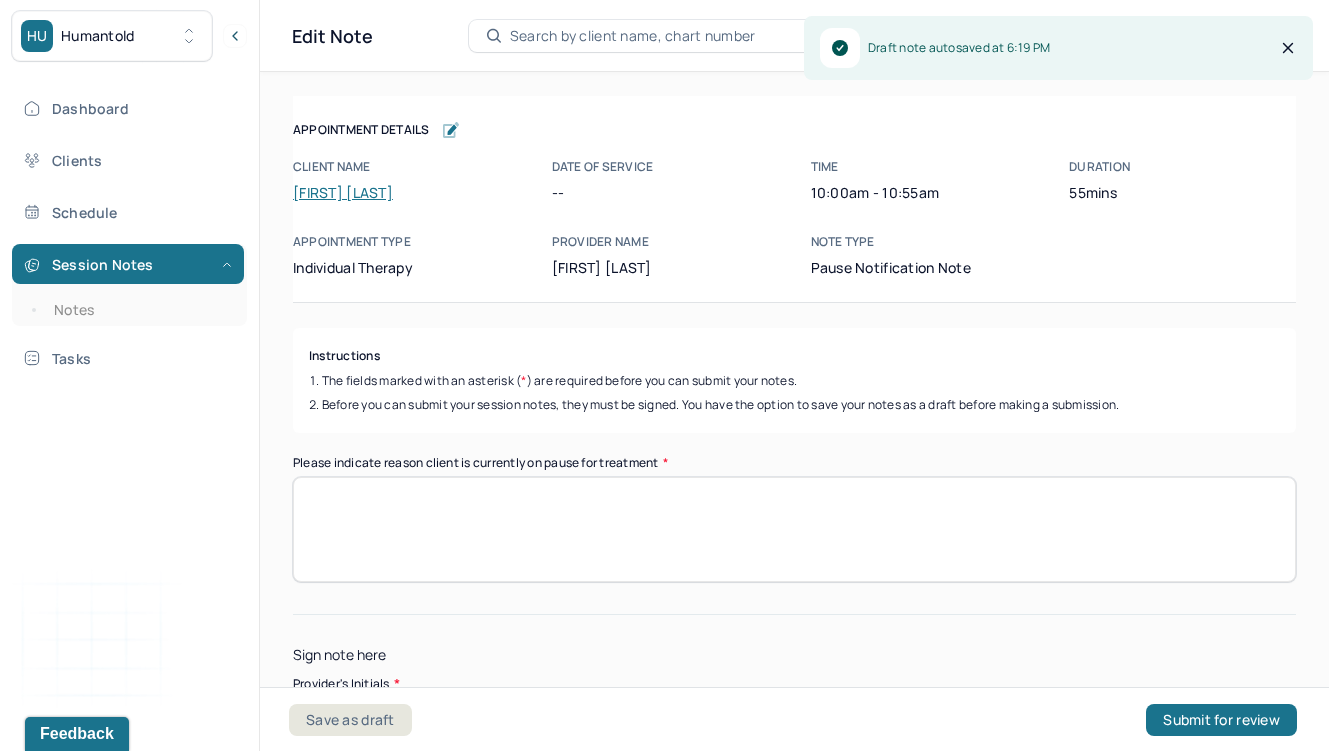 click on "Please indicate reason client is currently on pause for treatment *" at bounding box center [794, 529] 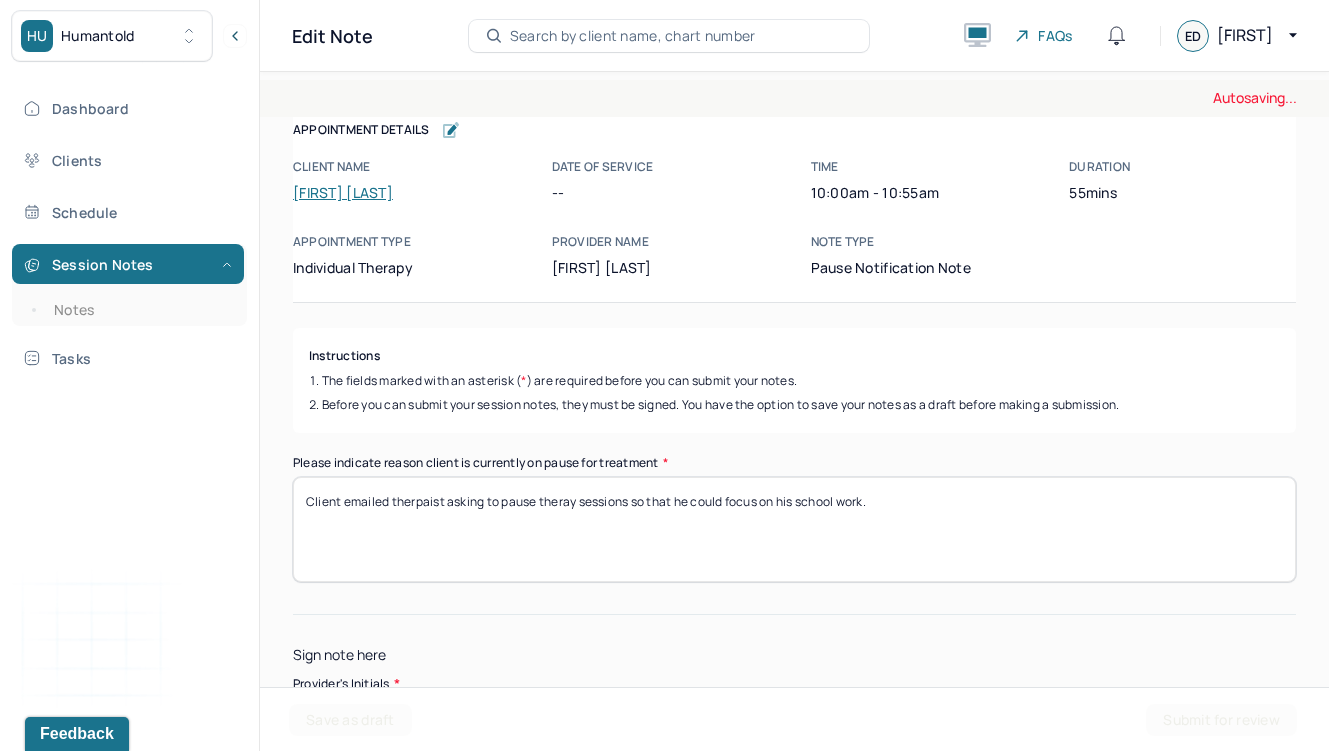 click on "Client emailed therpaist asking to pause theray sessions so that he could focus on his school work." at bounding box center [794, 529] 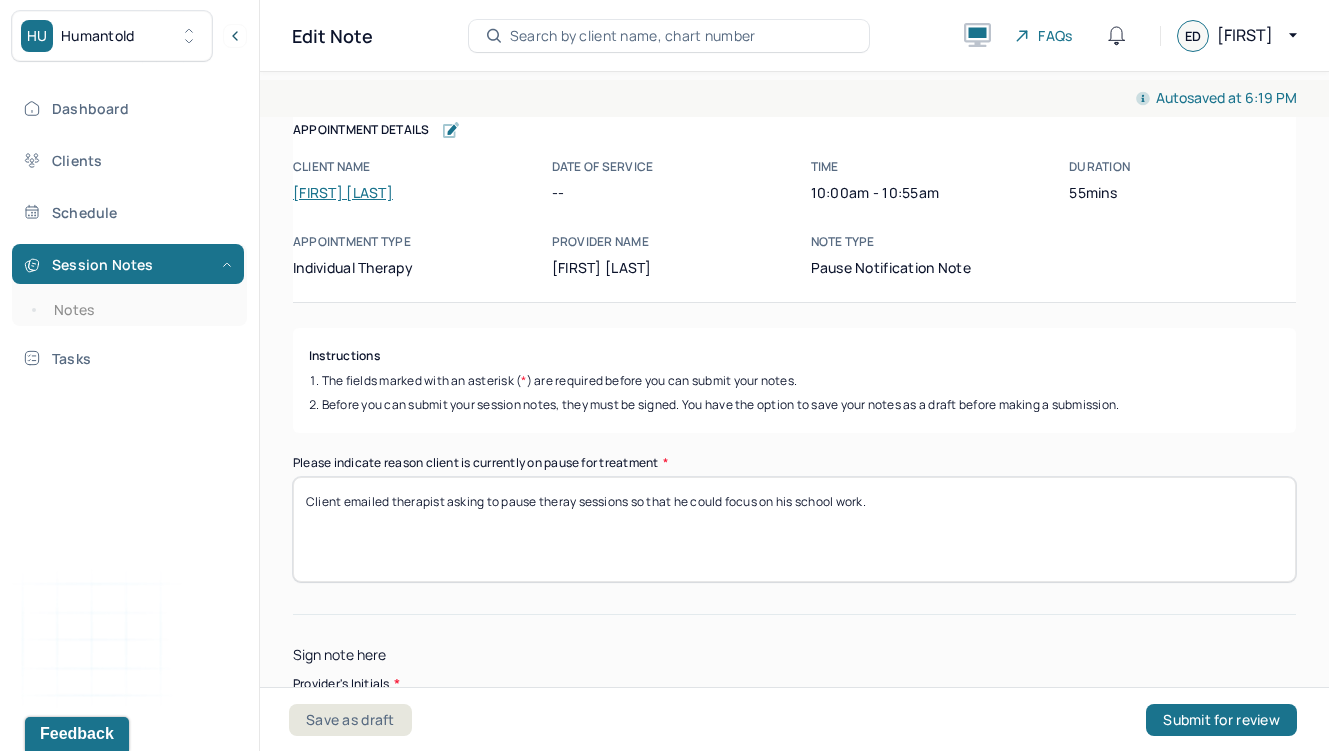 click on "Client emailed therapist asking to pause theray sessions so that he could focus on his school work." at bounding box center (794, 529) 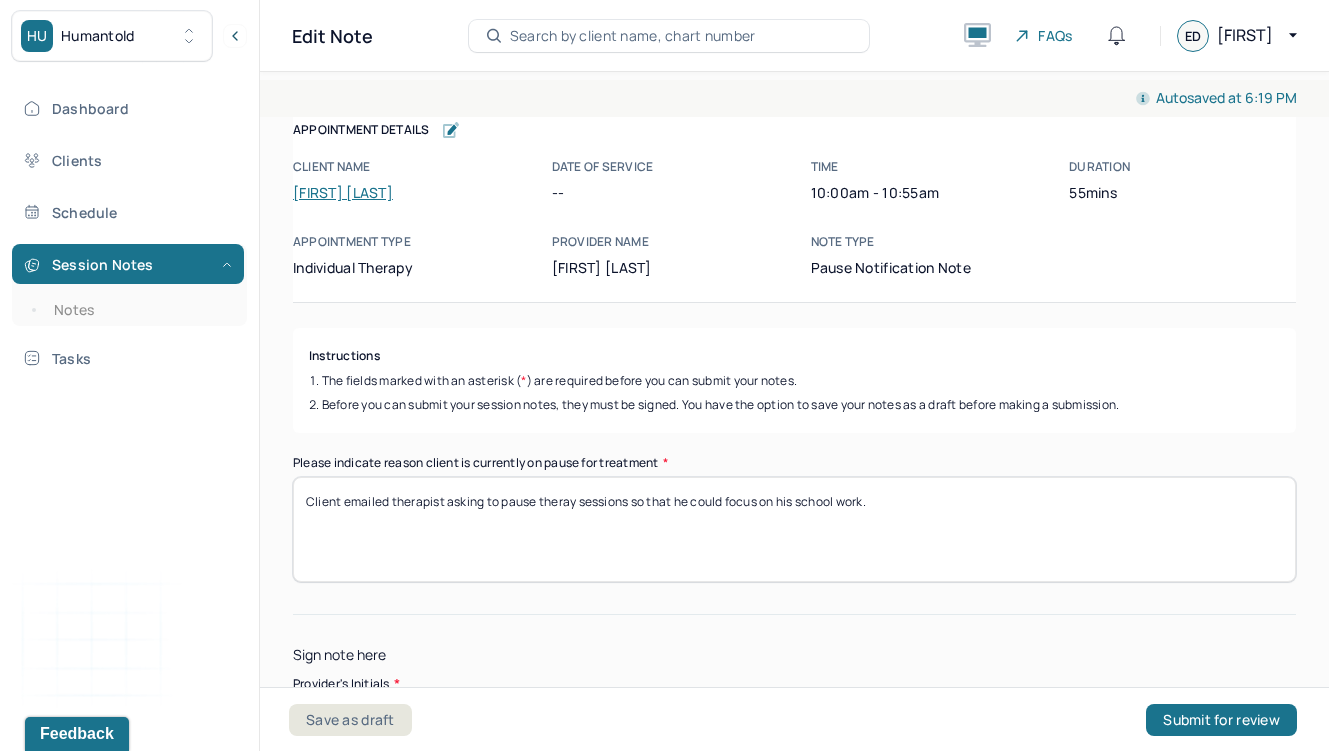 click on "Client emailed therapist asking to pause theray sessions so that he could focus on his school work." at bounding box center (794, 529) 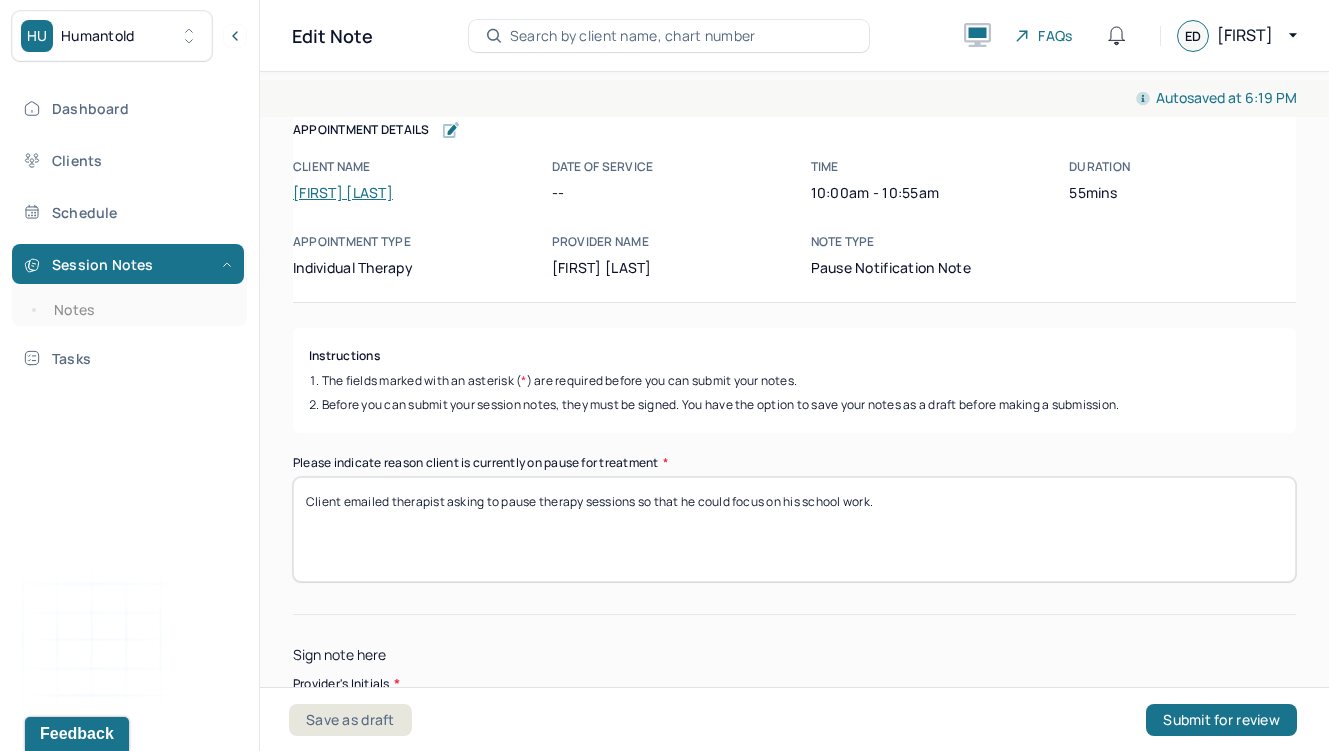 click on "Client emailed therapist asking to pause therapy sessions so that he could focus on his school work." at bounding box center (794, 529) 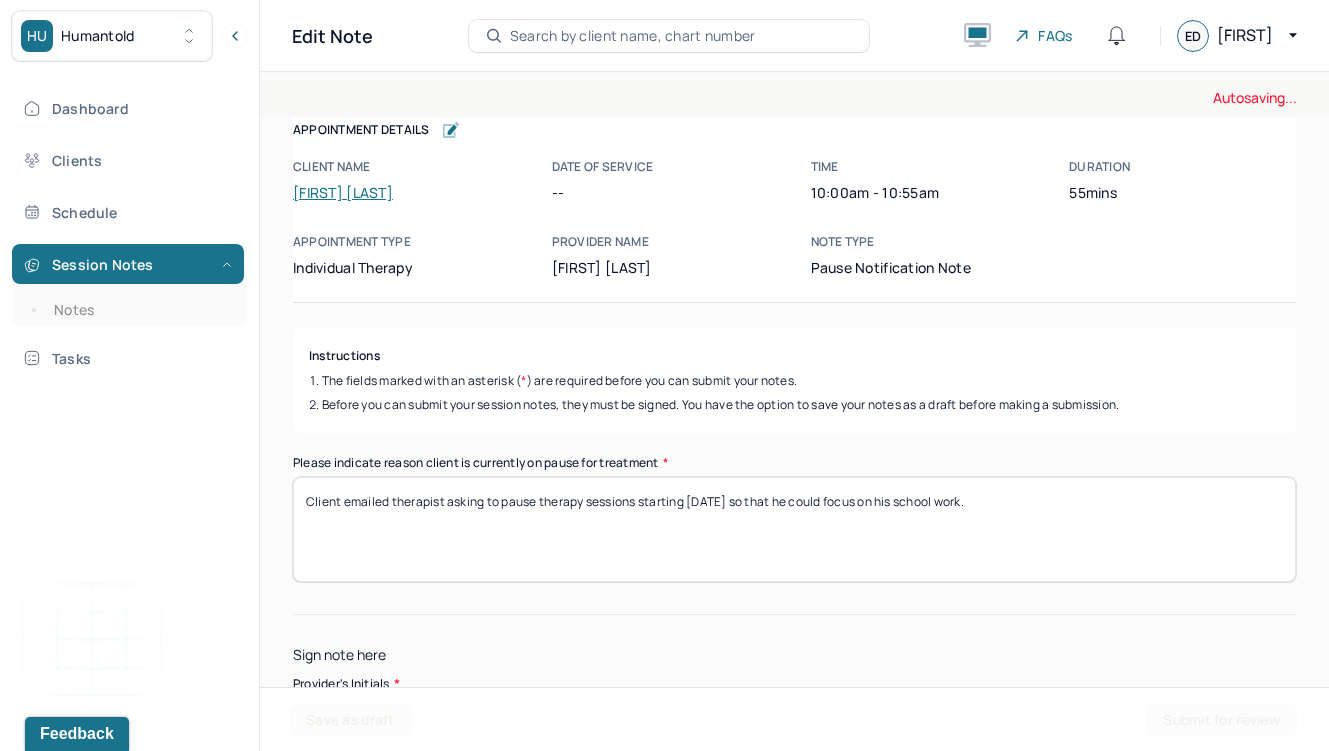 click on "Client emailed therapist asking to pause therapy sessions starting [DATE] so that he could focus on his school work." at bounding box center (794, 529) 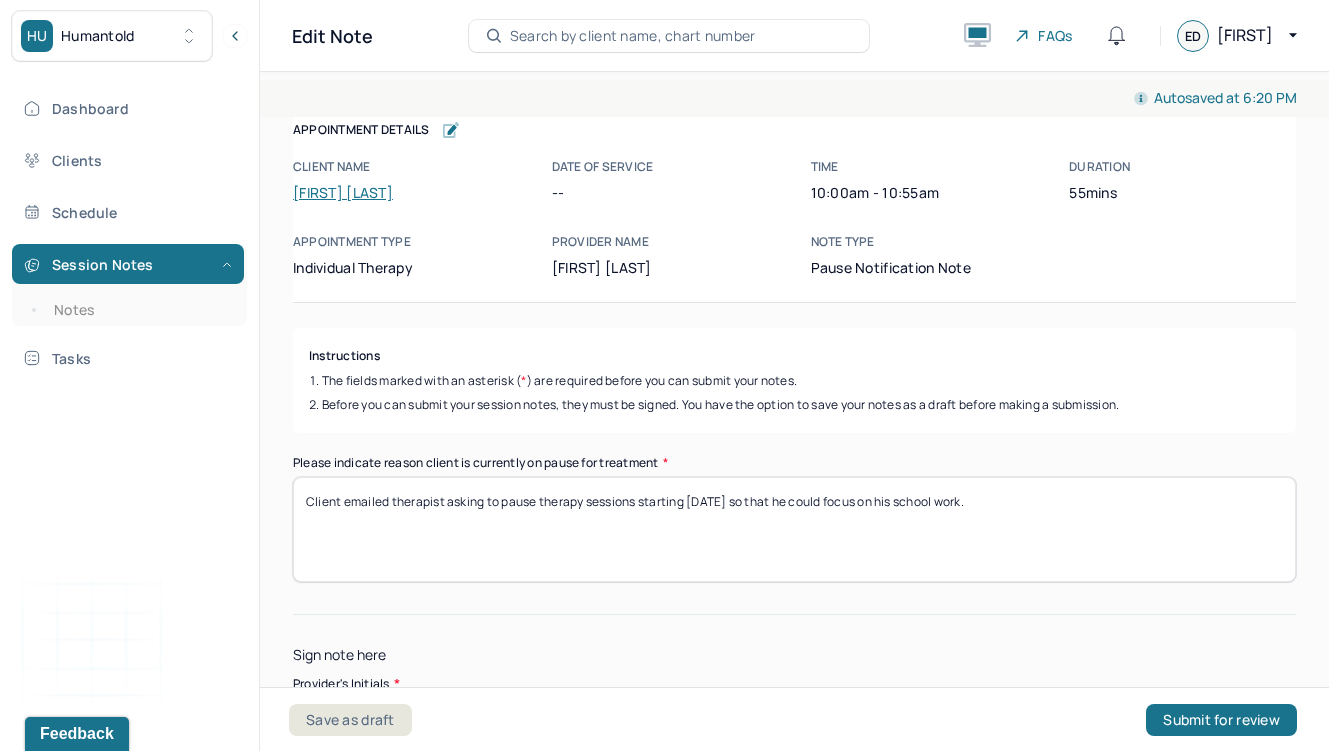 click on "Client emailed therapist asking to pause therapy sessions starting [DATE] so that he could focus on his school work." at bounding box center [794, 529] 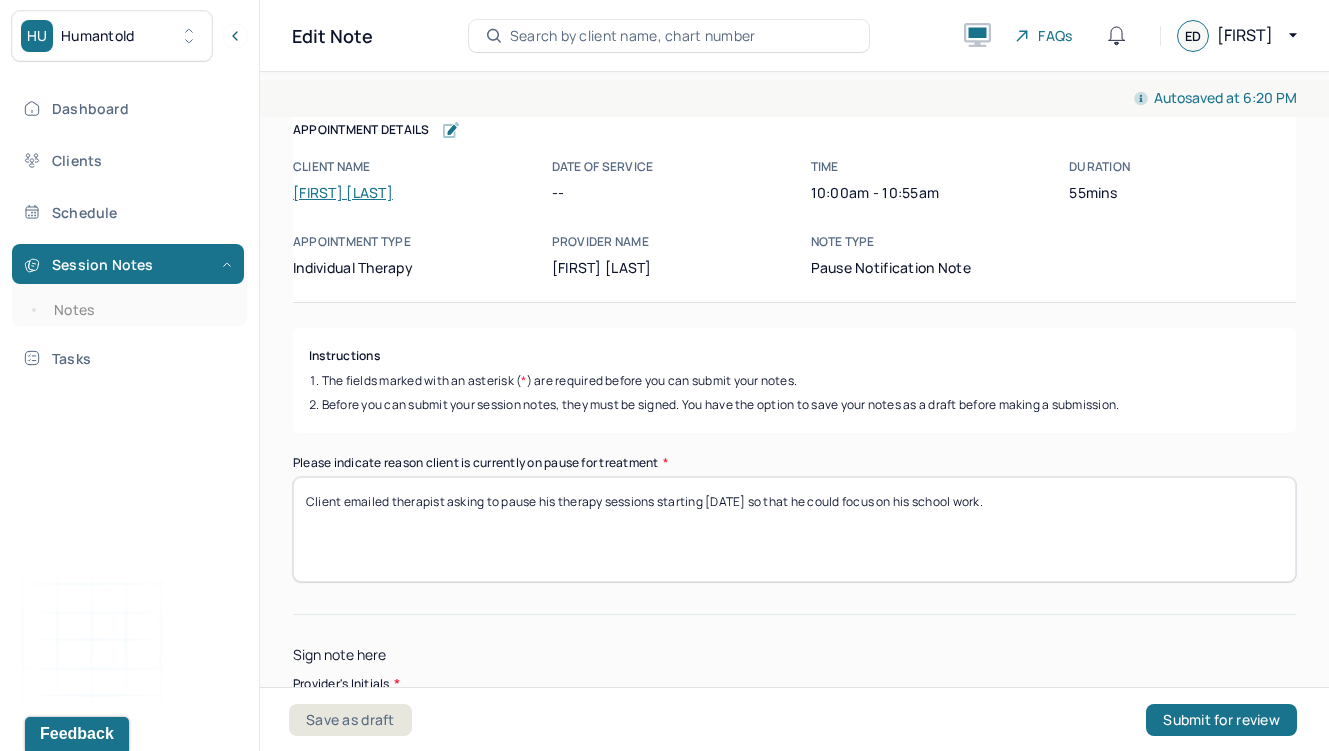click on "Client emailed therapist asking to pause his therapy sessions starting [DATE] so that he could focus on his school work." at bounding box center (794, 529) 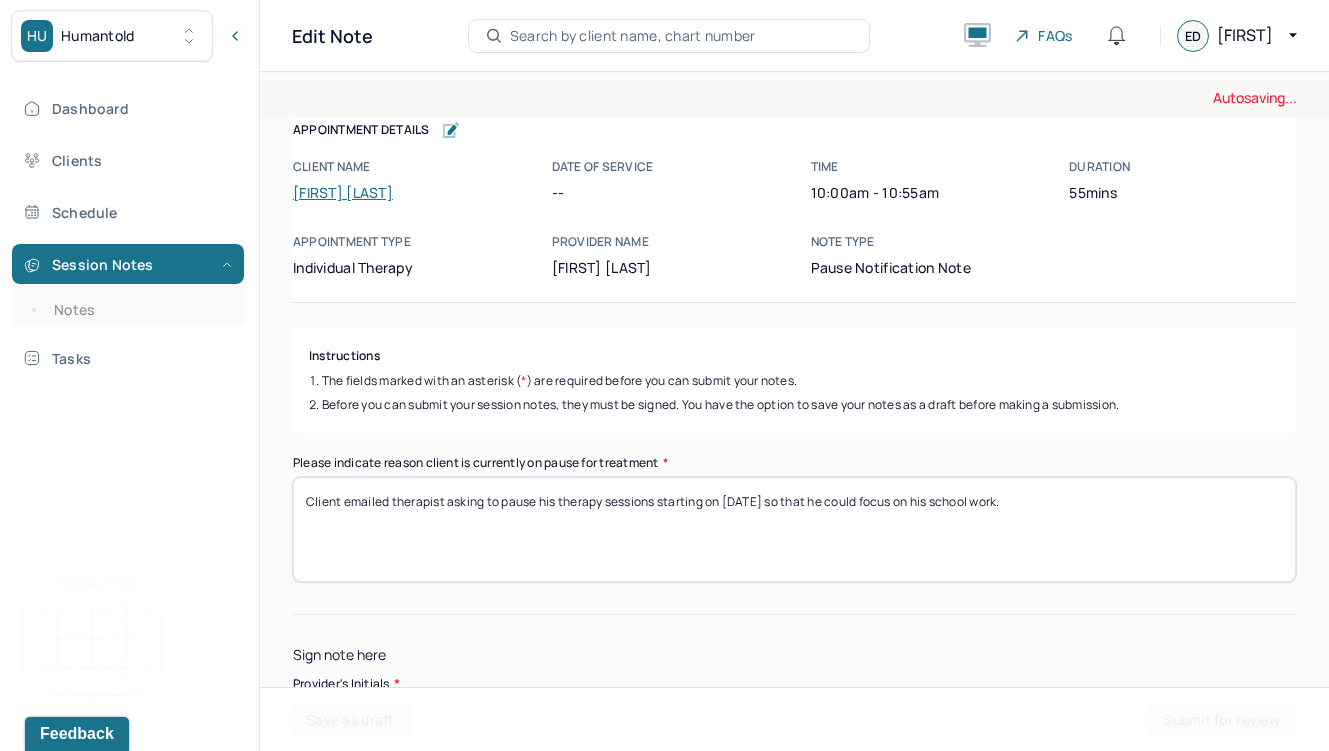 click on "Client emailed therapist asking to pause his therapy sessions starting on [DATE] so that he could focus on his school work." at bounding box center [794, 529] 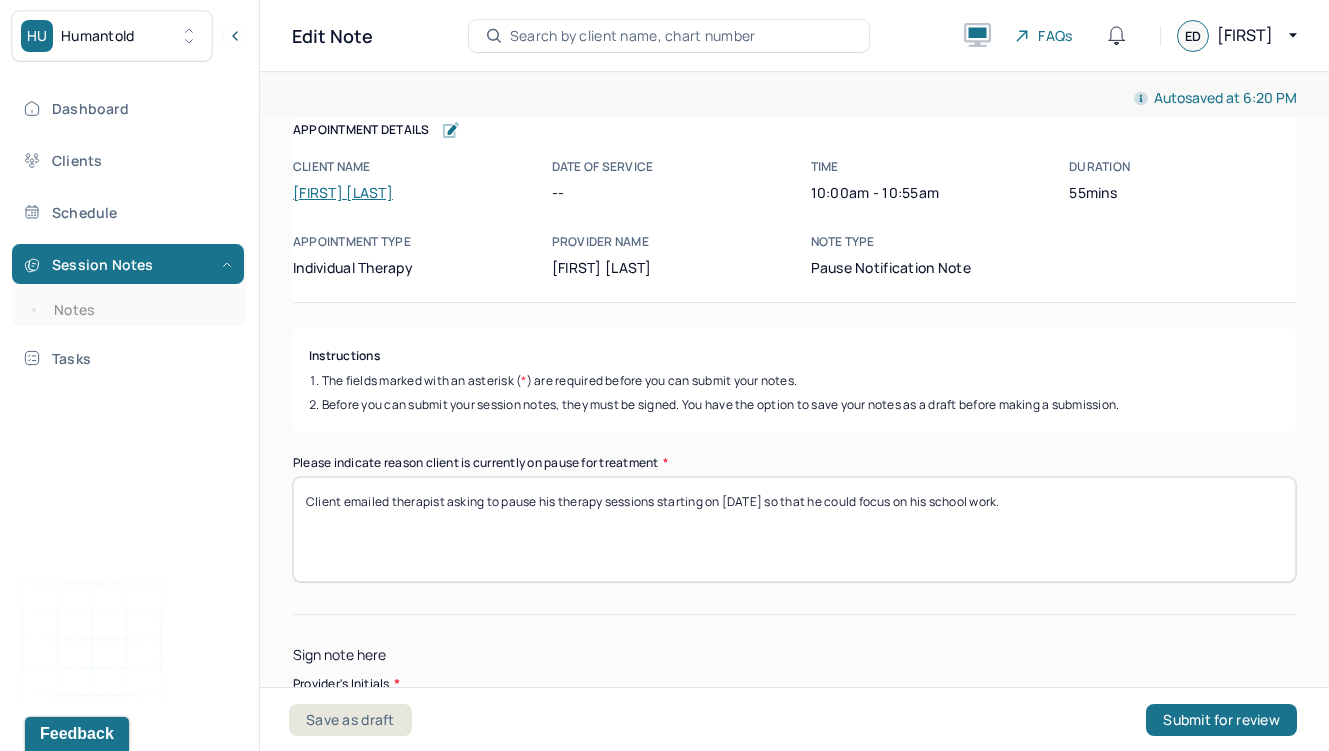 click on "Client emailed therapist asking to pause his therapy sessions starting on [DATE] so that he could focus on his school work." at bounding box center [794, 529] 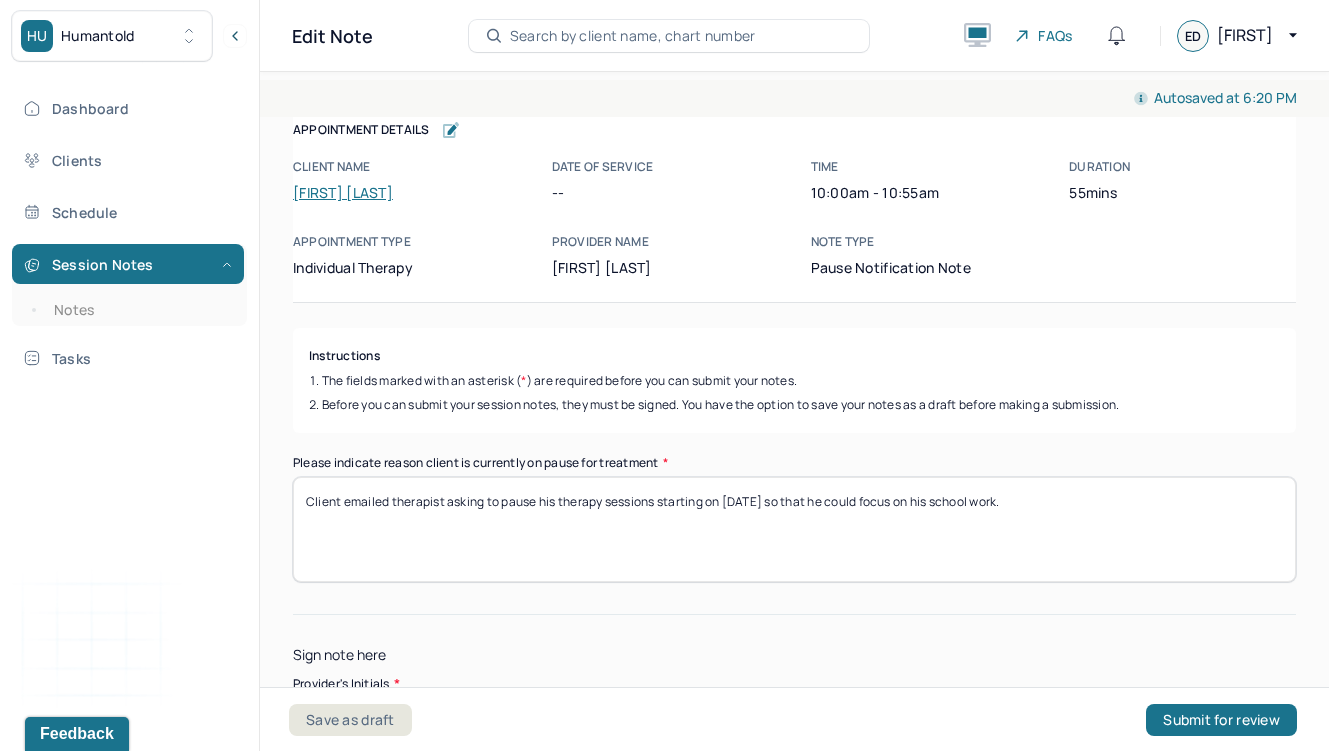 scroll, scrollTop: 174, scrollLeft: 0, axis: vertical 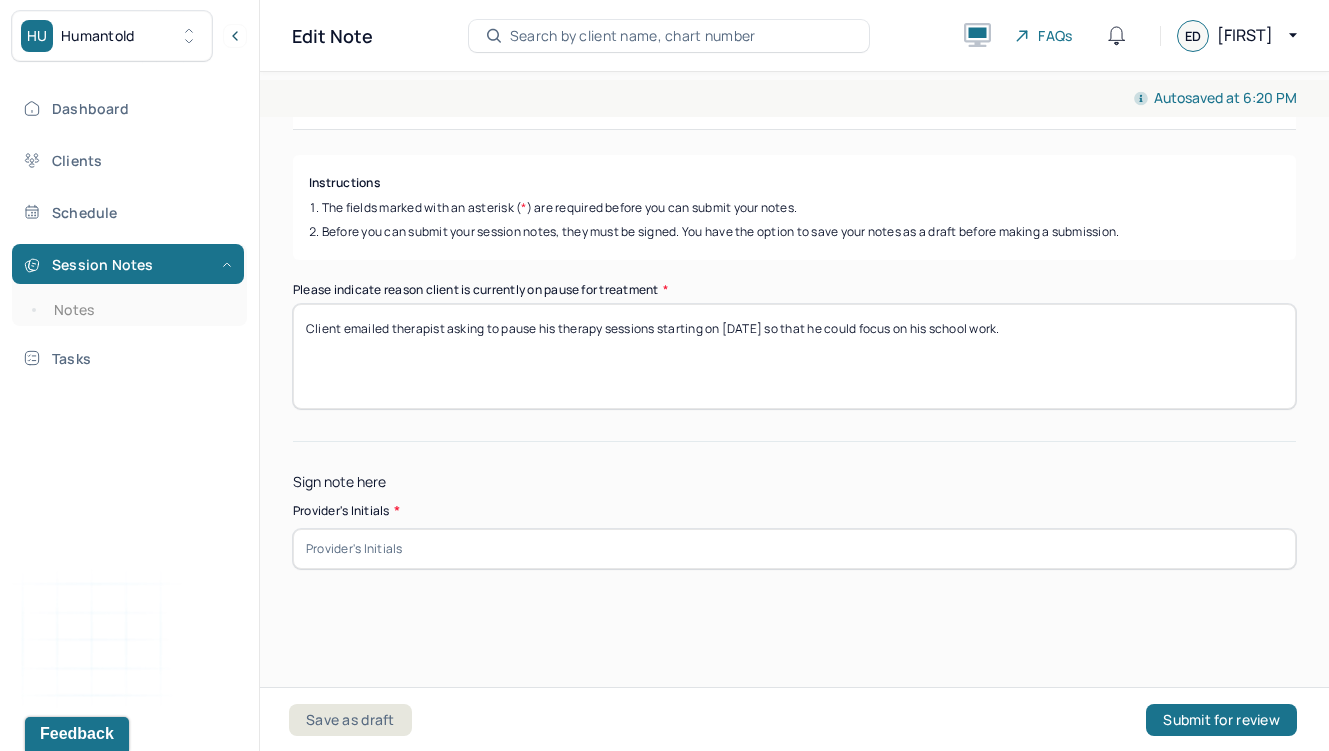 type on "Client emailed therapist asking to pause his therapy sessions starting on [DATE] so that he could focus on his school work." 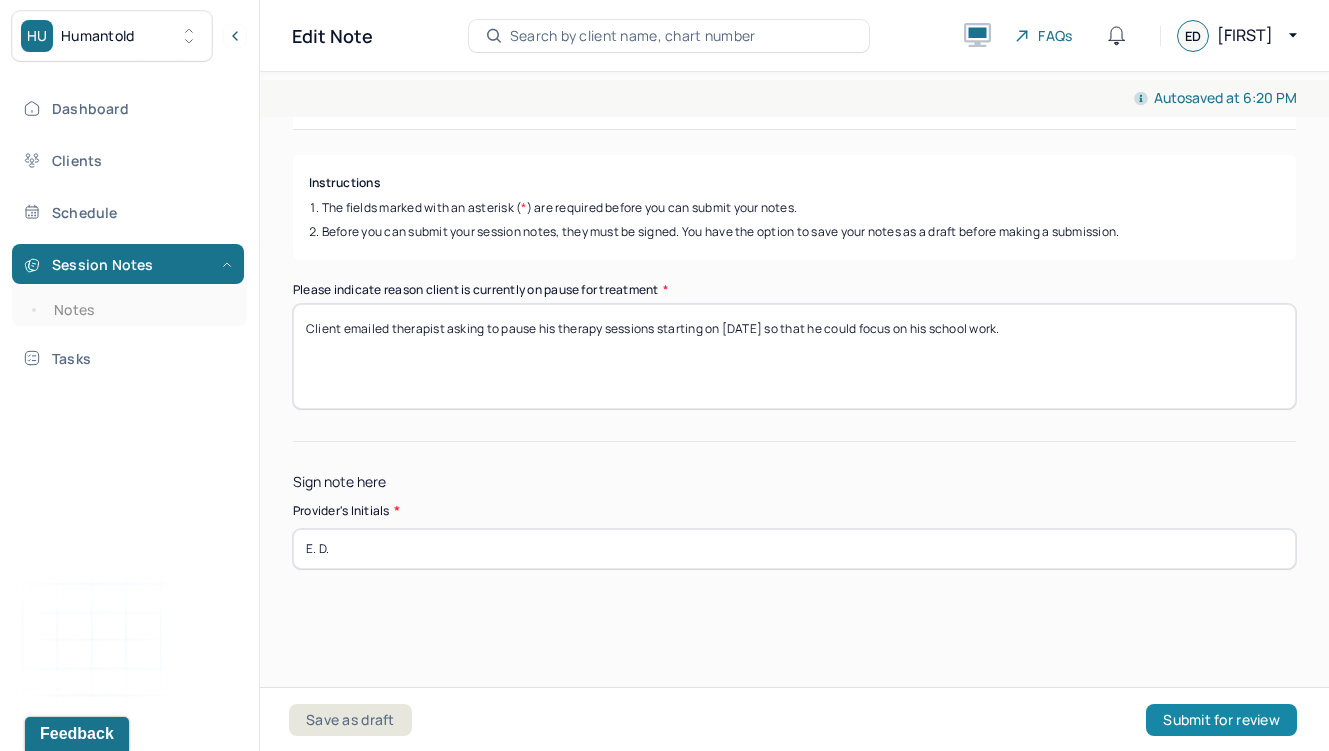 type on "E. D." 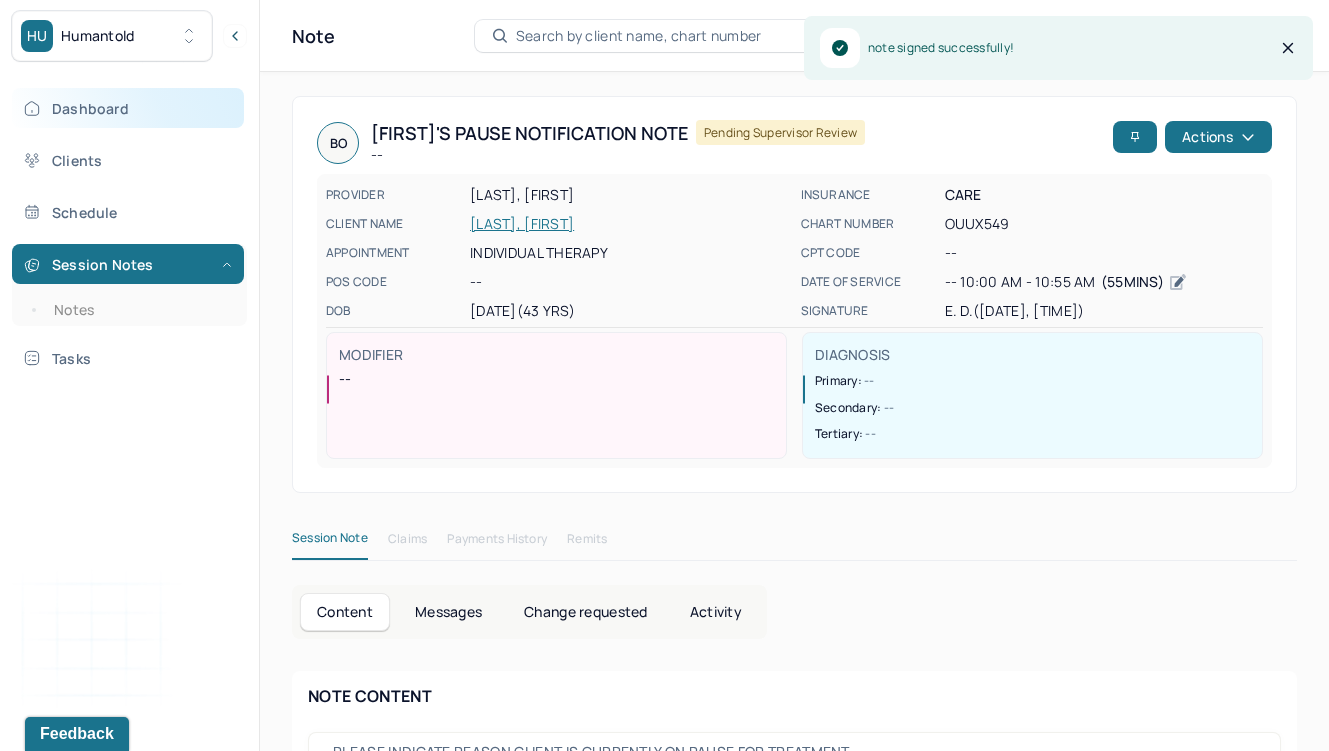 click on "Dashboard" at bounding box center [128, 108] 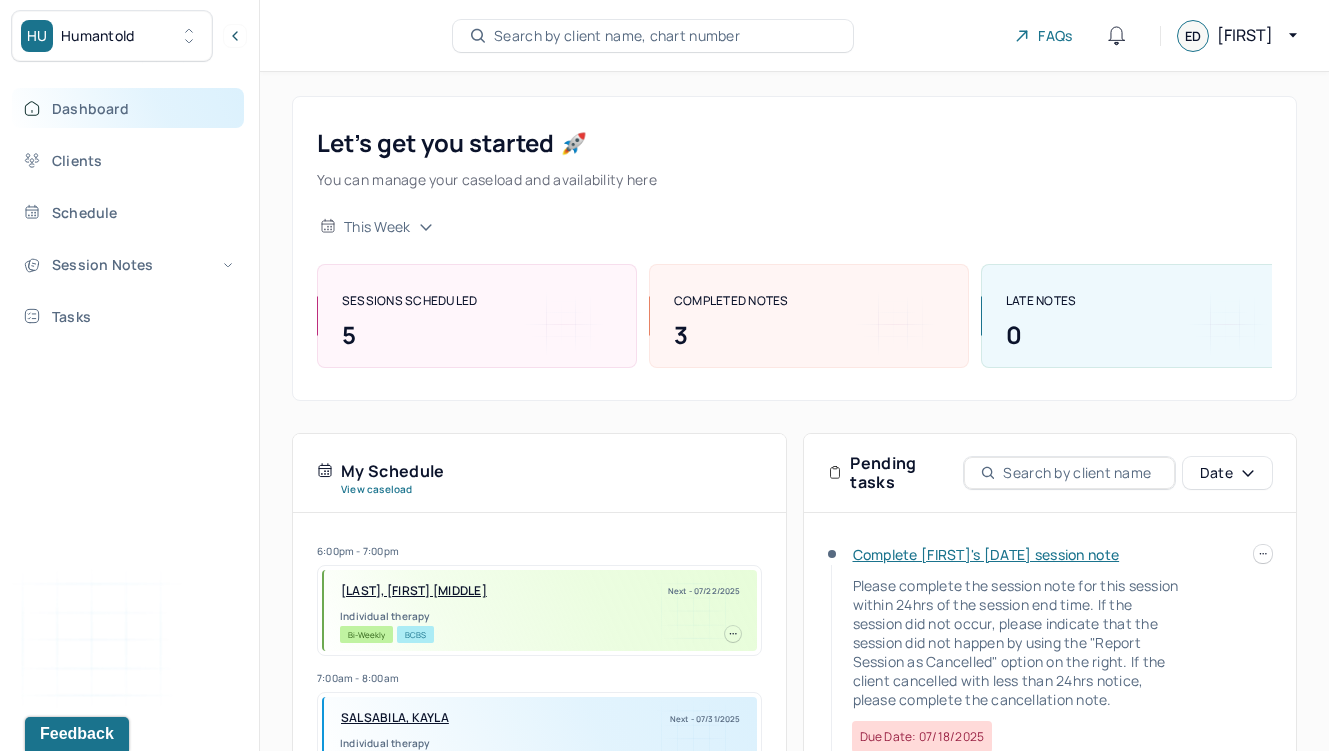 click on "Dashboard" at bounding box center (128, 108) 